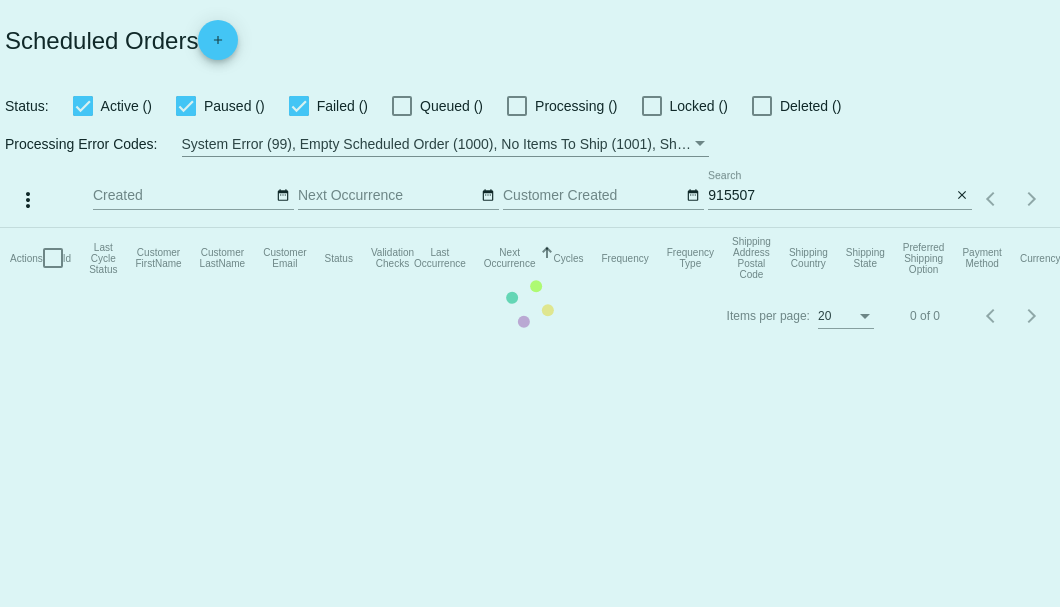 scroll, scrollTop: 0, scrollLeft: 0, axis: both 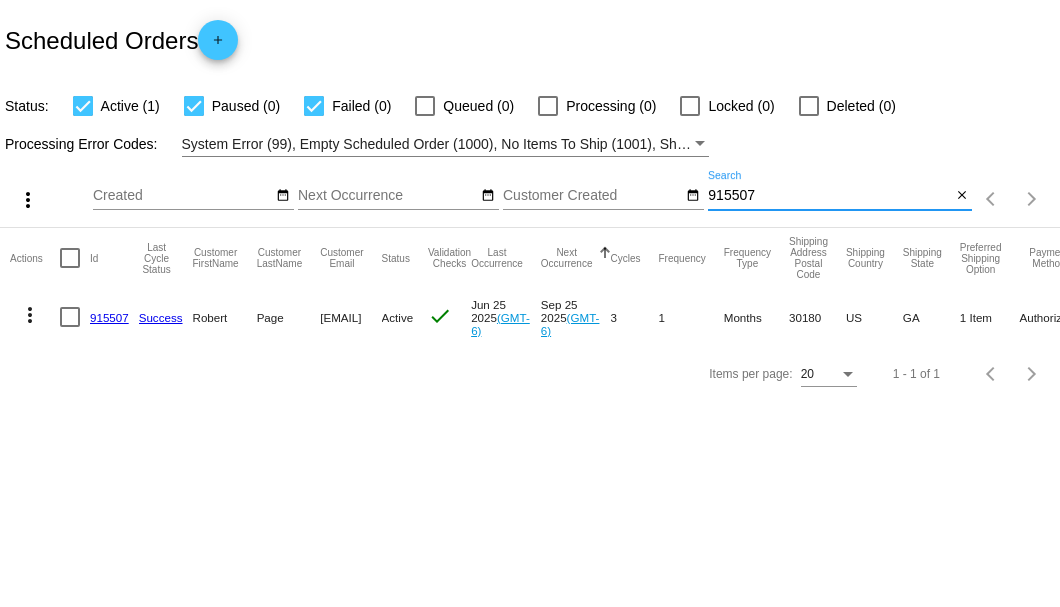 click on "915507" at bounding box center [829, 196] 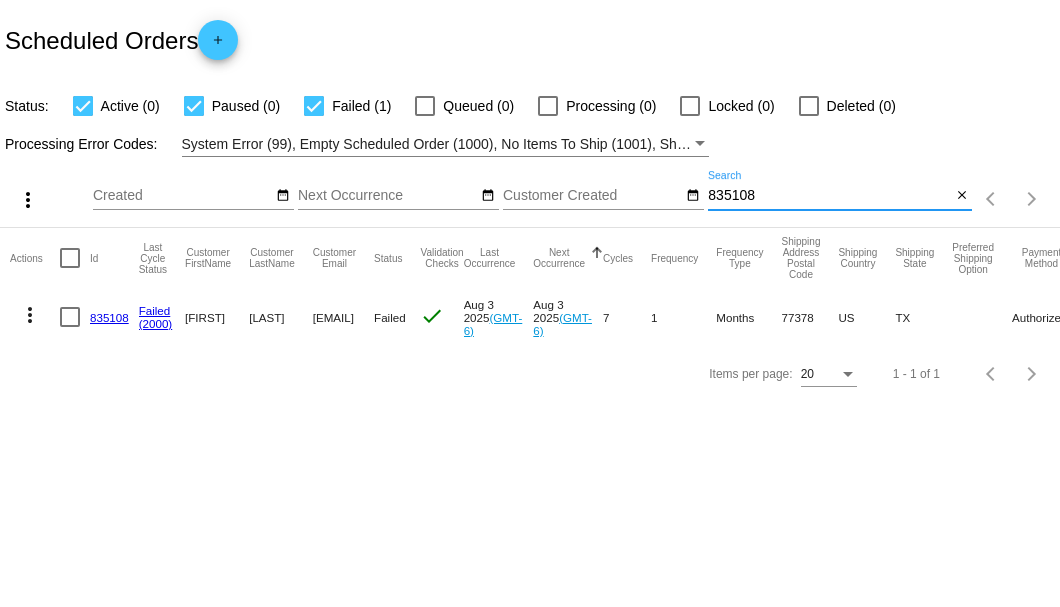 type on "835108" 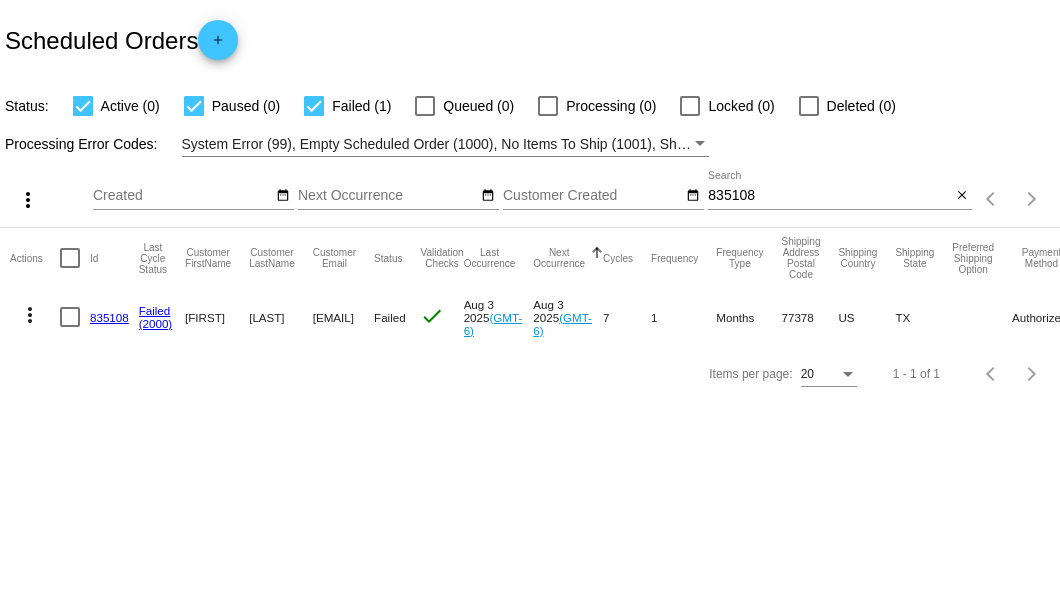 click on "835108" 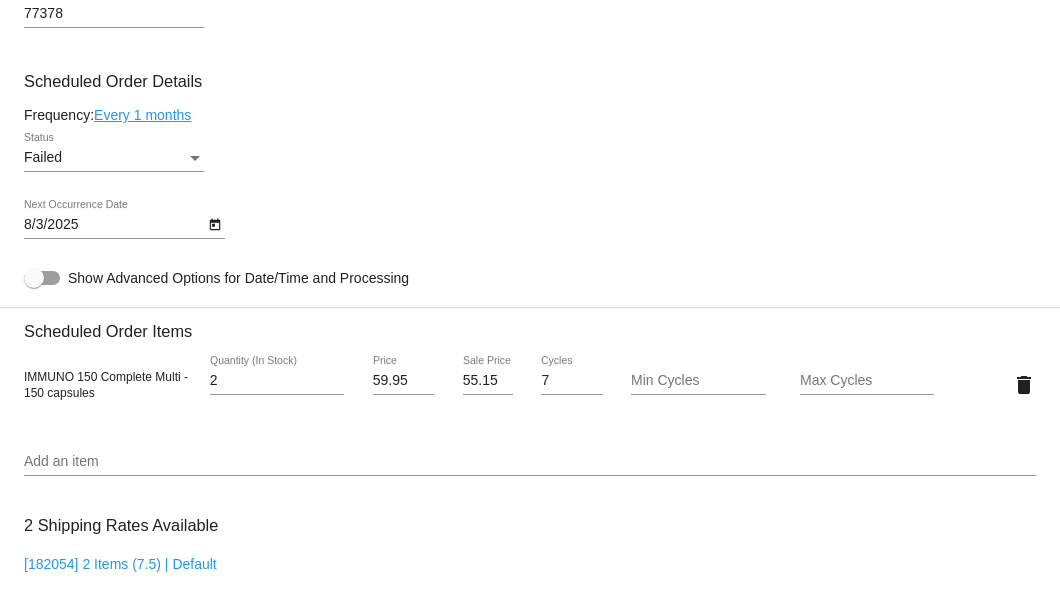 scroll, scrollTop: 1053, scrollLeft: 0, axis: vertical 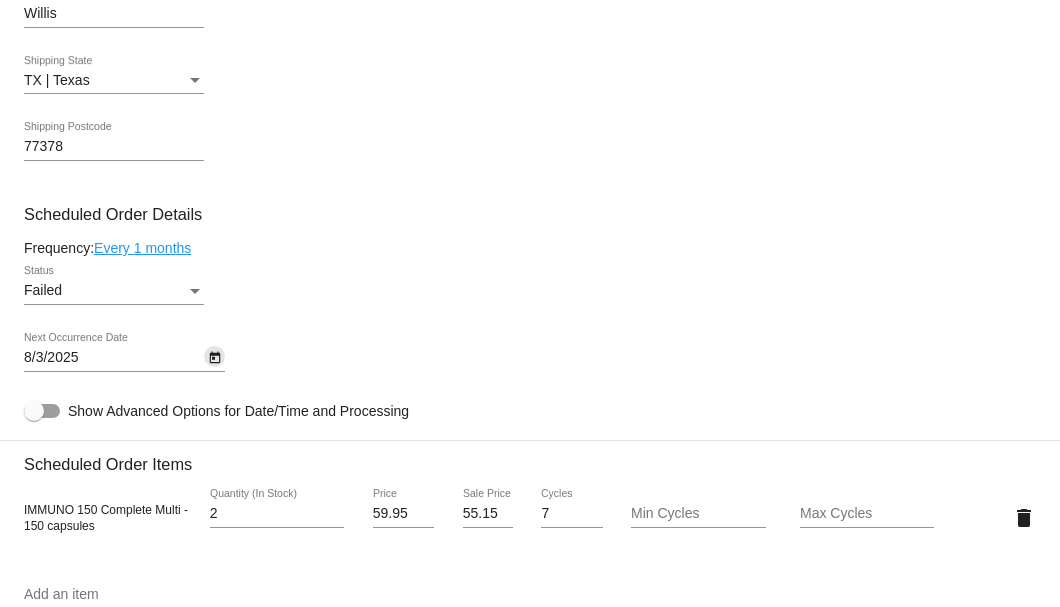 click 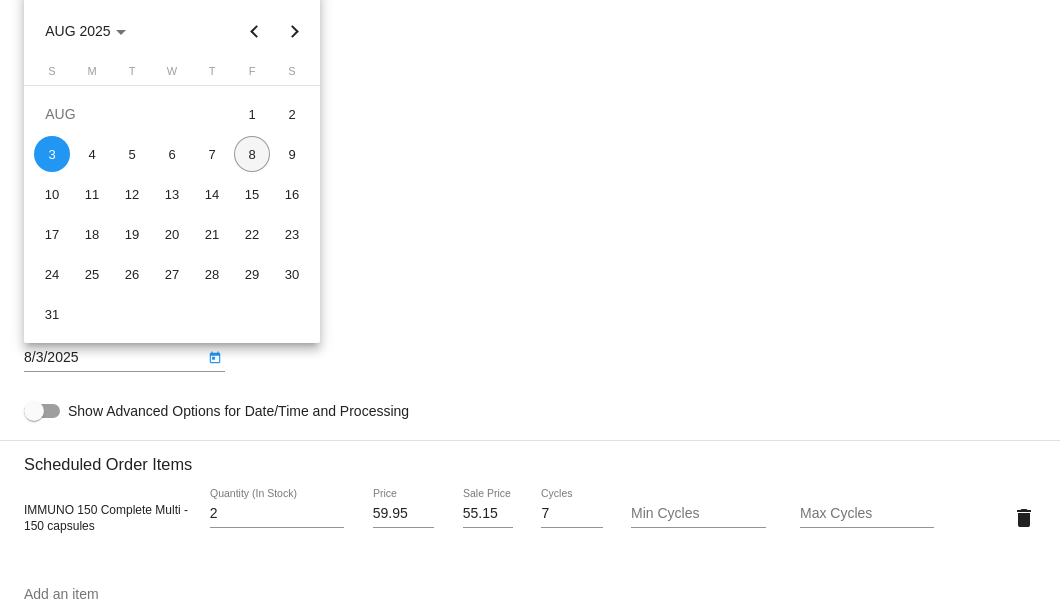 click on "8" at bounding box center (252, 154) 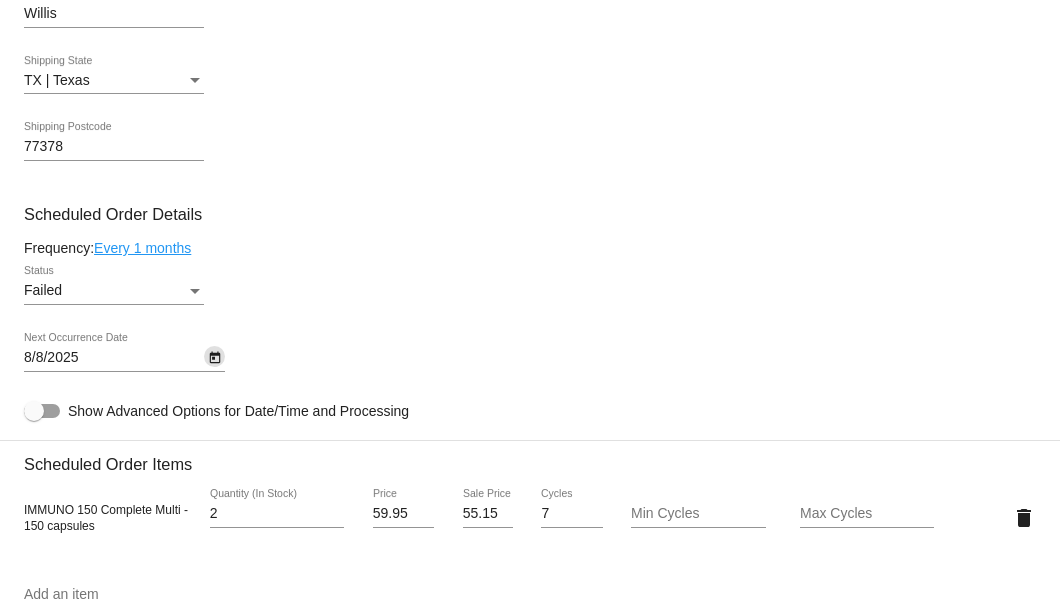 click at bounding box center (195, 291) 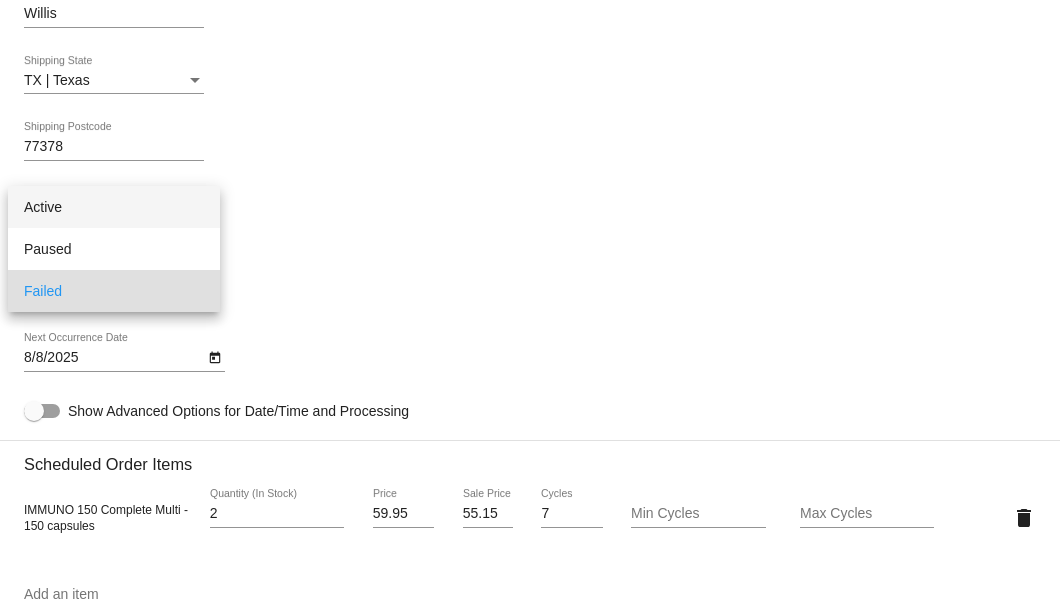 click on "Active" at bounding box center (114, 207) 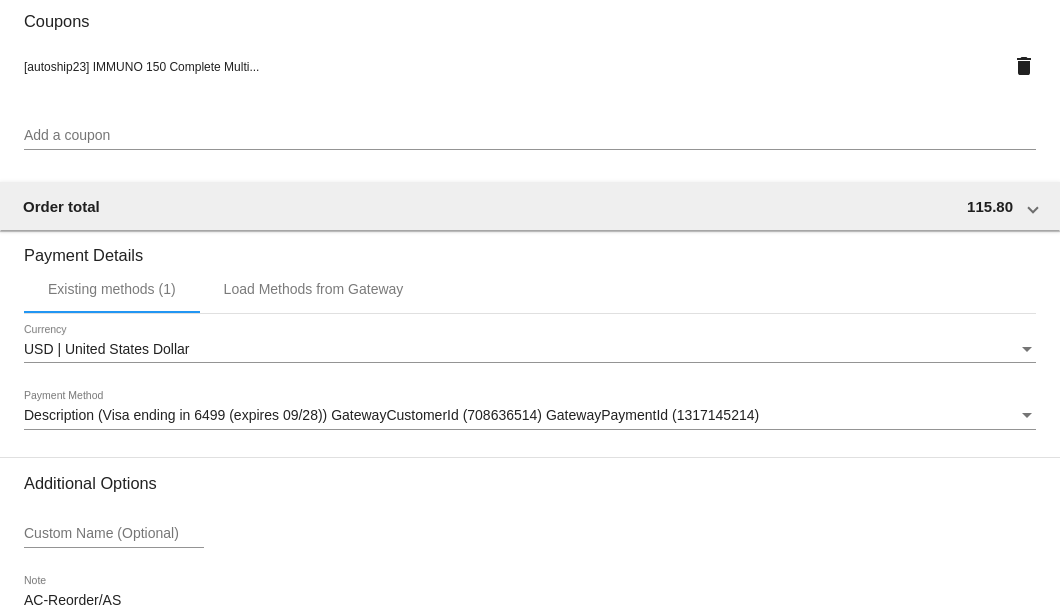 scroll, scrollTop: 1986, scrollLeft: 0, axis: vertical 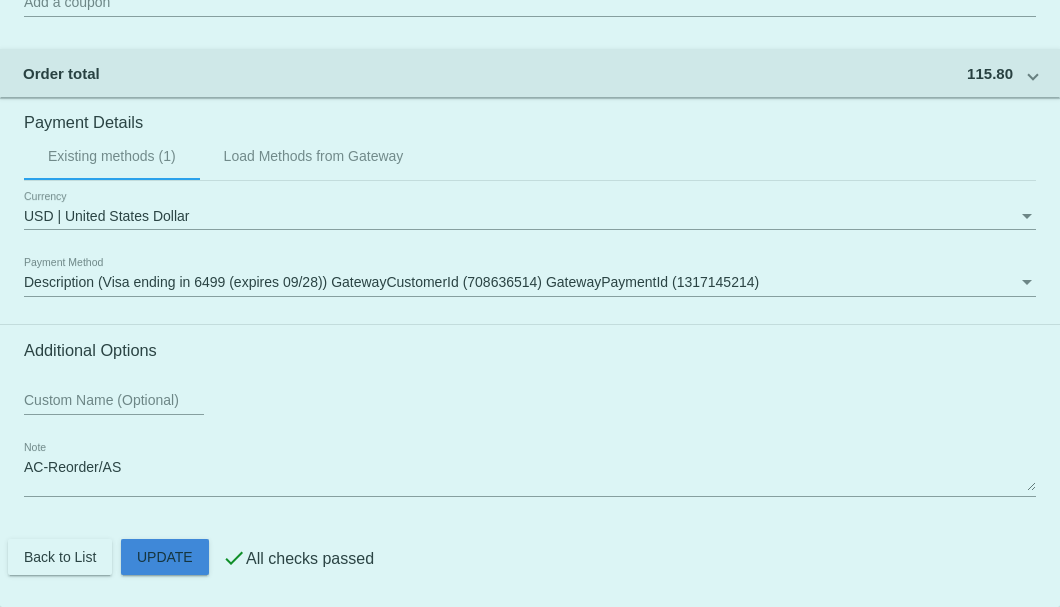 click on "Customer
5792134: Bruce LaMaster
Bruce@TeamLaMaster.com
Customer Shipping
Enter Shipping Address Select A Saved Address (0)
Bruce
Shipping First Name
LaMaster
Shipping Last Name
US | USA
Shipping Country
502 W Montgomery St #704
Shipping Street 1
Shipping Street 2
Willis
Shipping City
TX | Texas
Shipping State
77378
Shipping Postcode
Scheduled Order Details
Frequency:
Every 1 months
Active
Status" 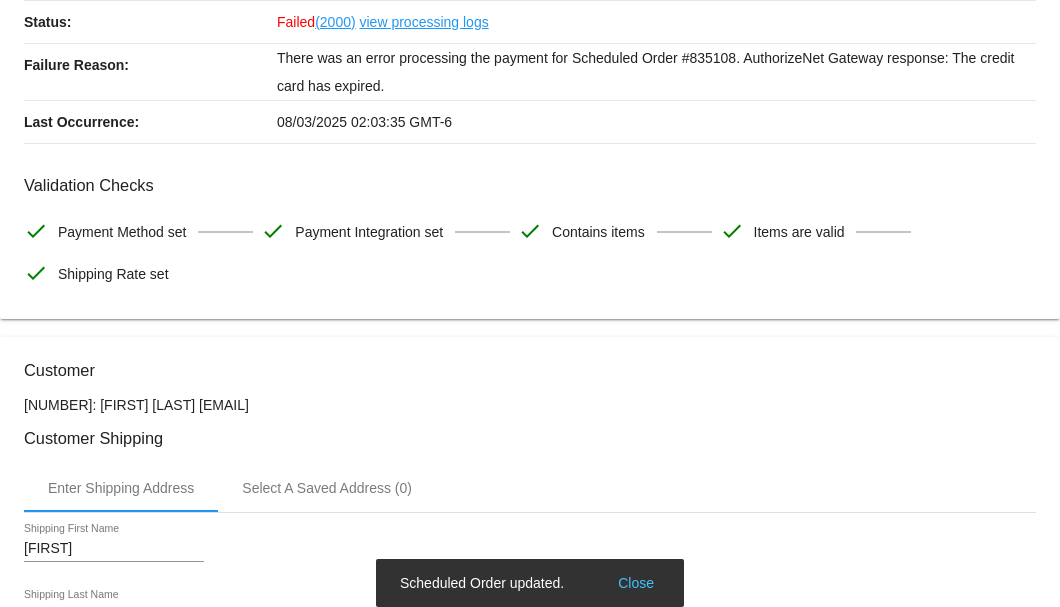 scroll, scrollTop: 0, scrollLeft: 0, axis: both 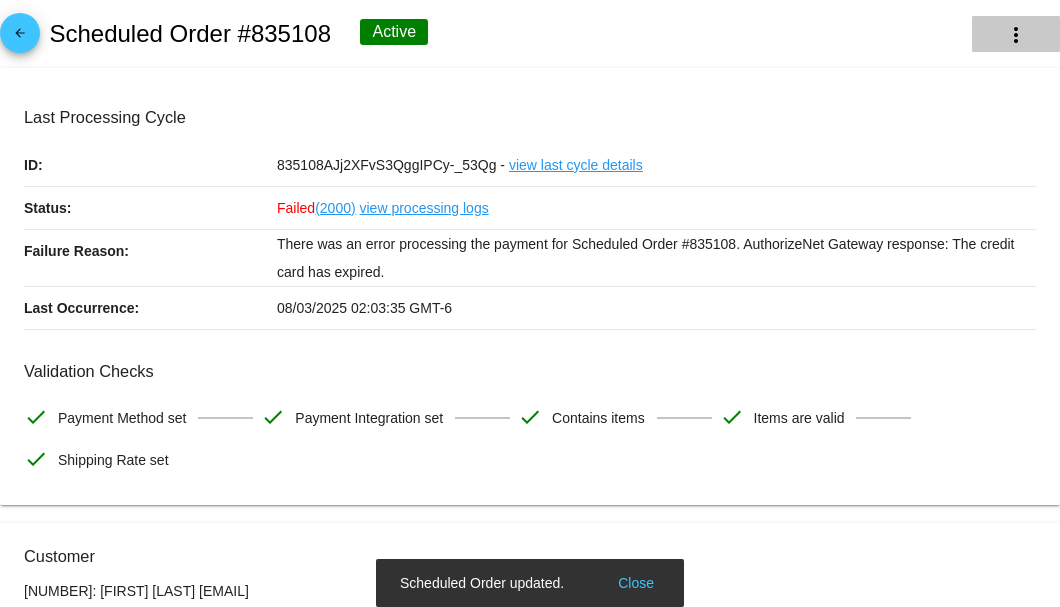 click on "more_vert" 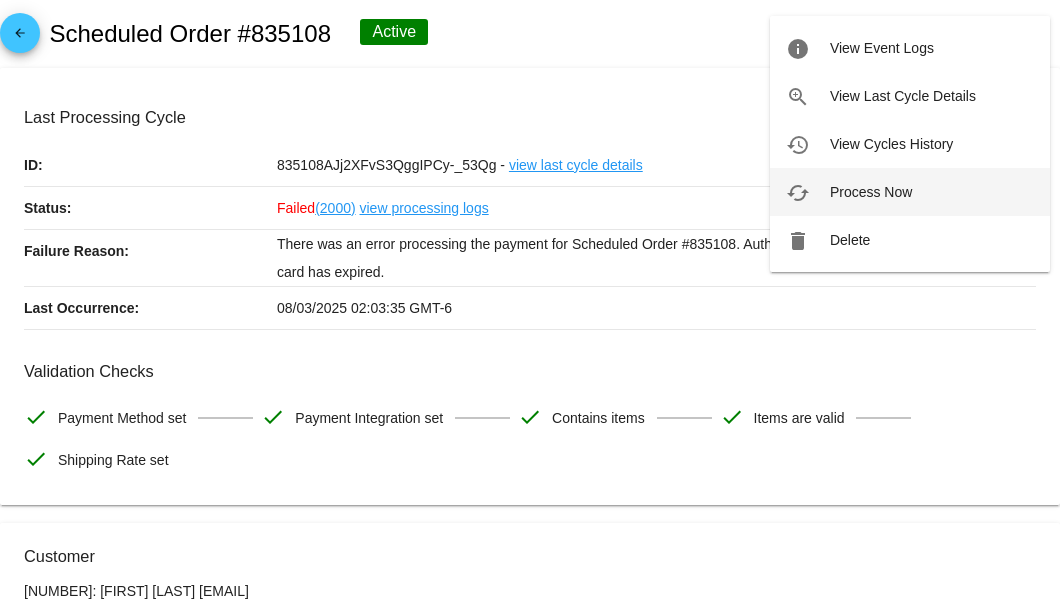 click on "Process Now" at bounding box center [871, 192] 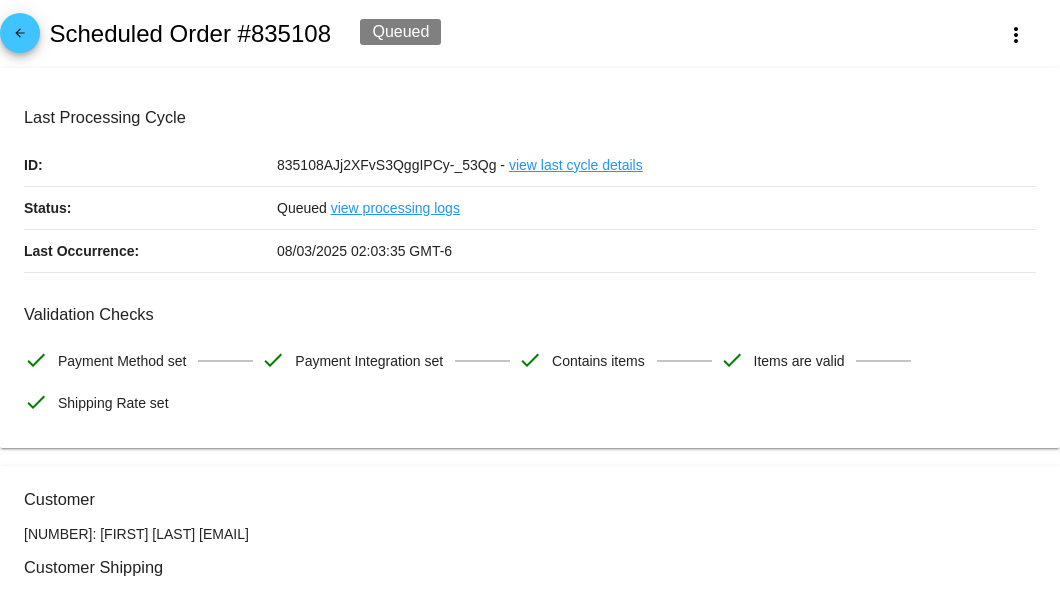 scroll, scrollTop: 266, scrollLeft: 0, axis: vertical 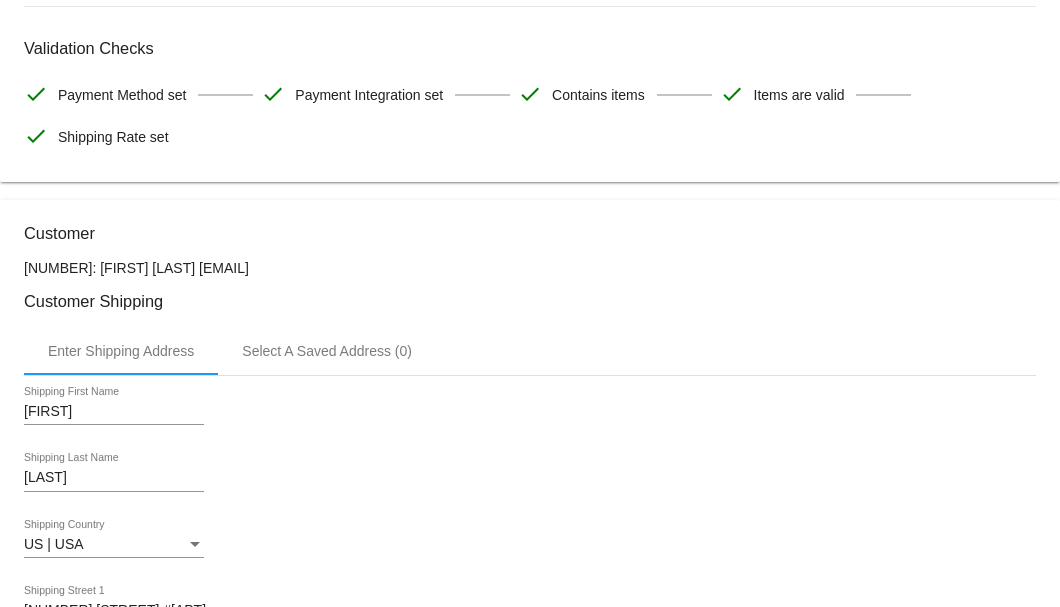drag, startPoint x: 359, startPoint y: 264, endPoint x: 189, endPoint y: 268, distance: 170.04706 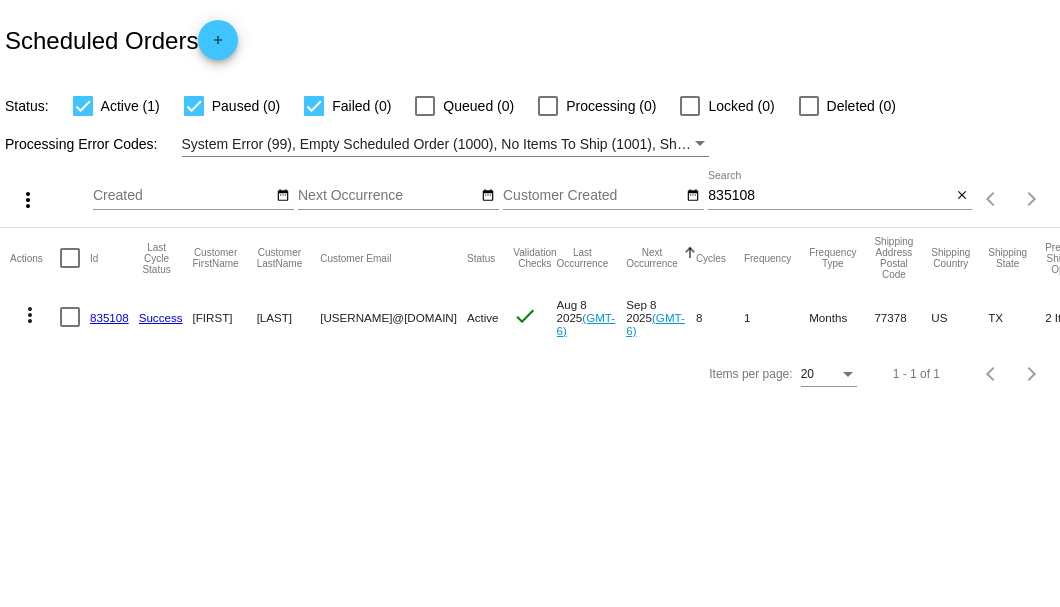 scroll, scrollTop: 0, scrollLeft: 0, axis: both 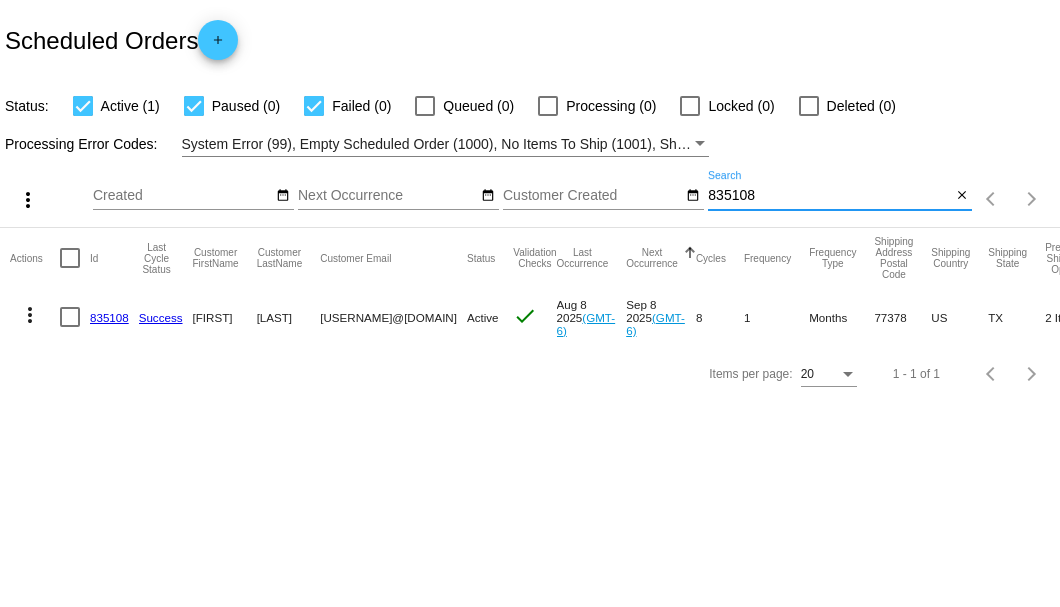 click on "835108" at bounding box center (829, 196) 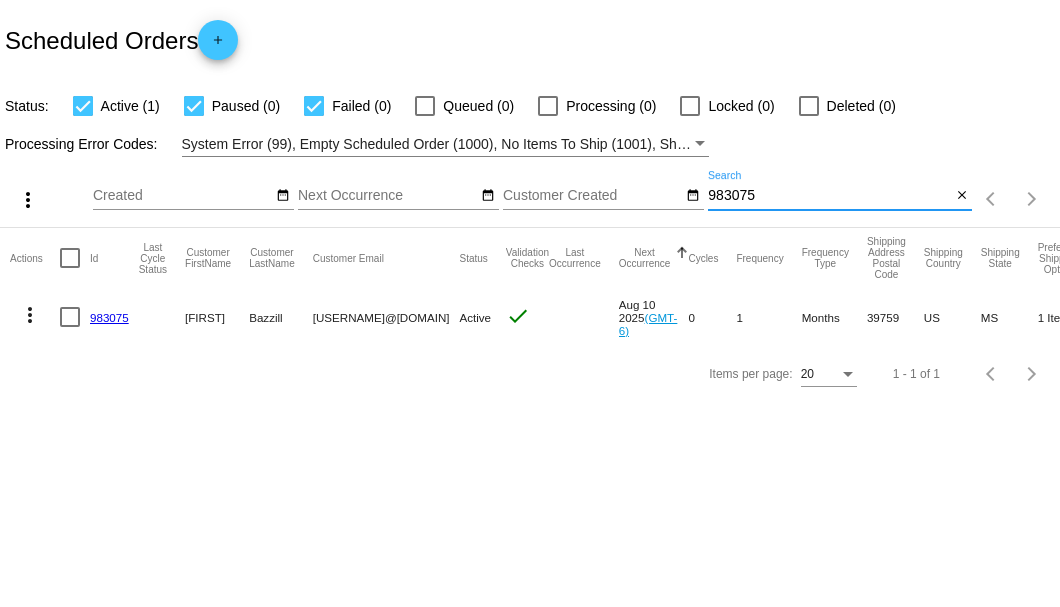 type on "983075" 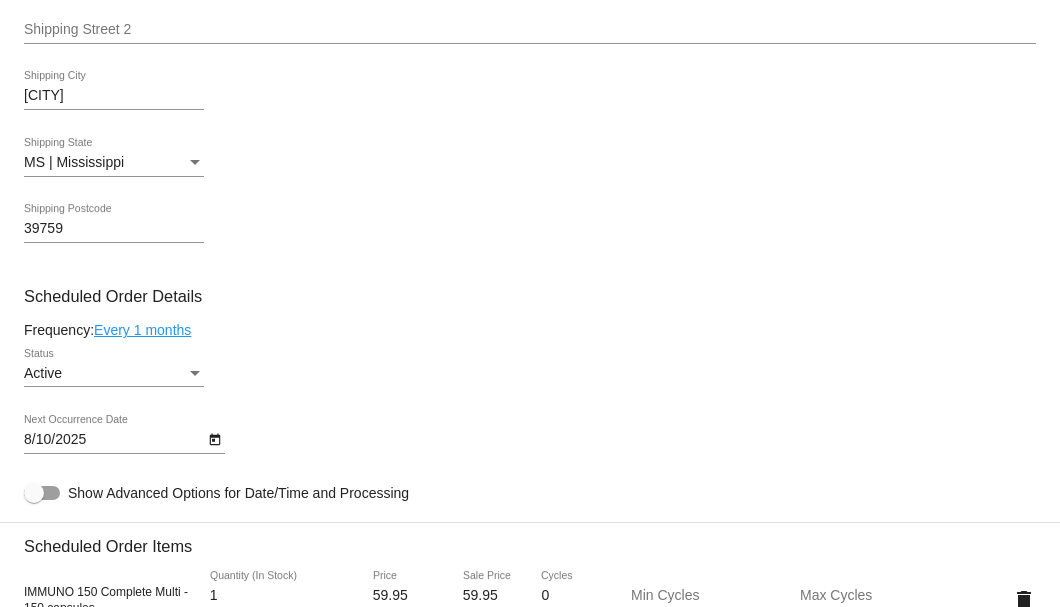 scroll, scrollTop: 933, scrollLeft: 0, axis: vertical 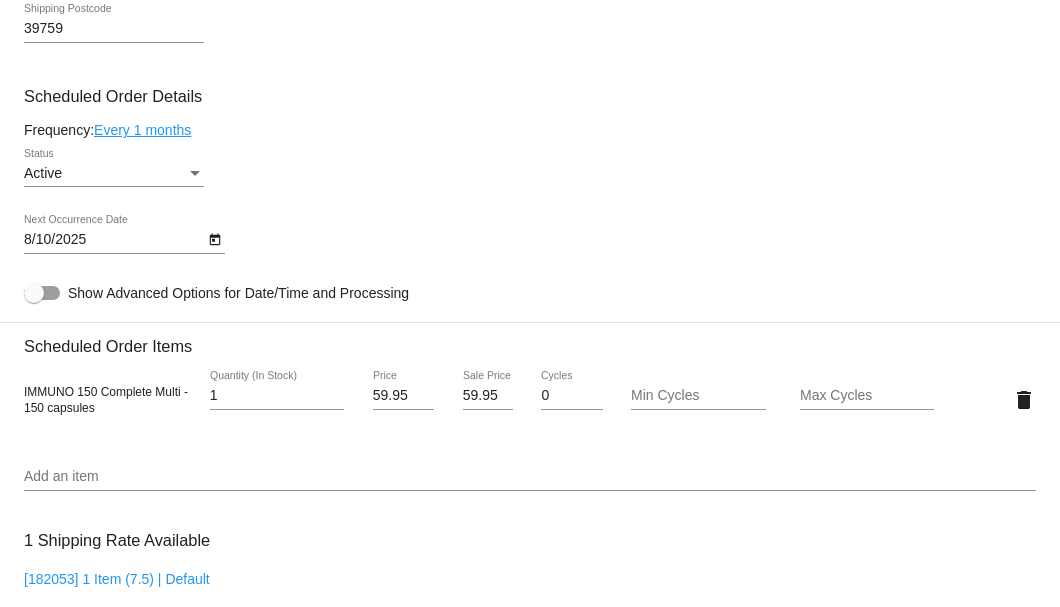 click 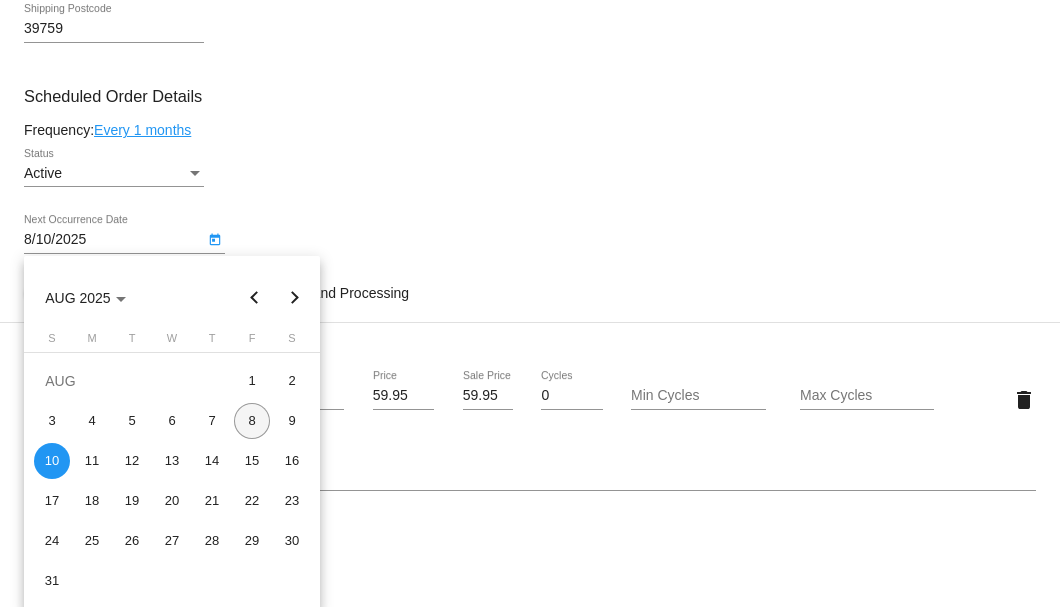 click on "8" at bounding box center [252, 421] 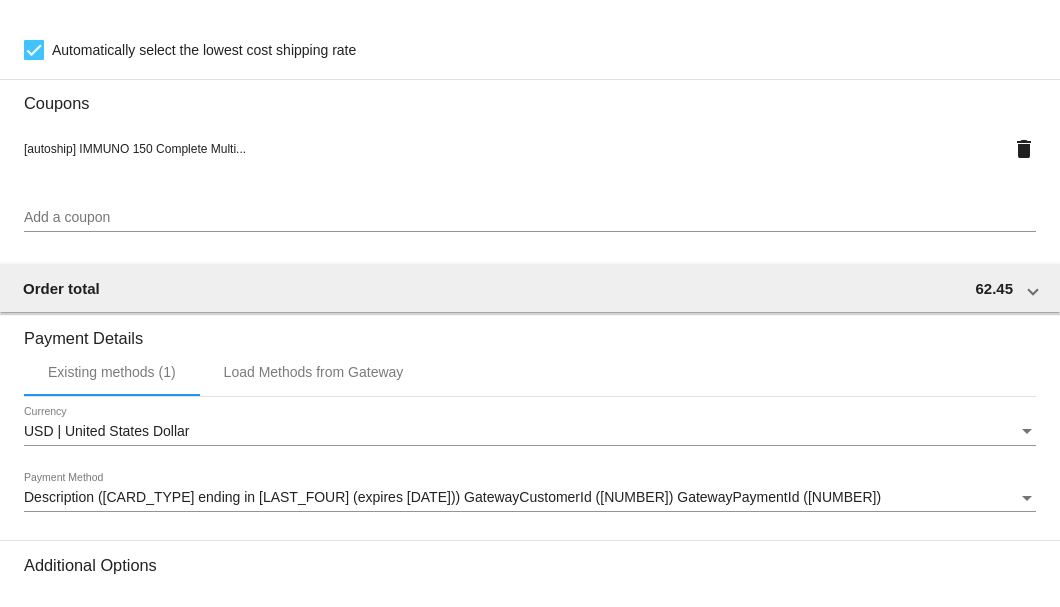 scroll, scrollTop: 1750, scrollLeft: 0, axis: vertical 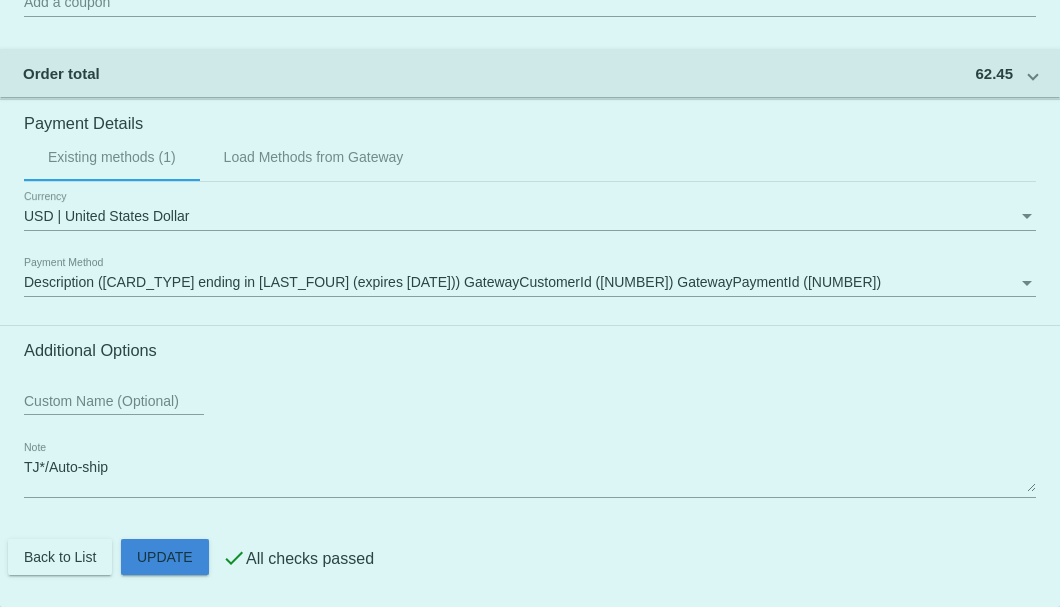 click on "Customer
6824813: [FIRST] [LAST]
[EMAIL]
Customer Shipping
Enter Shipping Address Select A Saved Address (0)
[FIRST]
Shipping First Name
[LAST]
Shipping Last Name
US | USA
Shipping Country
[NUMBER] [STREET]
Shipping Street 1
Shipping Street 2
[CITY]
Shipping City
[STATE] | Mississippi
Shipping State
[POSTAL_CODE]
Shipping Postcode
Scheduled Order Details
Frequency:
Every 1 months
Active
Status" 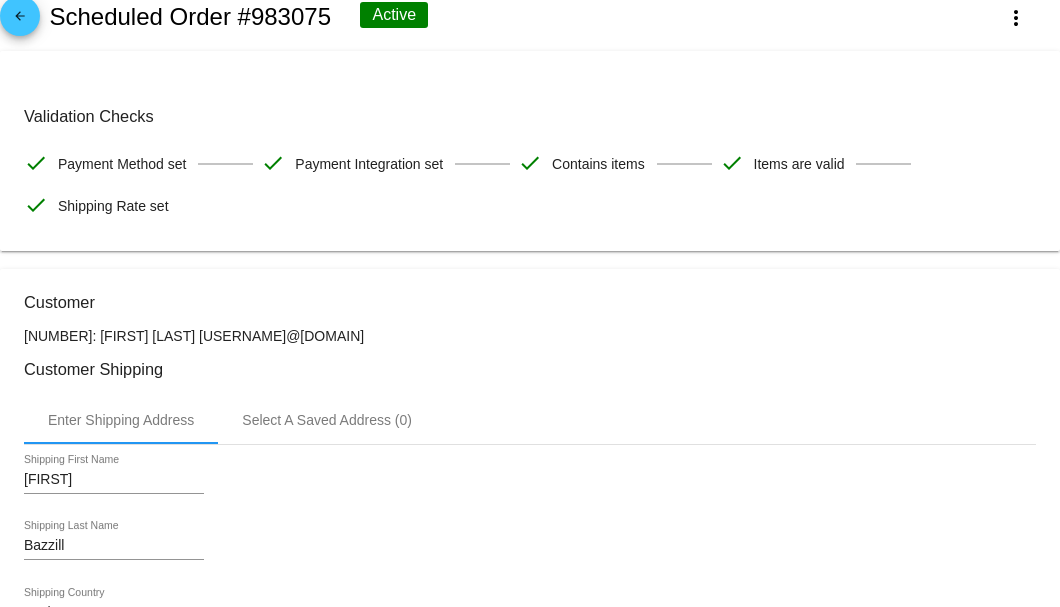 scroll, scrollTop: 0, scrollLeft: 0, axis: both 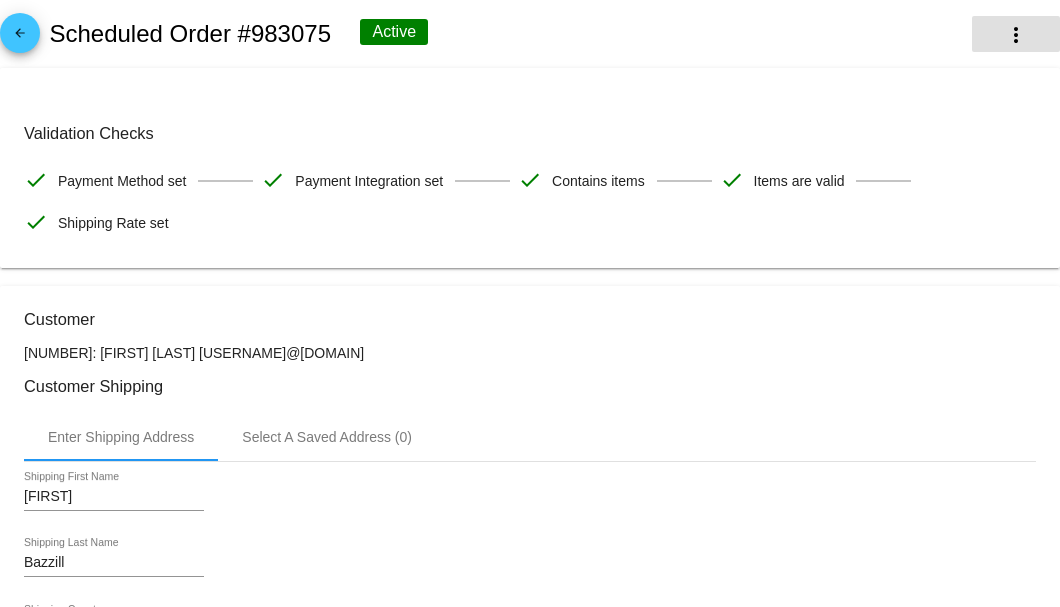 click on "more_vert" 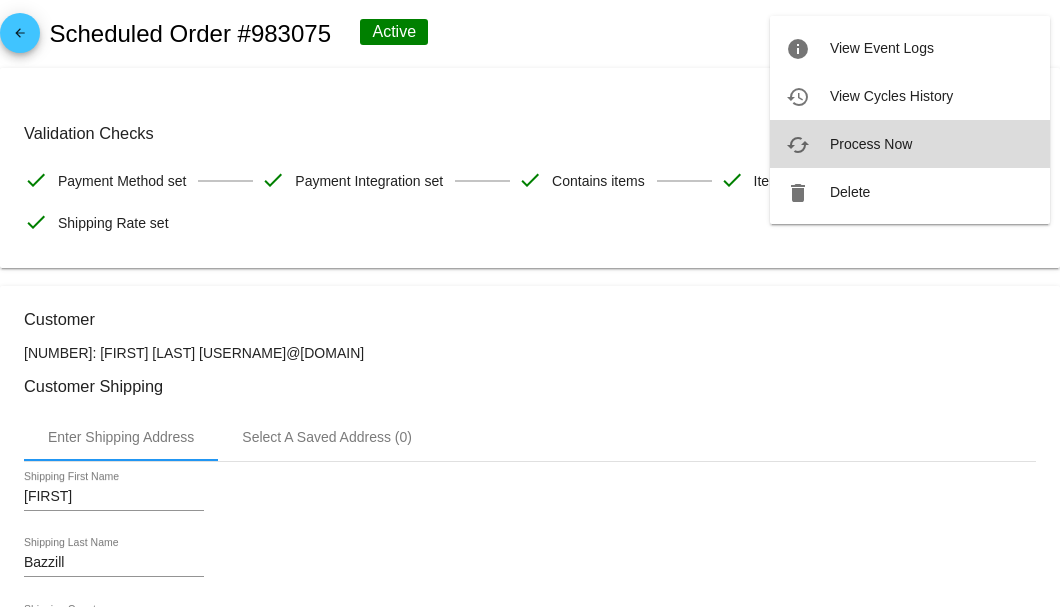 click on "Process Now" at bounding box center [871, 144] 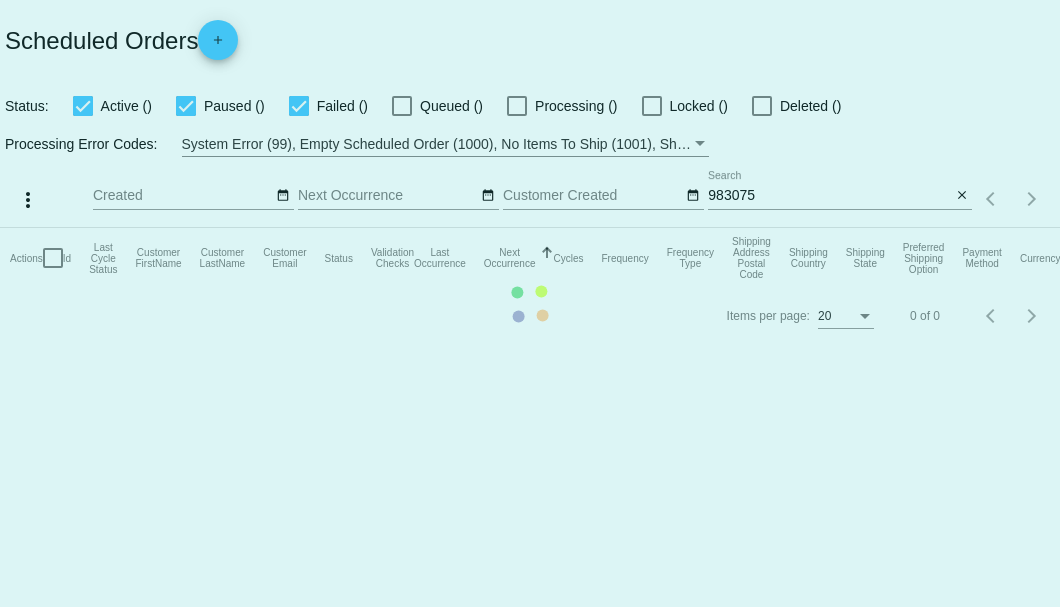 scroll, scrollTop: 0, scrollLeft: 0, axis: both 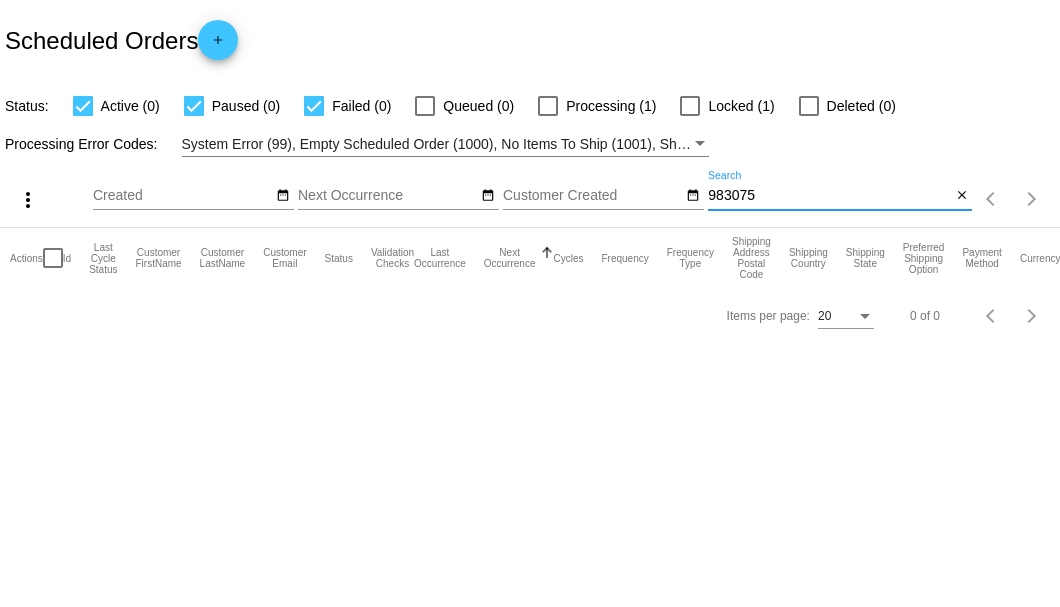 click on "983075" at bounding box center (829, 196) 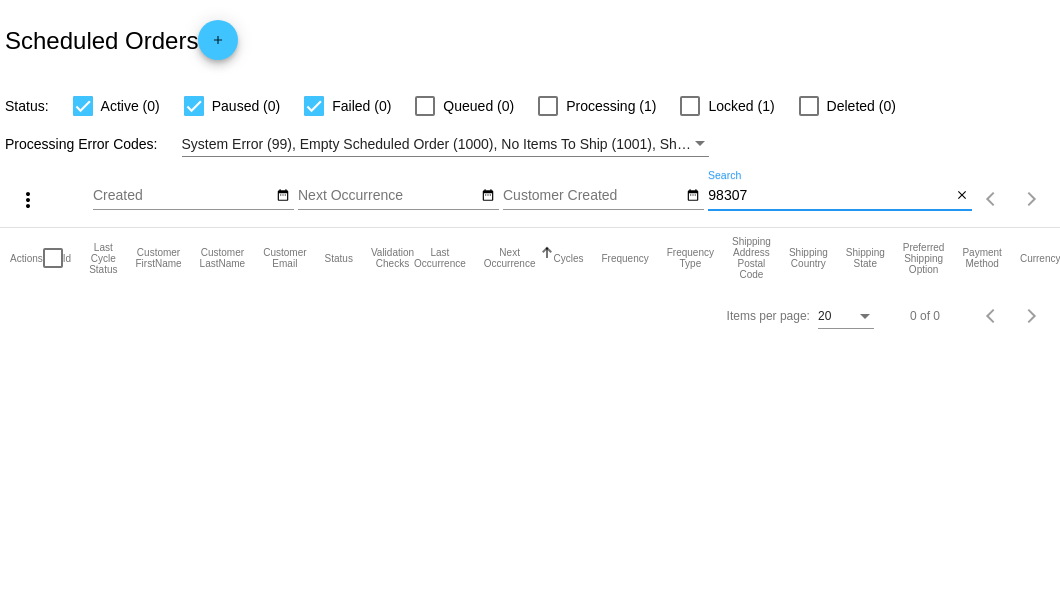 type on "983075" 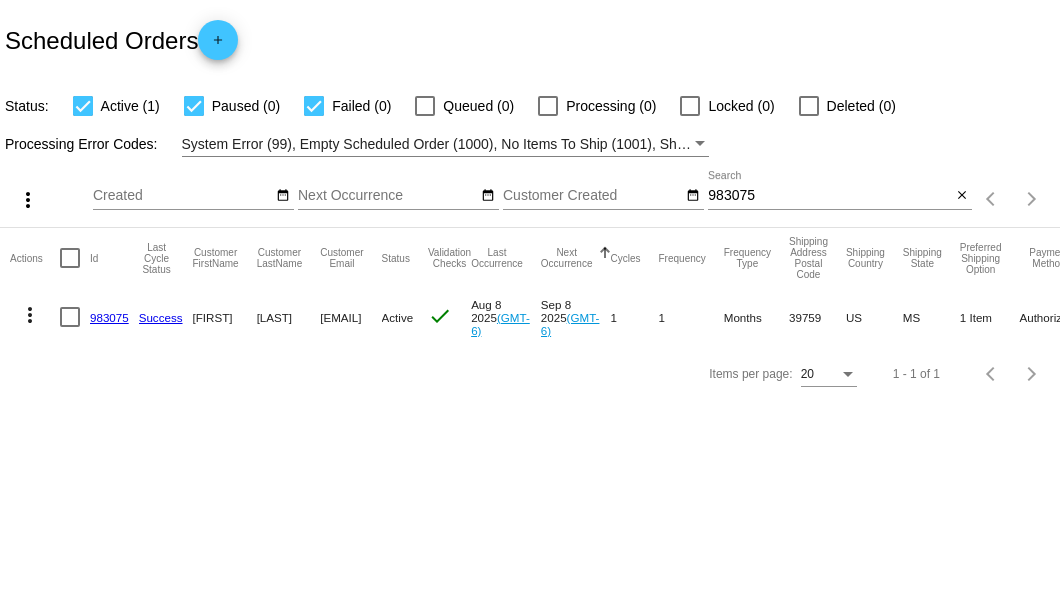 click on "983075" 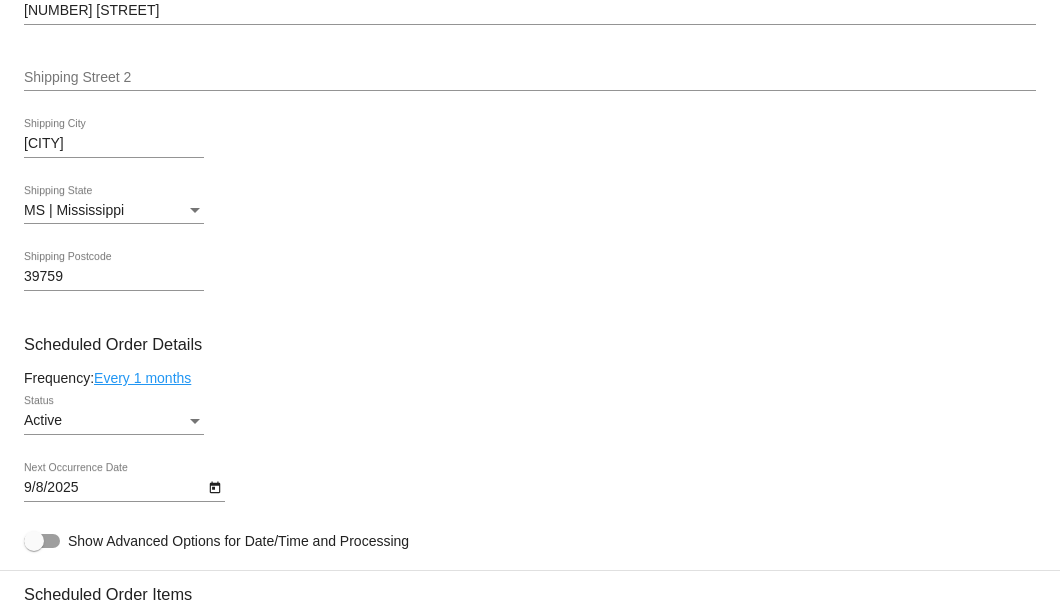 scroll, scrollTop: 1066, scrollLeft: 0, axis: vertical 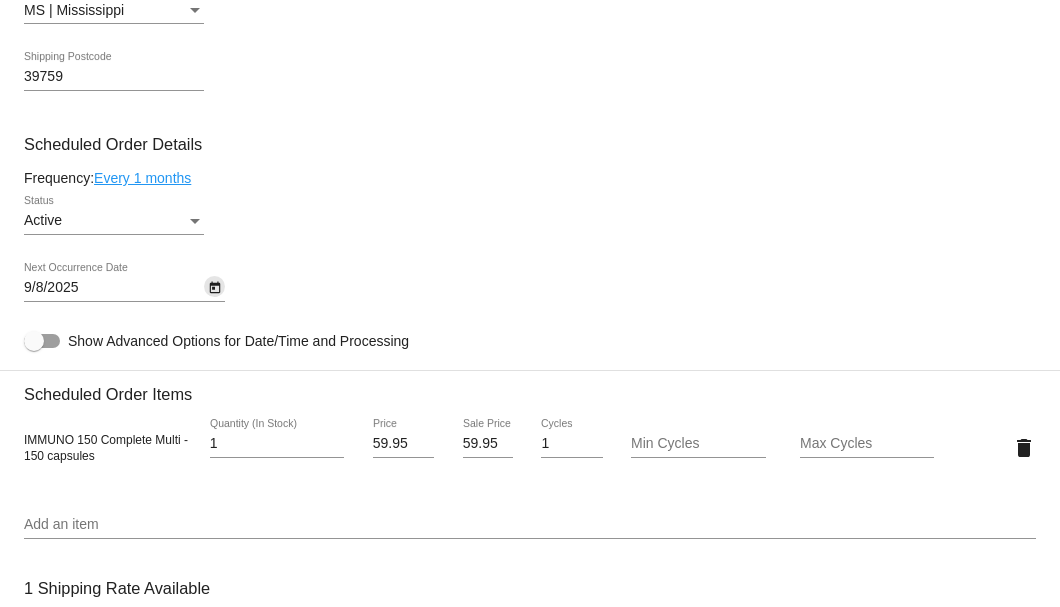 click 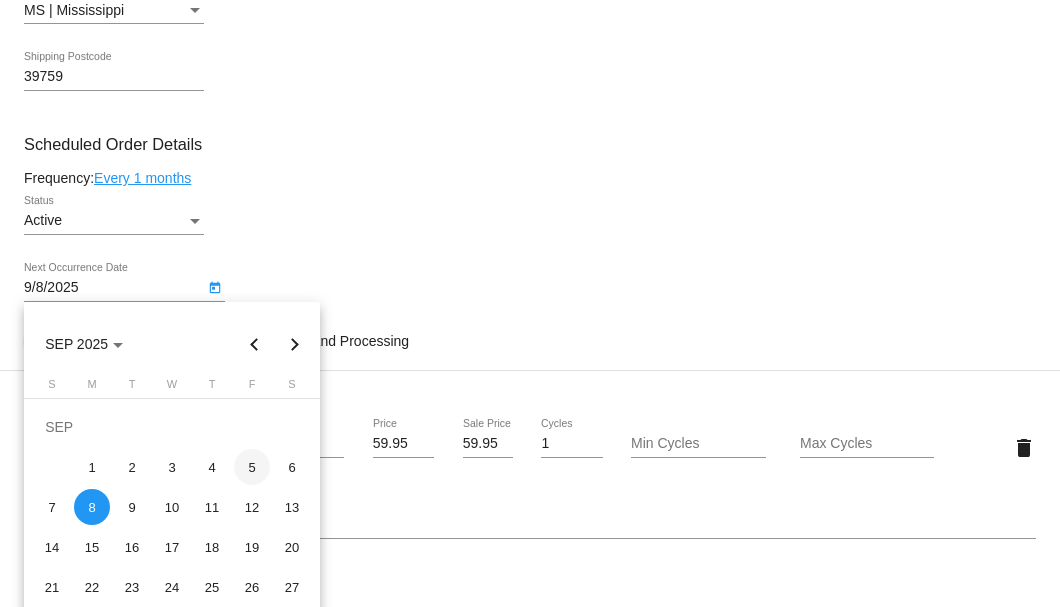 click on "5" at bounding box center (252, 467) 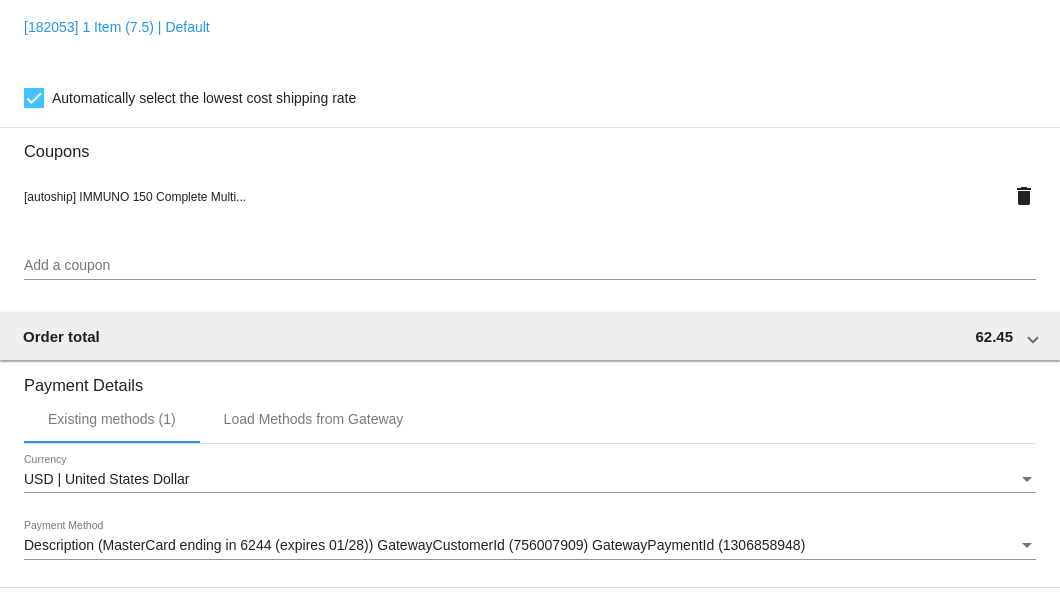 scroll, scrollTop: 1930, scrollLeft: 0, axis: vertical 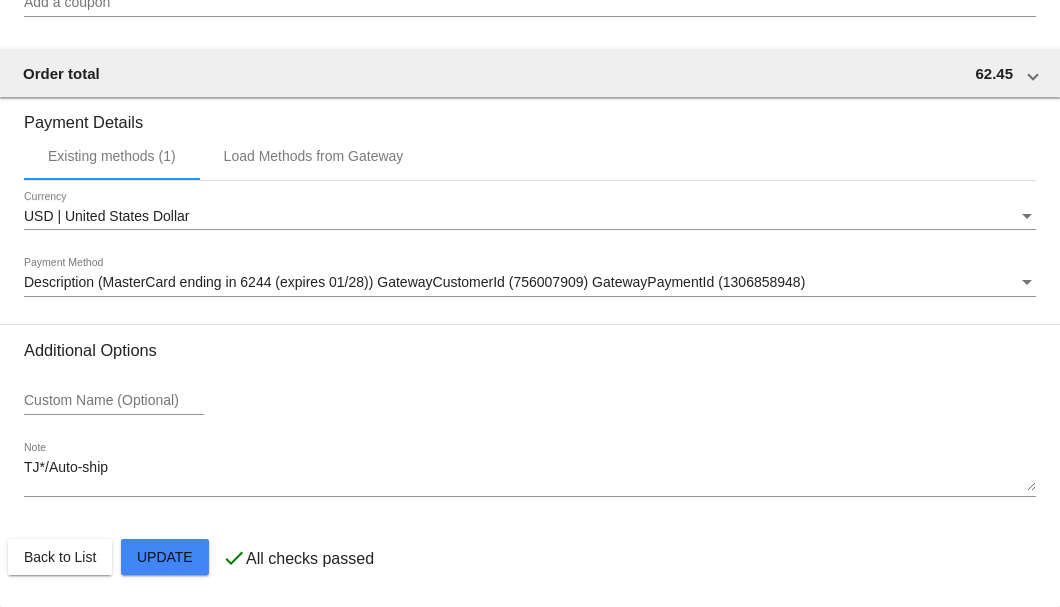 click on "Customer
6824813: Rickie Bazzill
rickiebazzill@aol.com
Customer Shipping
Enter Shipping Address Select A Saved Address (0)
Rickie
Shipping First Name
Bazzill
Shipping Last Name
US | USA
Shipping Country
125 Serenity Lake Road
Shipping Street 1
Shipping Street 2
Starkville
Shipping City
MS | Mississippi
Shipping State
39759
Shipping Postcode
Scheduled Order Details
Frequency:
Every 1 months
Active
Status" 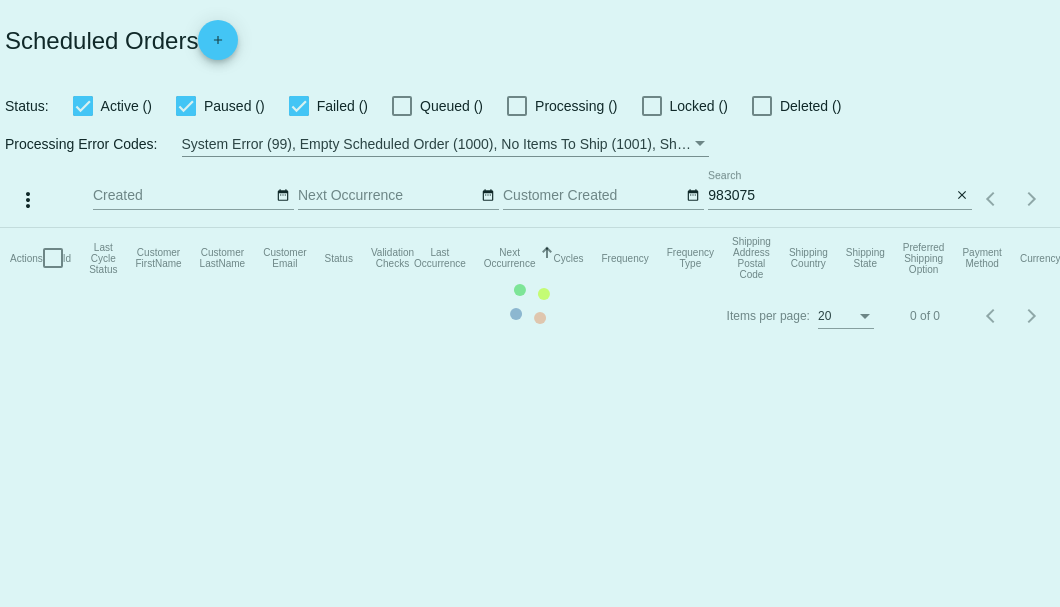 scroll, scrollTop: 0, scrollLeft: 0, axis: both 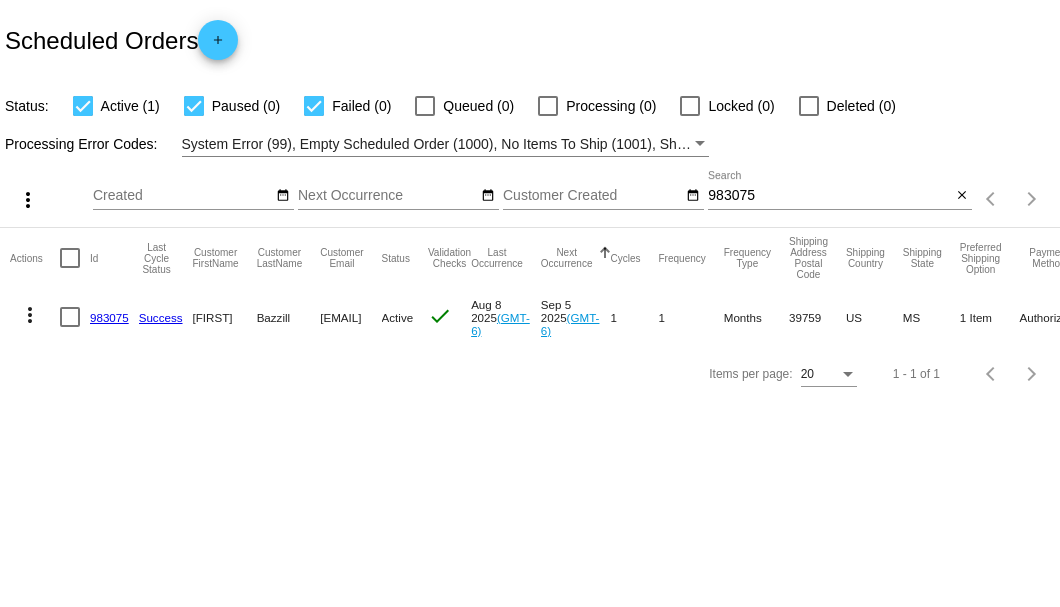 click on "983075" 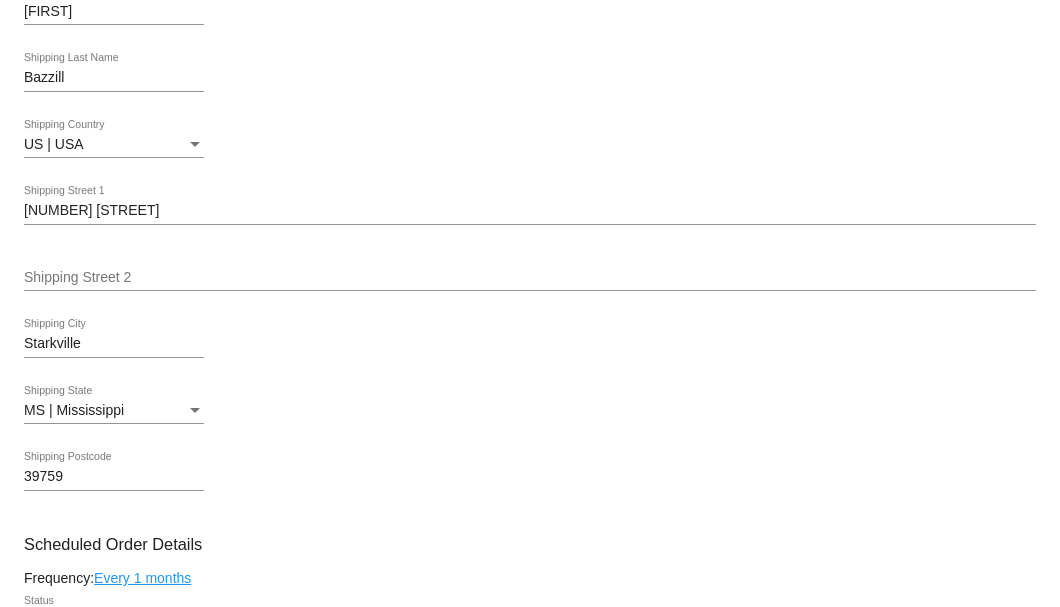 scroll, scrollTop: 1000, scrollLeft: 0, axis: vertical 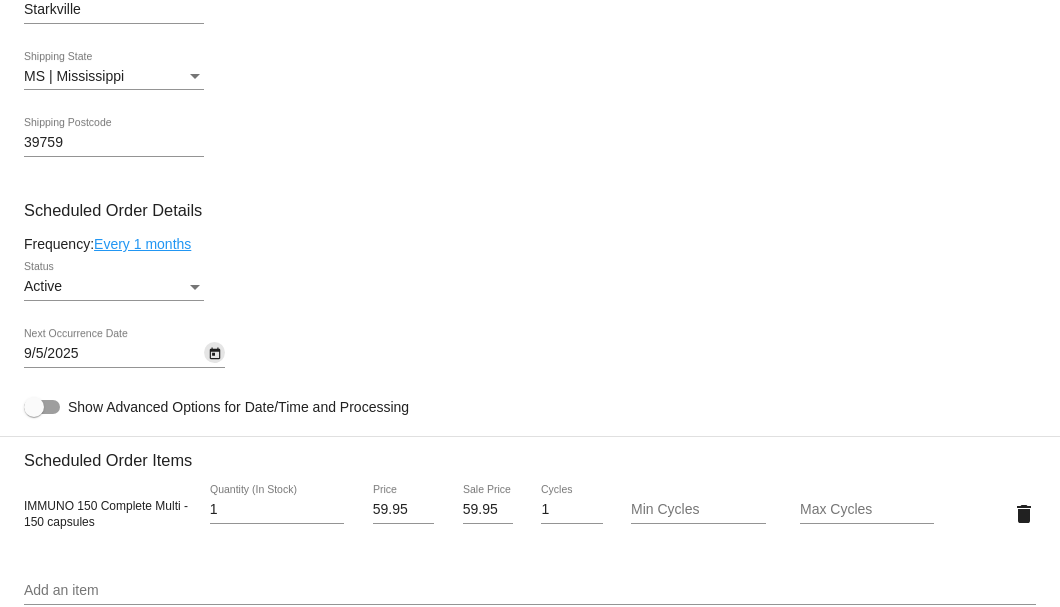 click 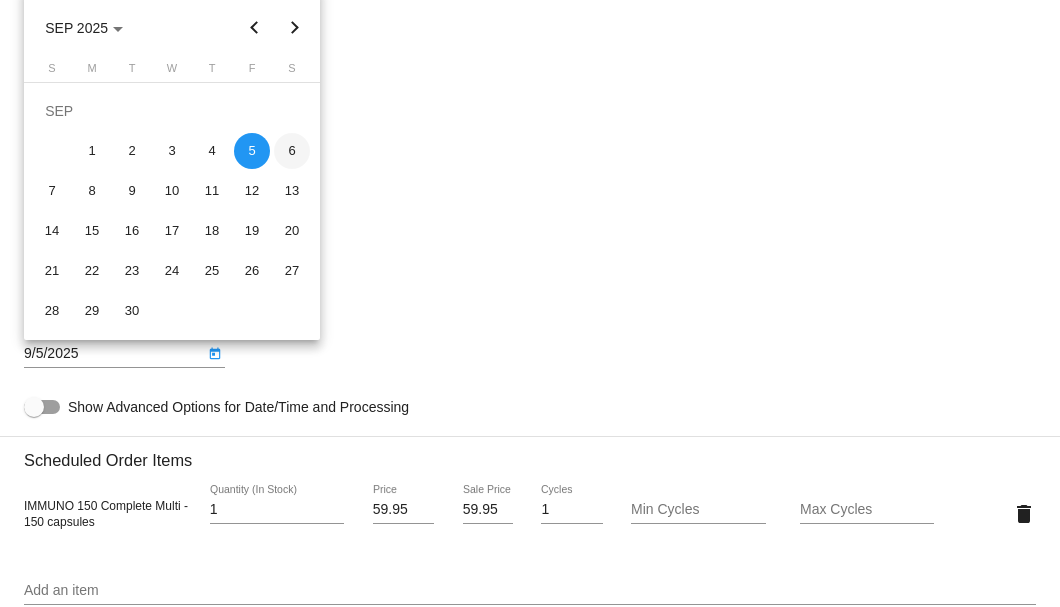 click on "6" at bounding box center [292, 151] 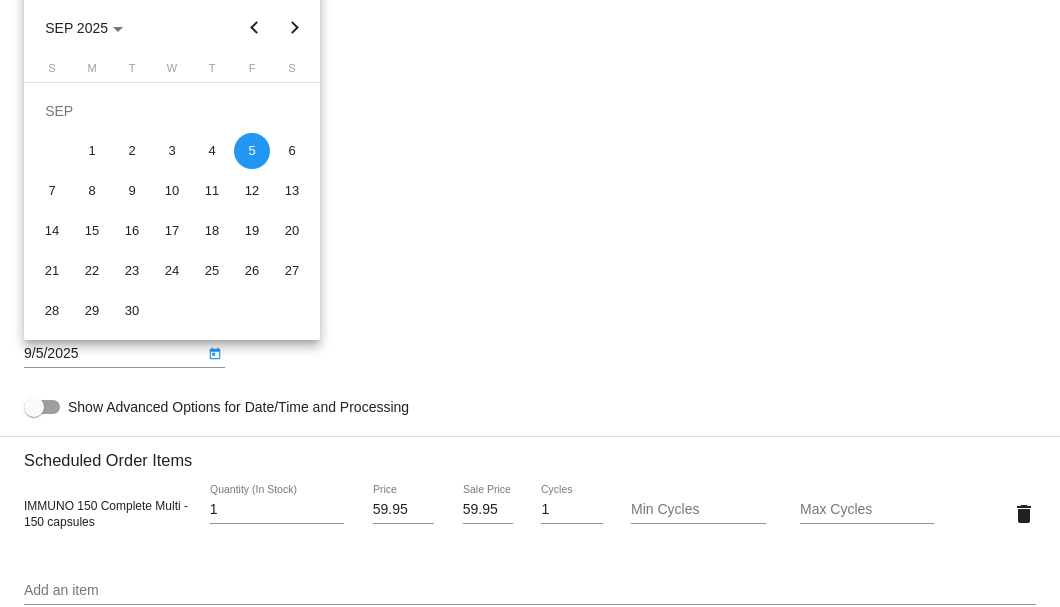 type on "9/6/2025" 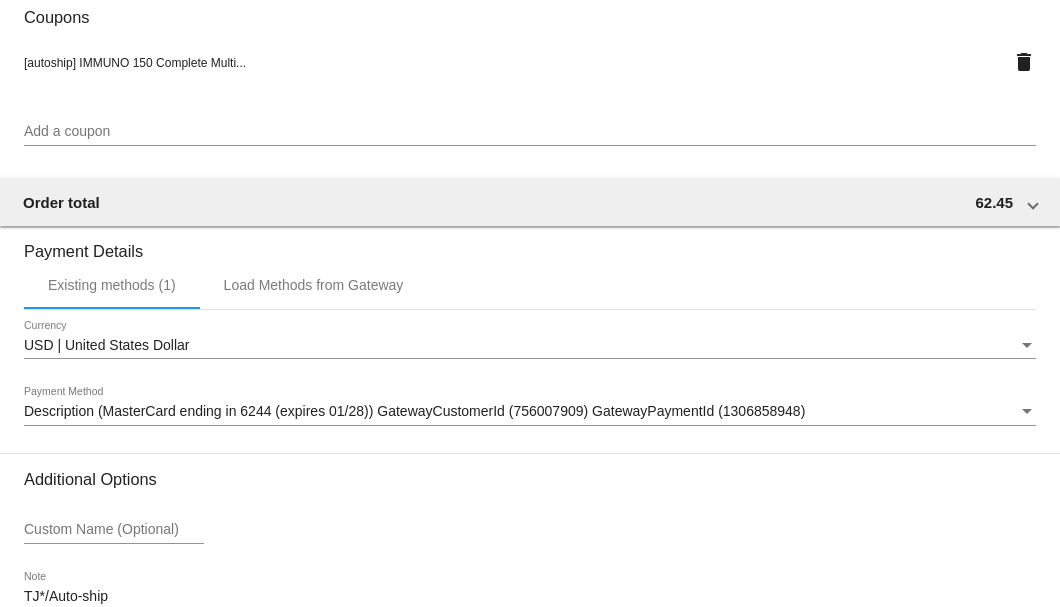 scroll, scrollTop: 1930, scrollLeft: 0, axis: vertical 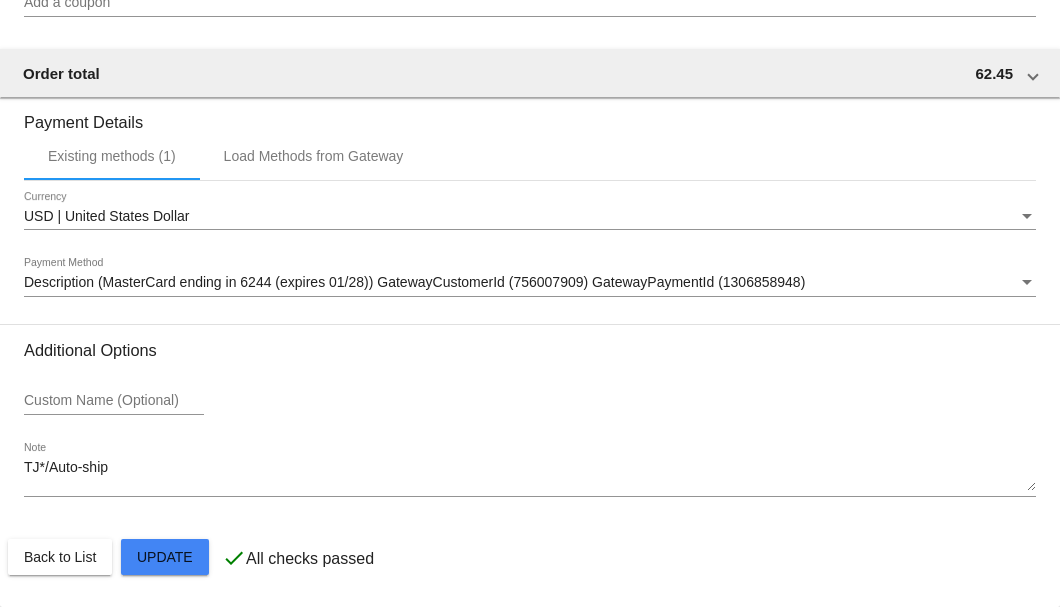 click on "Customer
6824813: [FIRST] [LAST]
[EMAIL]
Customer Shipping
Enter Shipping Address Select A Saved Address (0)
[FIRST]
Shipping First Name
[LAST]
Shipping Last Name
US | USA
Shipping Country
[NUMBER] [STREET]
Shipping Street 1
Shipping Street 2
[CITY]
Shipping City
[STATE] | Mississippi
Shipping State
[POSTAL_CODE]
Shipping Postcode
Scheduled Order Details
Frequency:
Every 1 months
Active
Status" 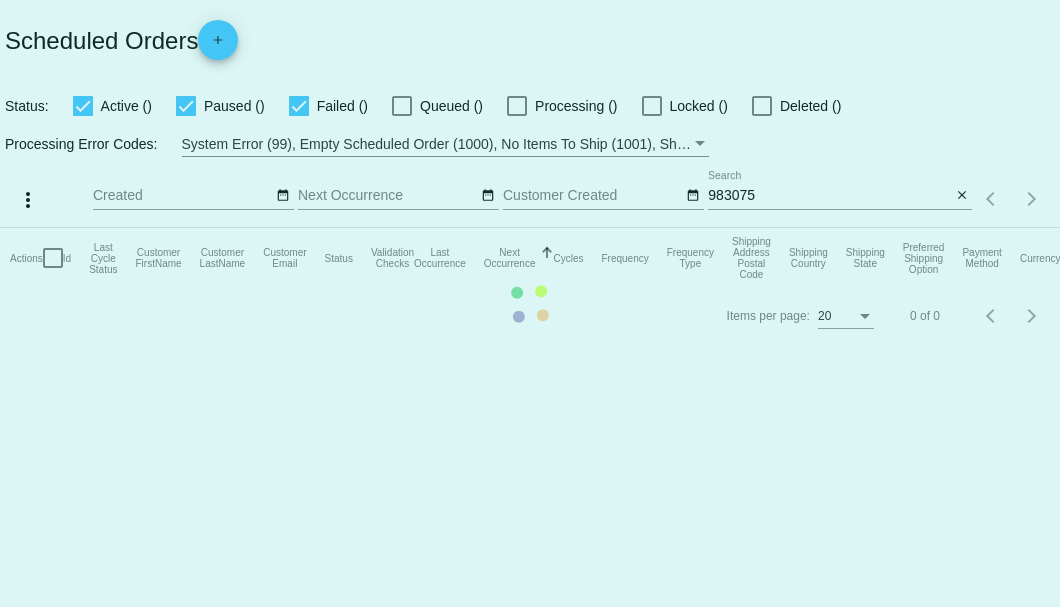 scroll, scrollTop: 0, scrollLeft: 0, axis: both 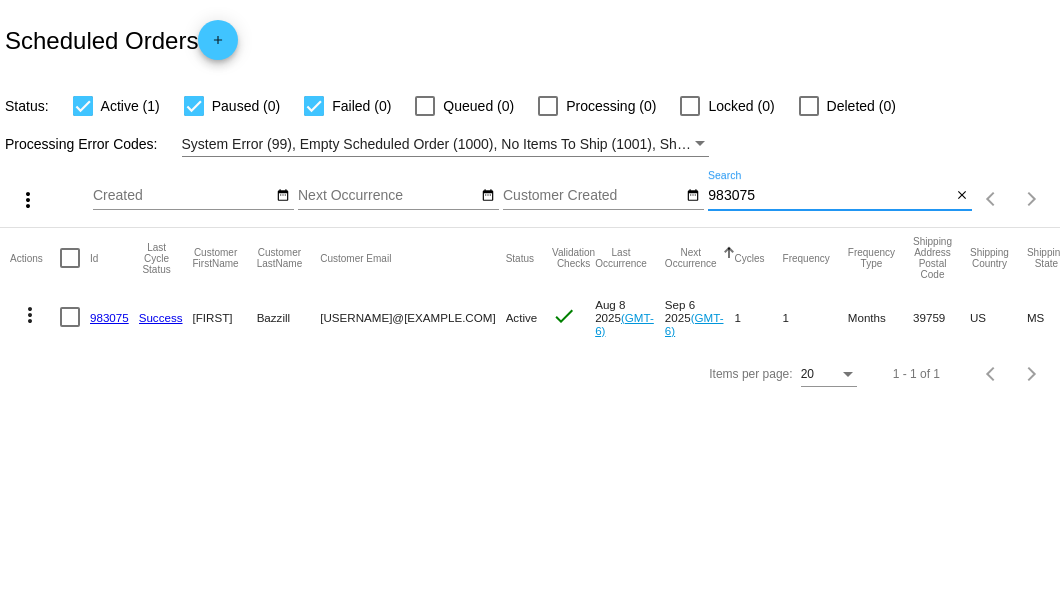 drag, startPoint x: 783, startPoint y: 188, endPoint x: 706, endPoint y: 194, distance: 77.23341 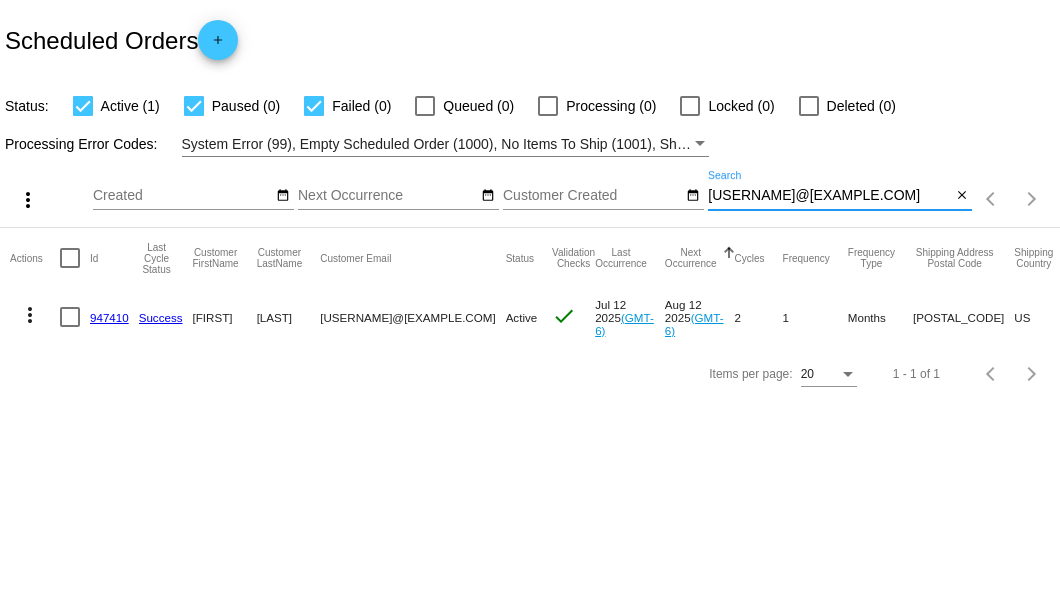 type on "[USERNAME]@[EXAMPLE.COM]" 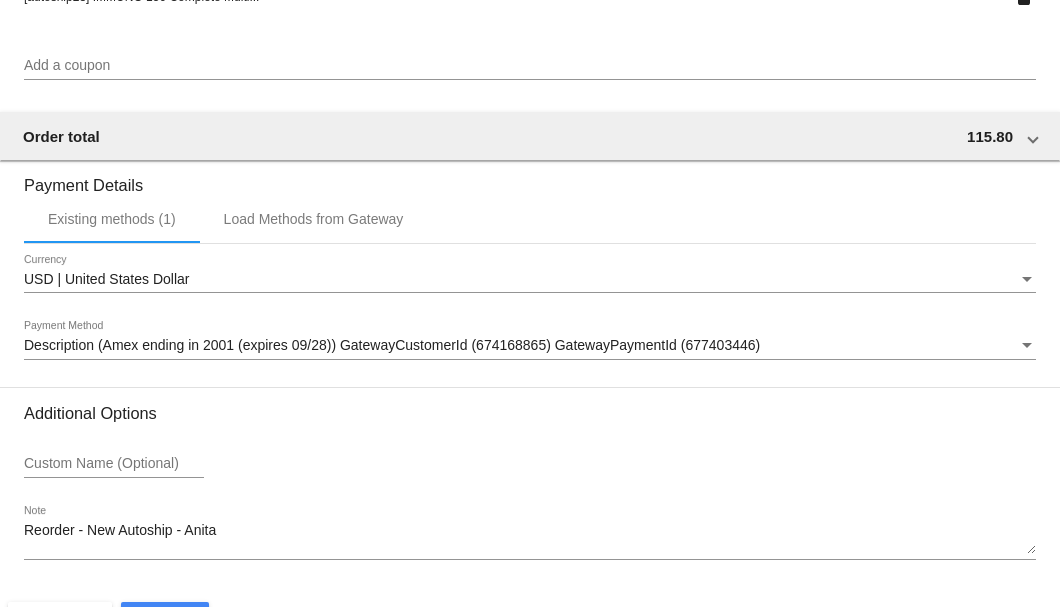 scroll, scrollTop: 1930, scrollLeft: 0, axis: vertical 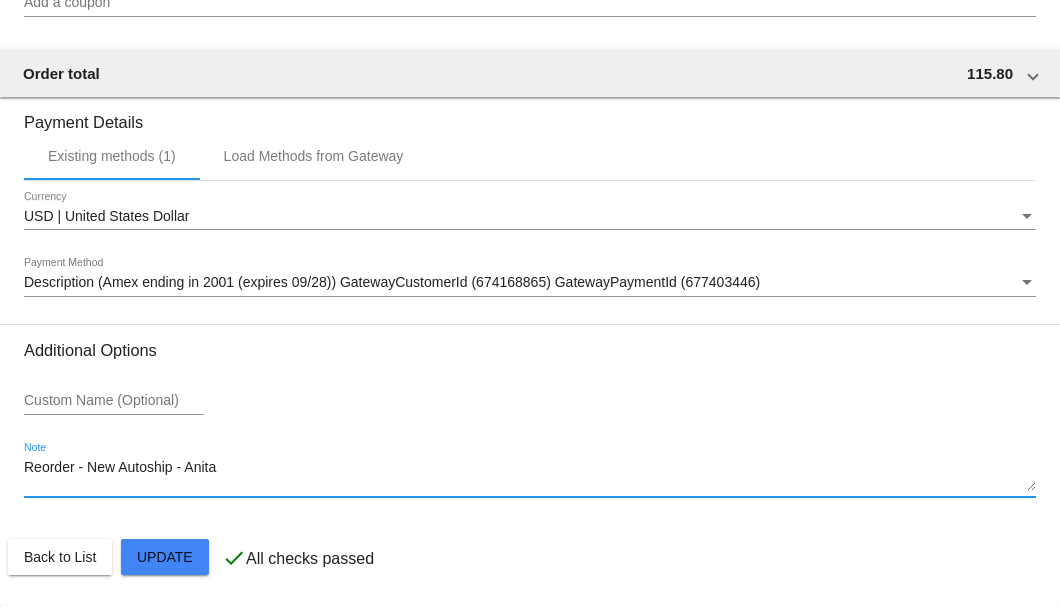 drag, startPoint x: 240, startPoint y: 470, endPoint x: 20, endPoint y: 474, distance: 220.03636 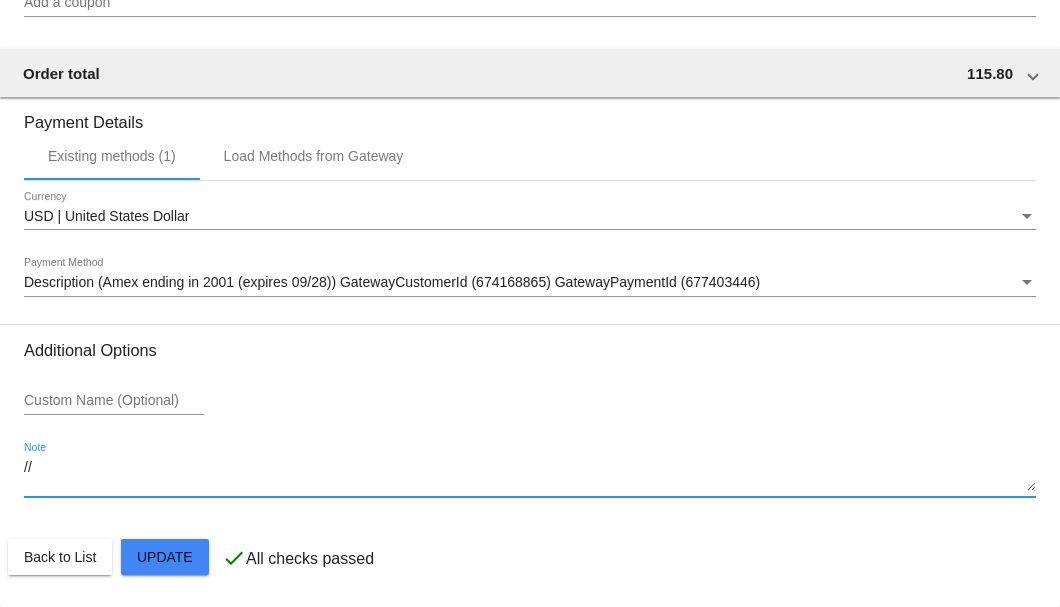 type on "/" 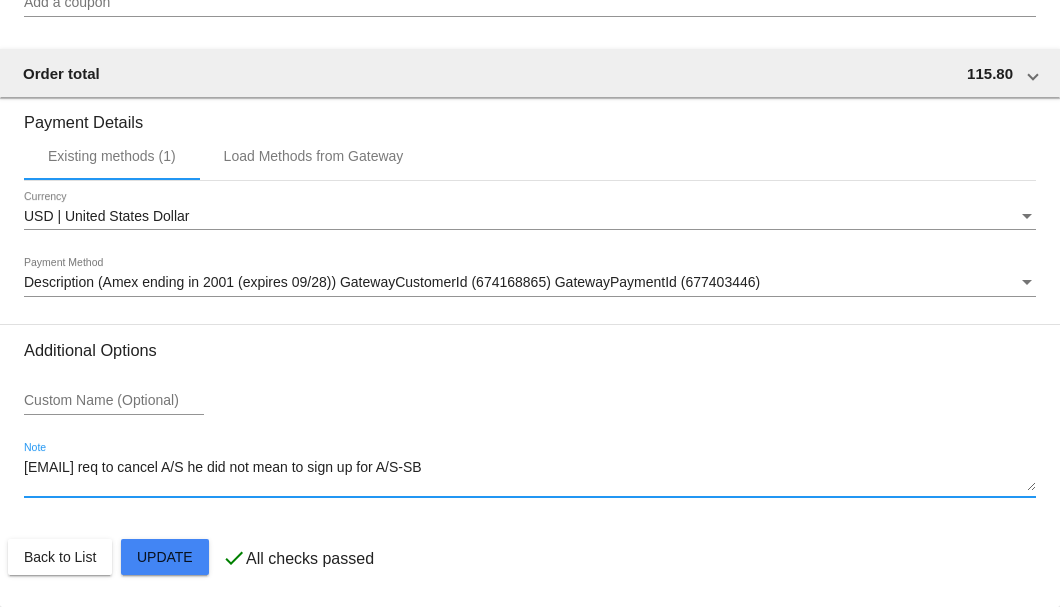type on "8-8 email req to cancel A/S he did not mean to sign up for A/S-SB" 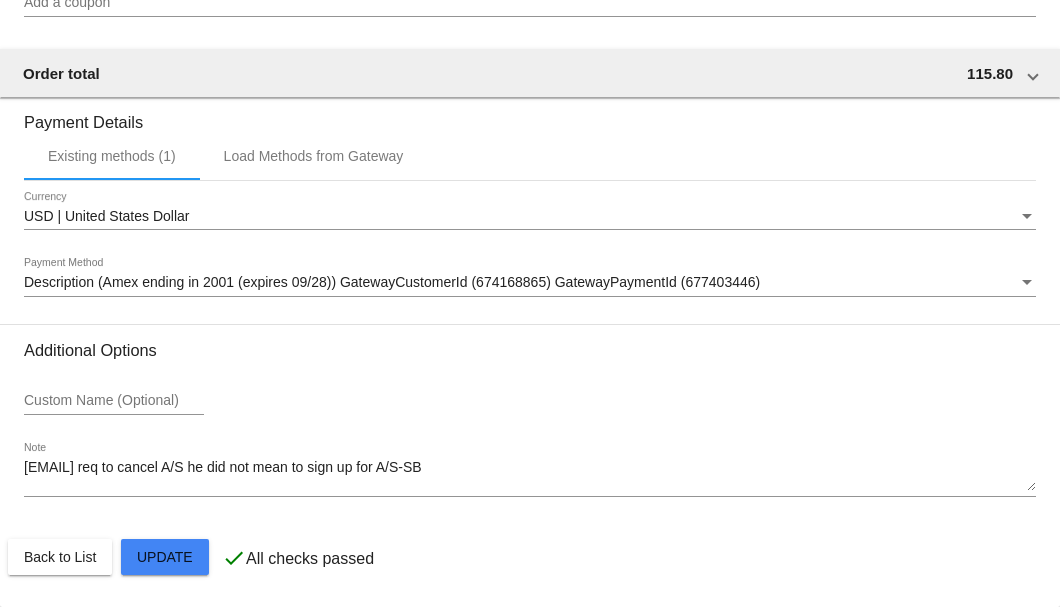 click on "Customer
4492764: Charles Barton
chuckbarton@comcast.net
Customer Shipping
Enter Shipping Address Select A Saved Address (0)
Charles
Shipping First Name
Barton
Shipping Last Name
US | USA
Shipping Country
22 Ridgeland Drive
Shipping Street 1
Shipping Street 2
Stuart
Shipping City
FL | Florida
Shipping State
34996
Shipping Postcode
Scheduled Order Details
Frequency:
Every 1 months
Active
Status
2" 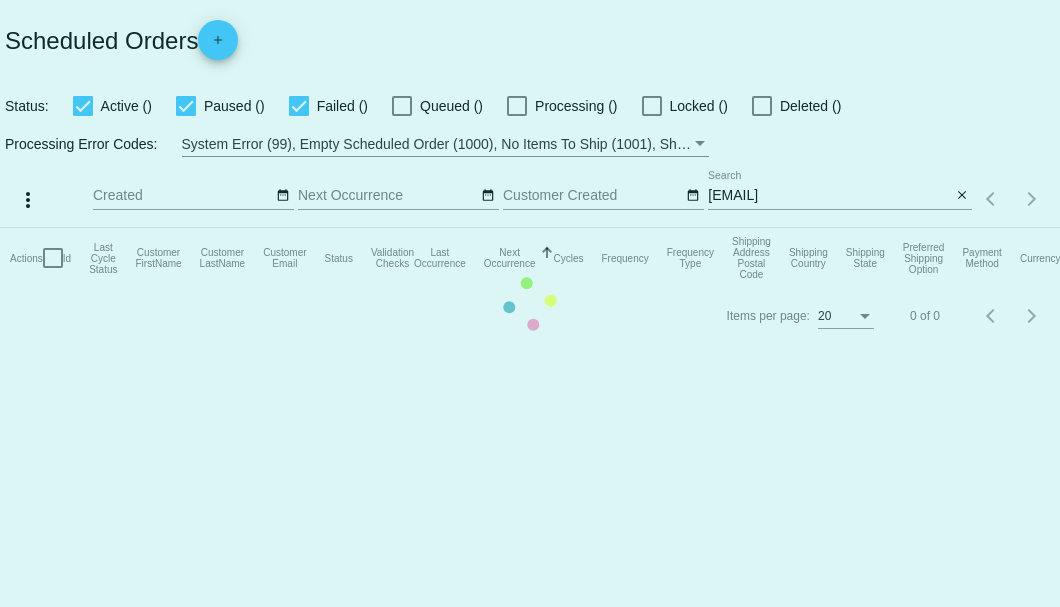 scroll, scrollTop: 0, scrollLeft: 0, axis: both 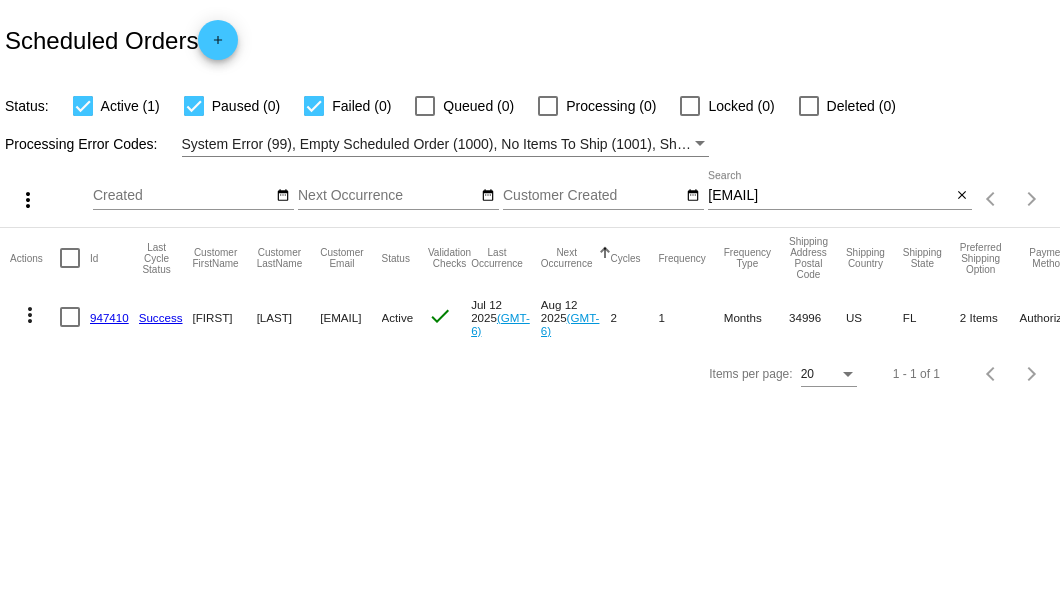 click at bounding box center [70, 317] 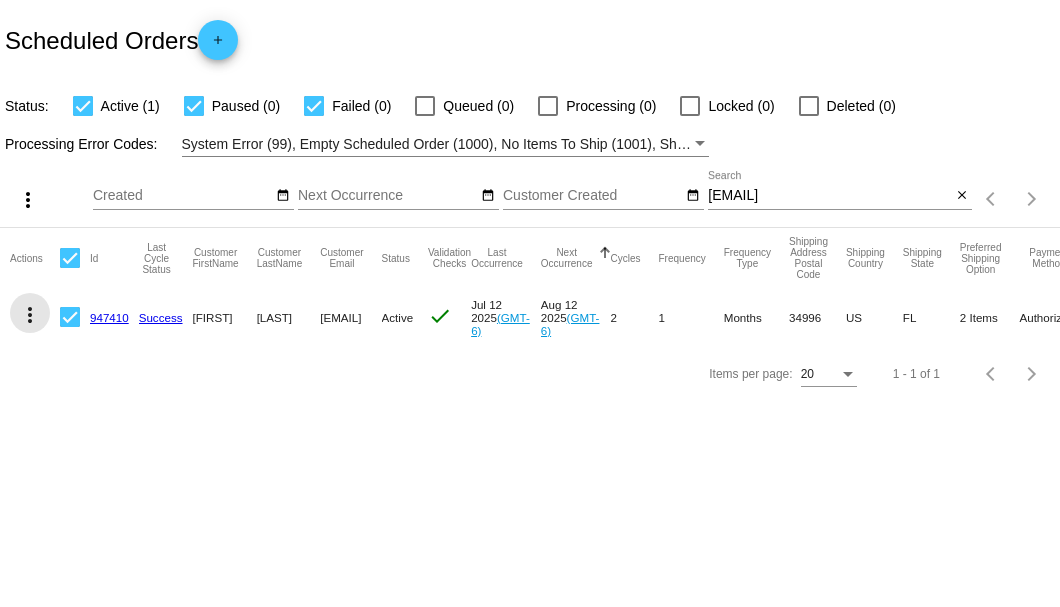 click on "more_vert" 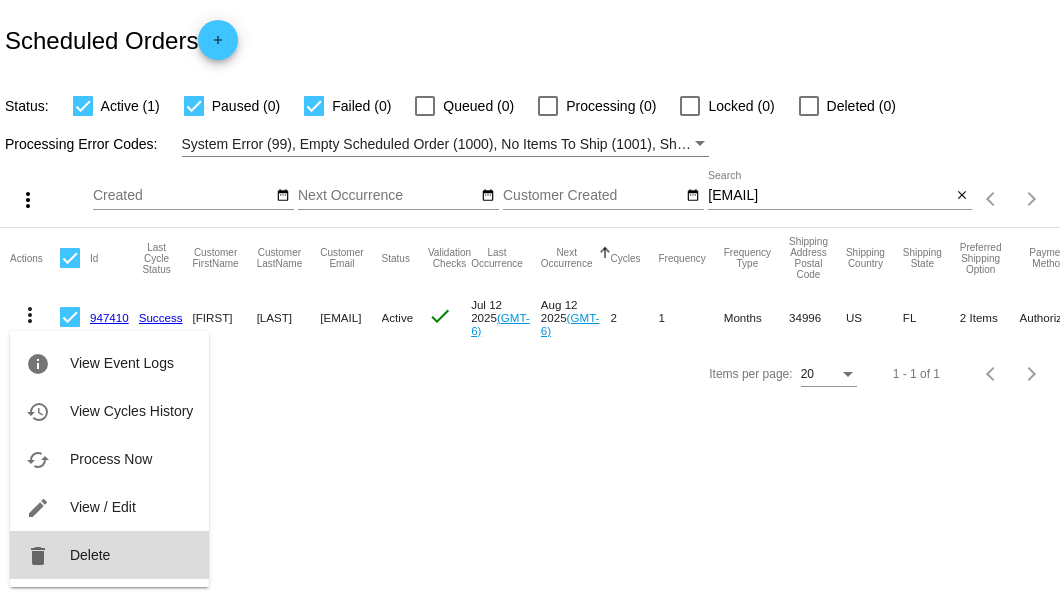 click on "delete
Delete" at bounding box center (109, 555) 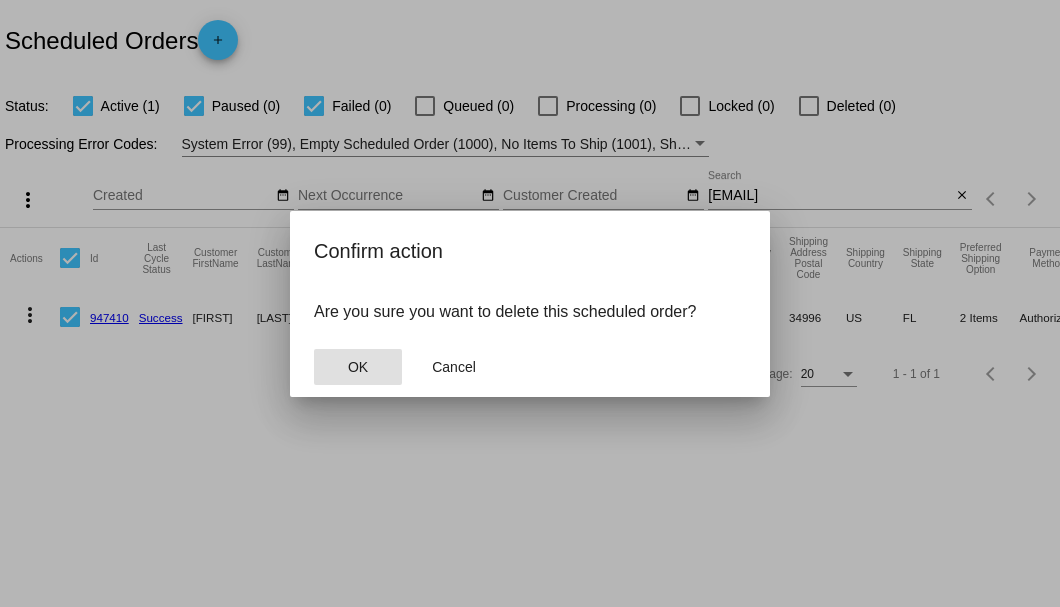 click on "OK" 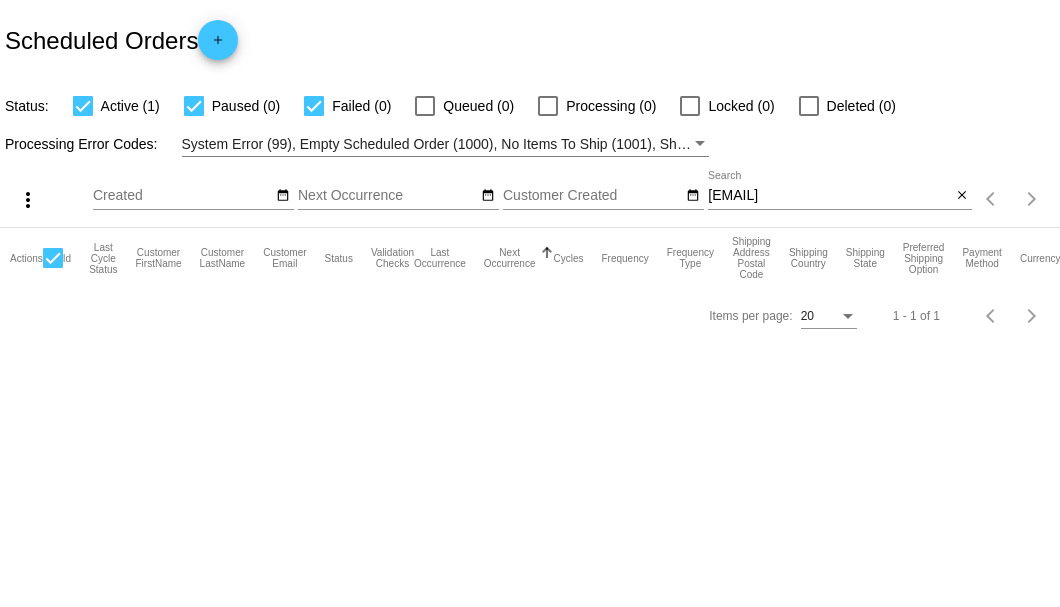 click on "chuckbarton@comcast.net" at bounding box center [829, 196] 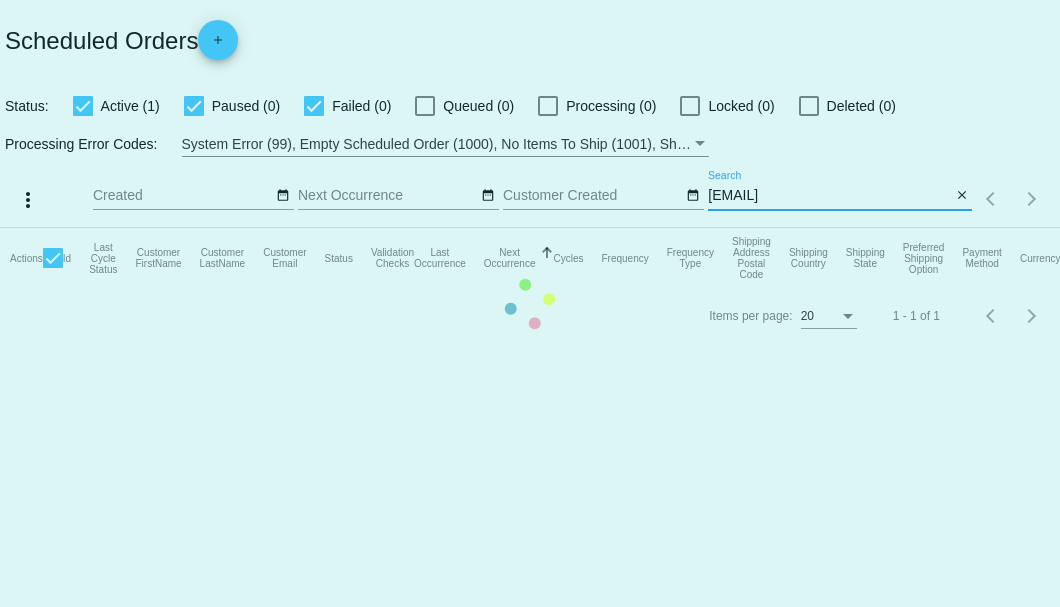 type on "chuckbarton@comcast.net" 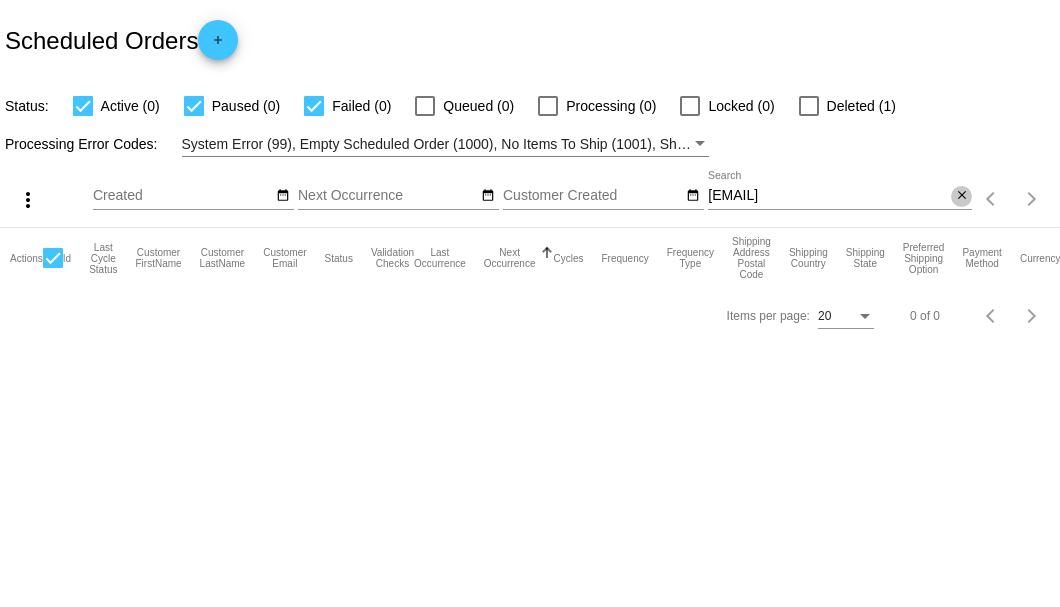 click on "close" 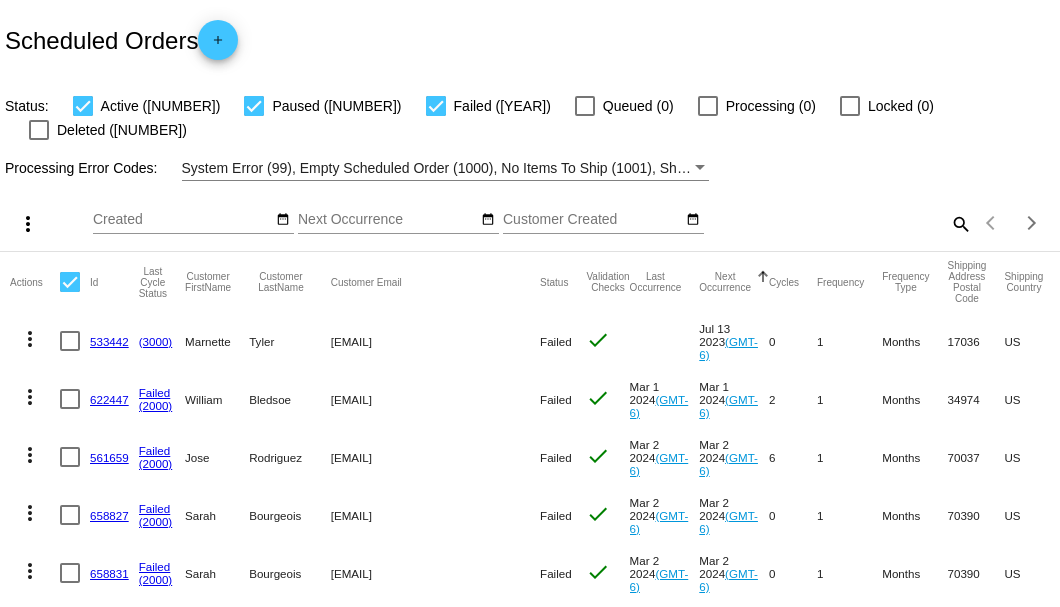 click on "search" 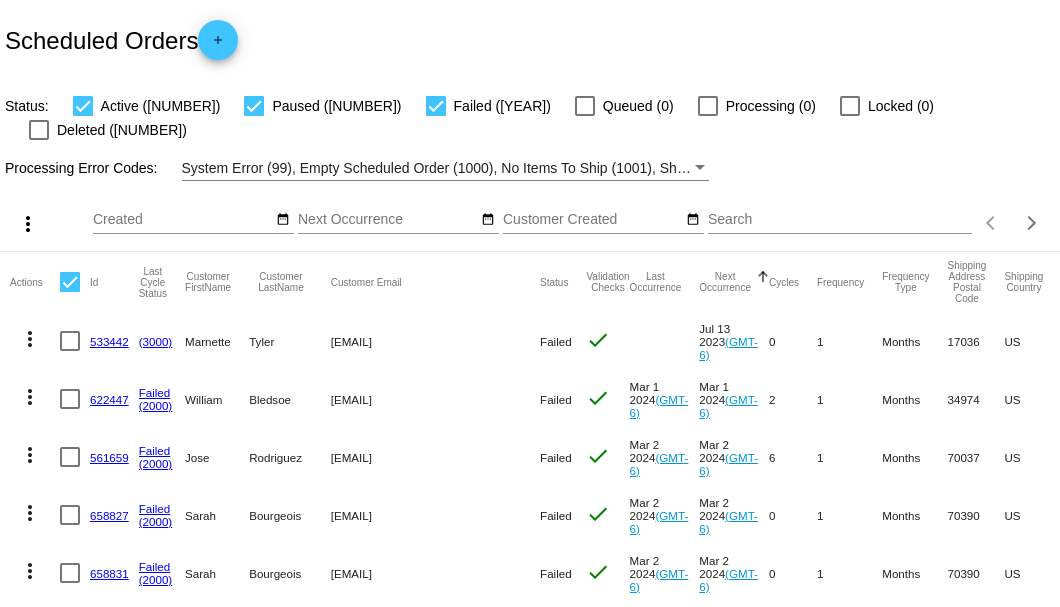 click on "Search" at bounding box center [840, 220] 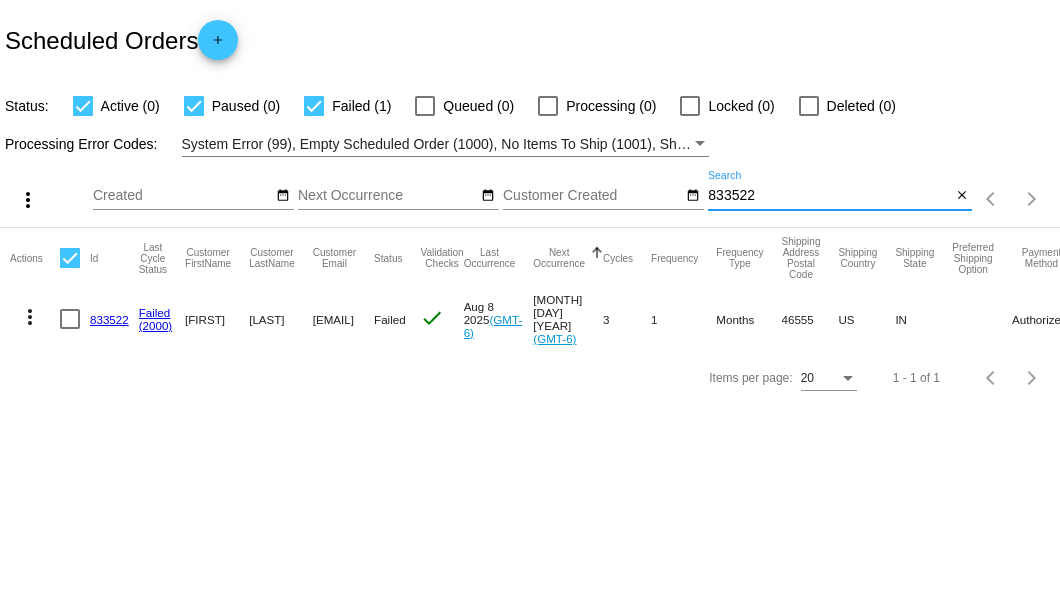 type on "833522" 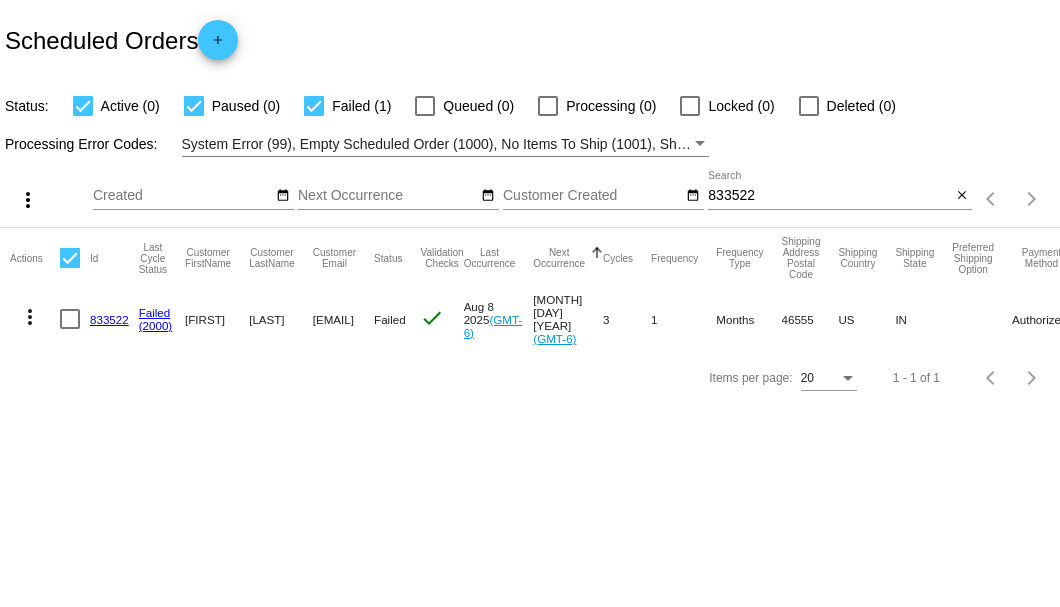 click on "833522" 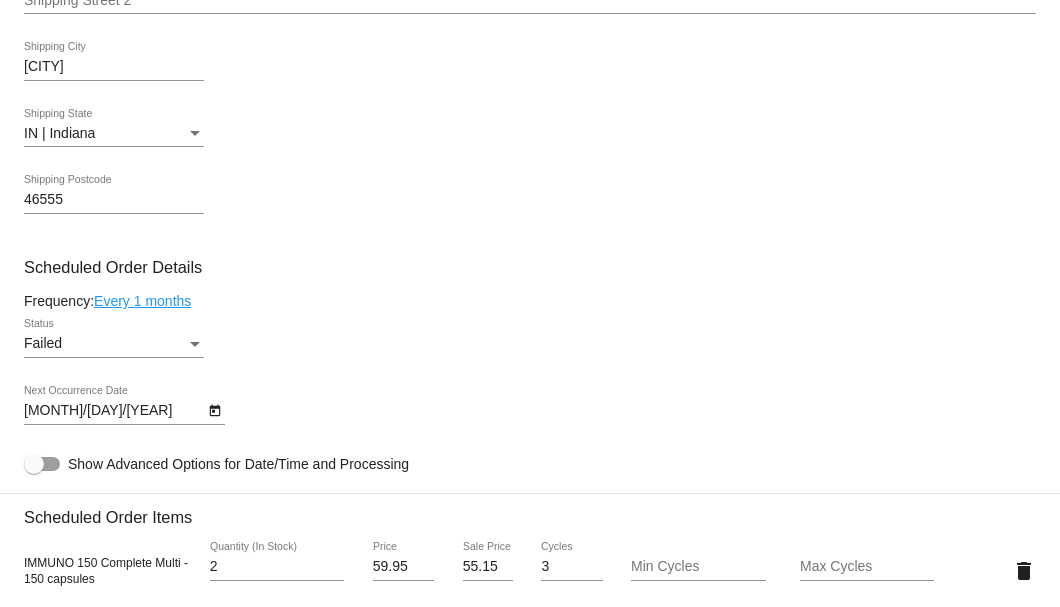 scroll, scrollTop: 1200, scrollLeft: 0, axis: vertical 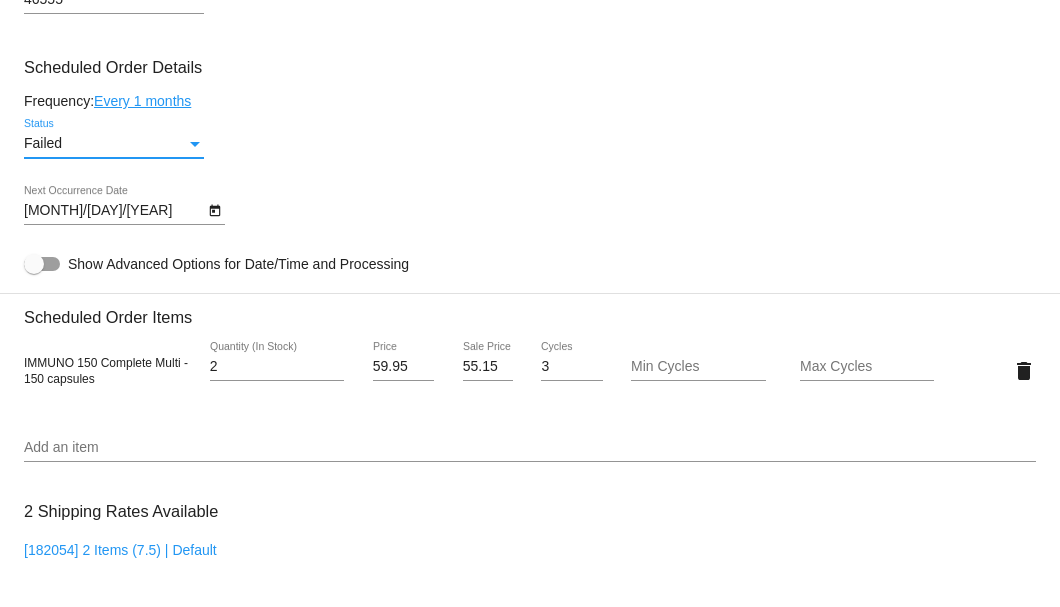 click at bounding box center (195, 144) 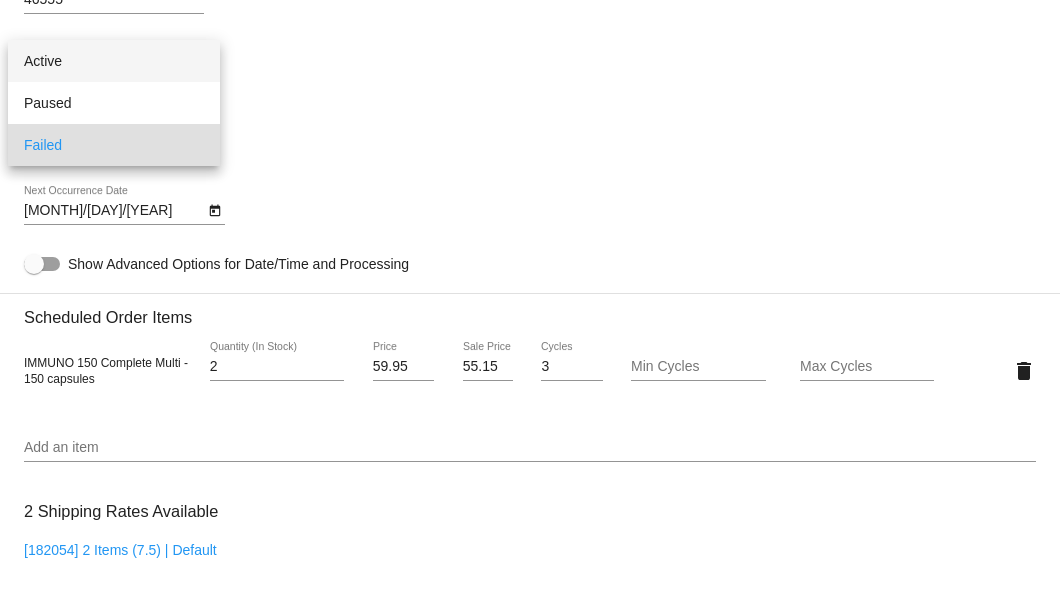 click on "Active" at bounding box center (114, 61) 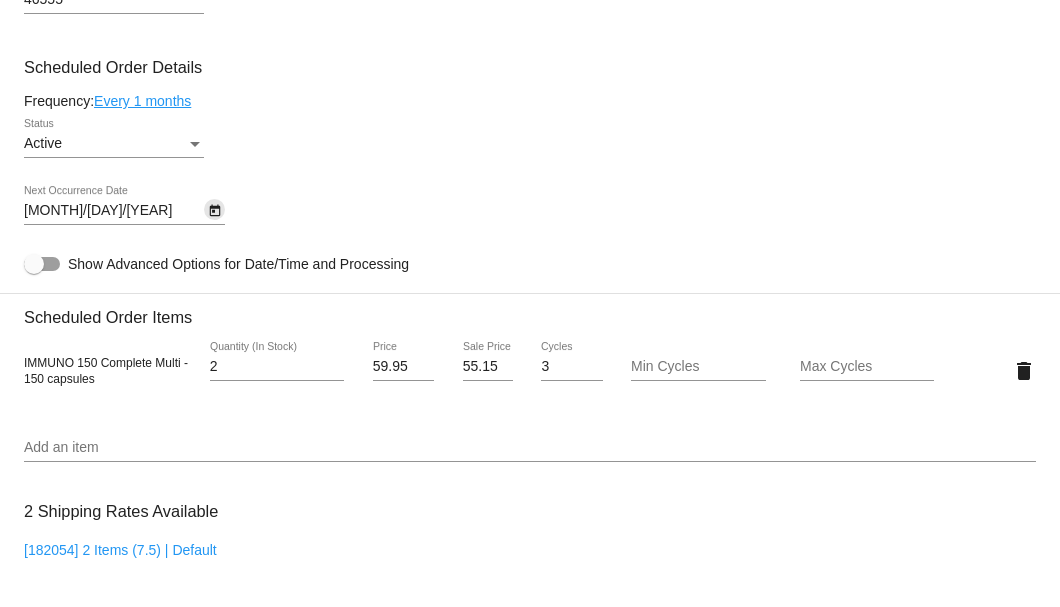 click 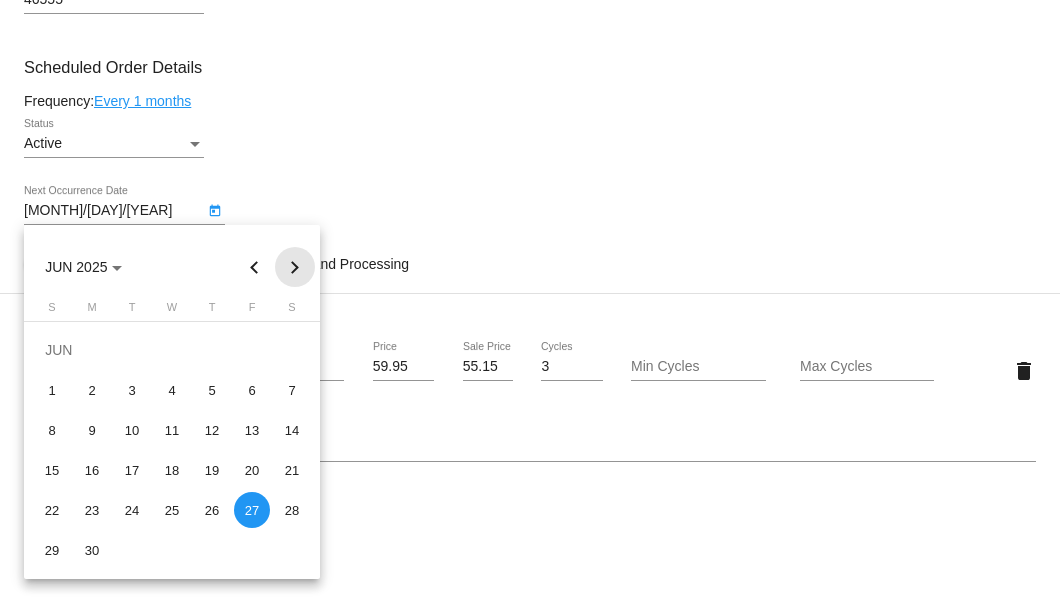click at bounding box center (295, 267) 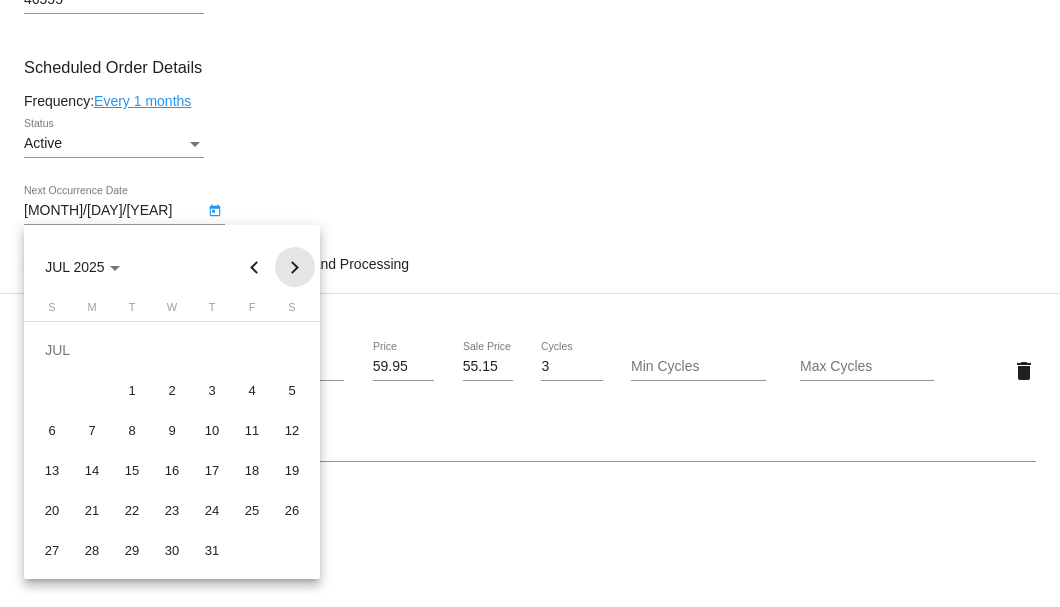 click at bounding box center (295, 267) 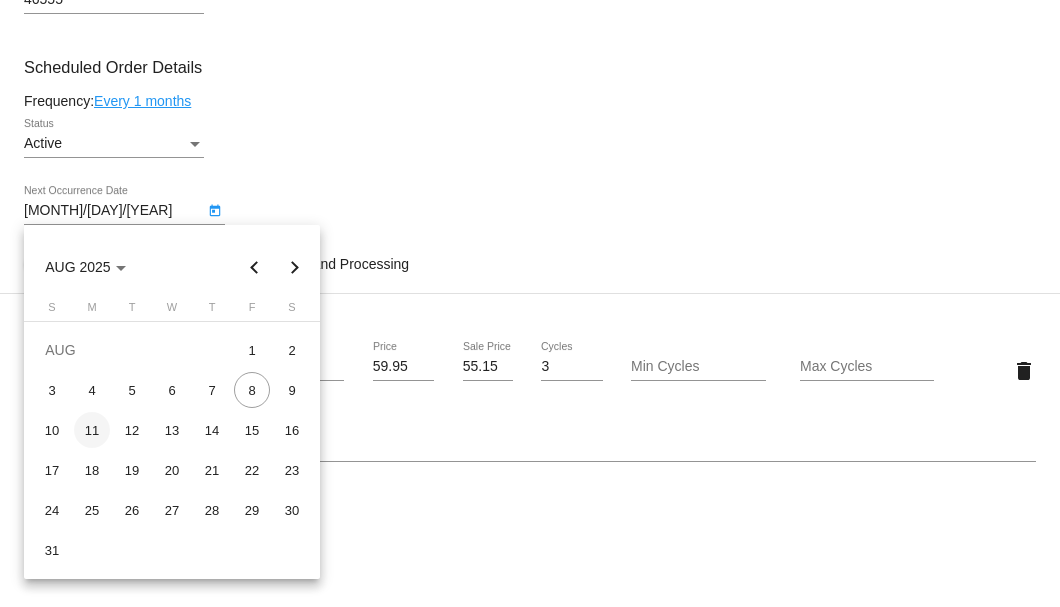 click on "11" at bounding box center (92, 430) 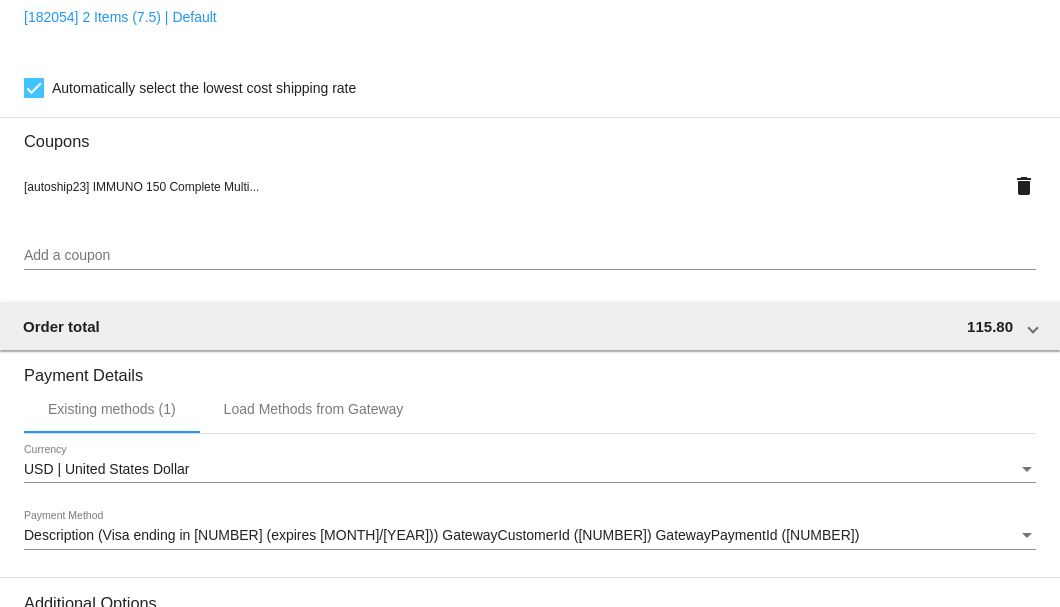scroll, scrollTop: 1986, scrollLeft: 0, axis: vertical 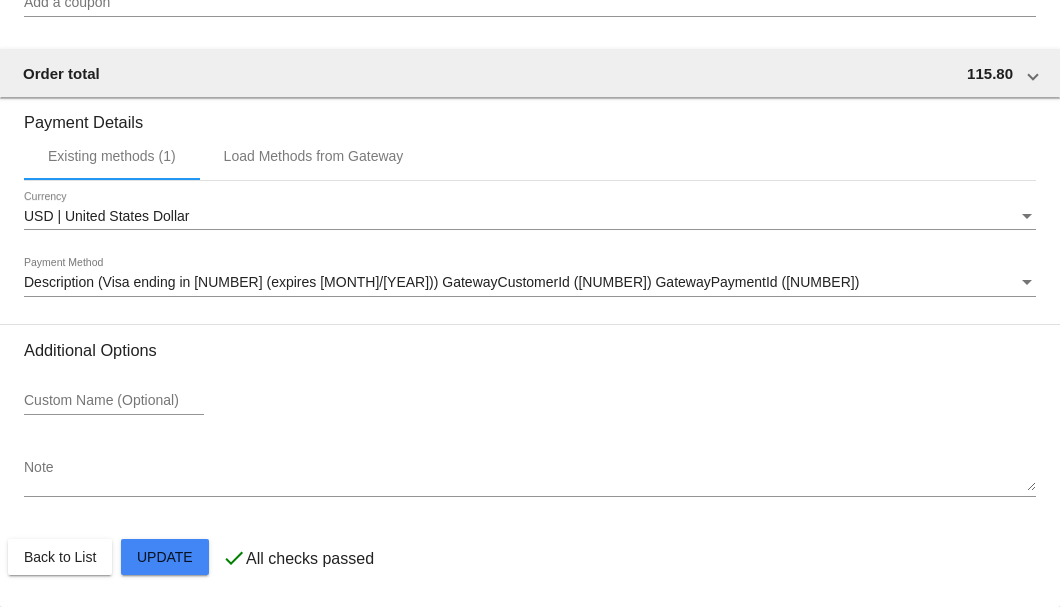 click on "Description (Visa ending in 5689 (expires 11/25)) GatewayCustomerId (708038049)
GatewayPaymentId (713462972)
Payment Method" at bounding box center (530, 277) 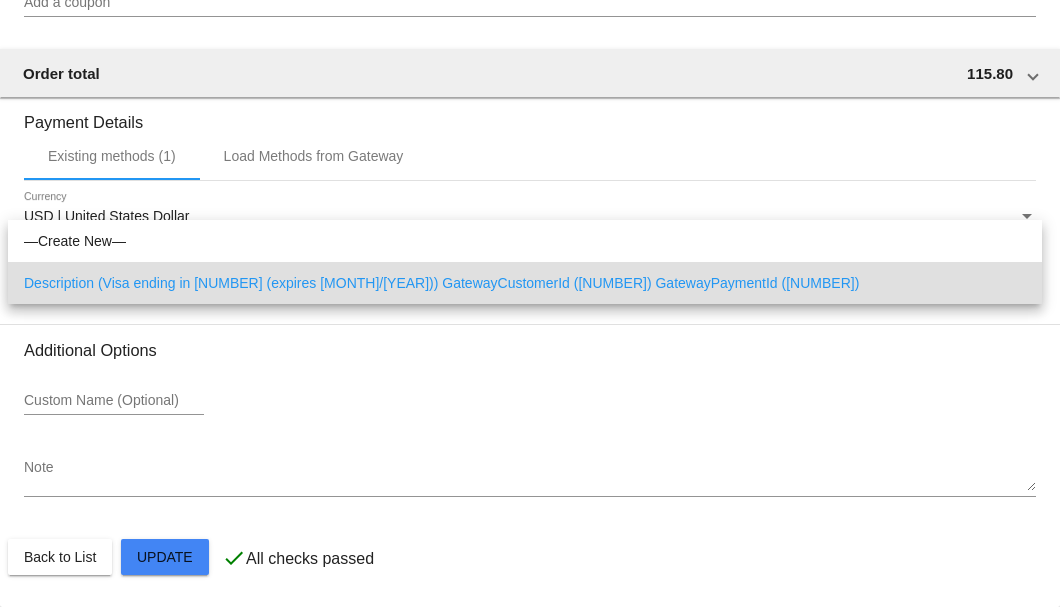 click at bounding box center (530, 303) 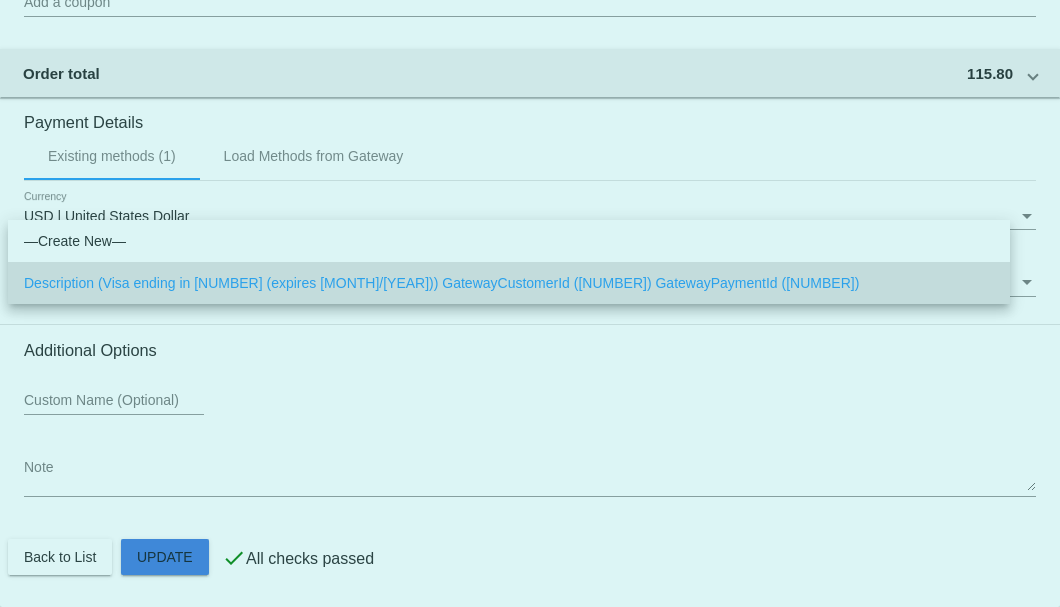 click on "Customer
5781406: DOUG BRINEGAR
dcjcreative@gmail.com
Customer Shipping
Enter Shipping Address Select A Saved Address (0)
DOUG
Shipping First Name
BRINEGAR
Shipping Last Name
US | USA
Shipping Country
712 S Dixie Dr.
Shipping Street 1
Shipping Street 2
North Webster
Shipping City
IN | Indiana
Shipping State
46555
Shipping Postcode
Scheduled Order Details
Frequency:
Every 1 months
Active
Status
2" 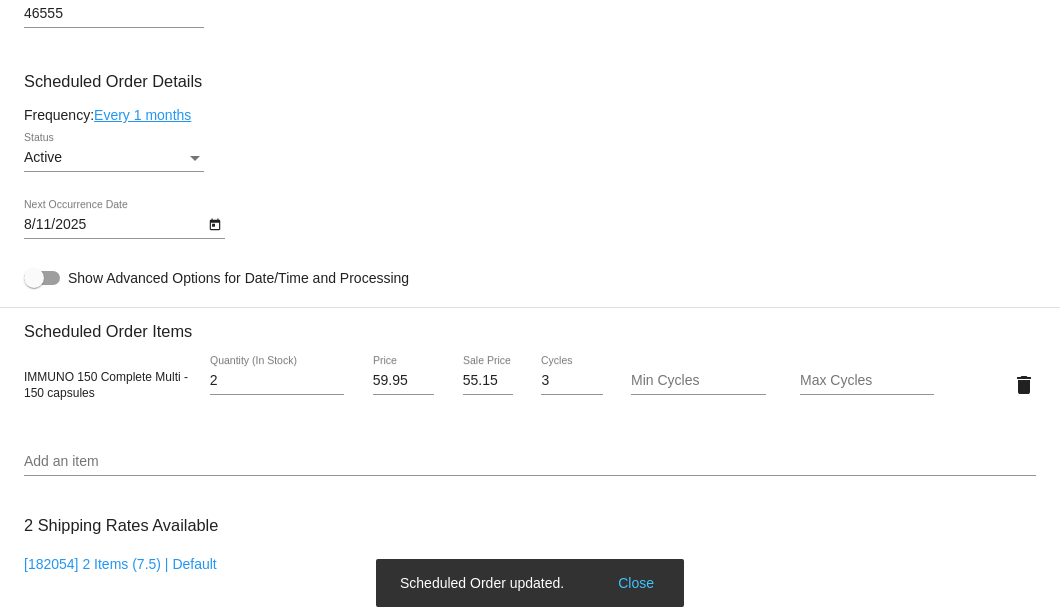 scroll, scrollTop: 986, scrollLeft: 0, axis: vertical 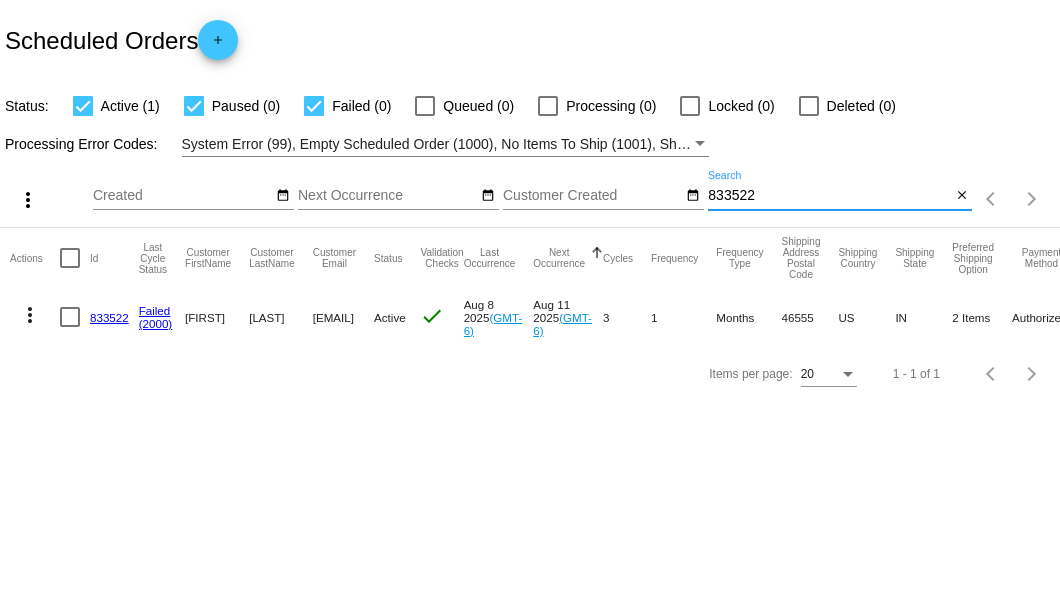click on "833522" at bounding box center [829, 196] 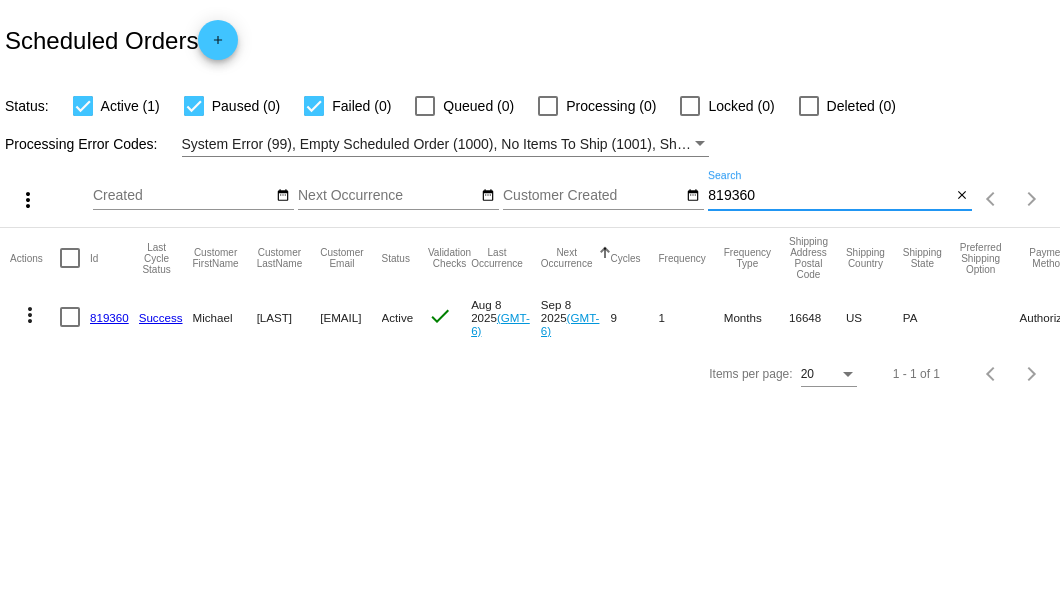 type on "819360" 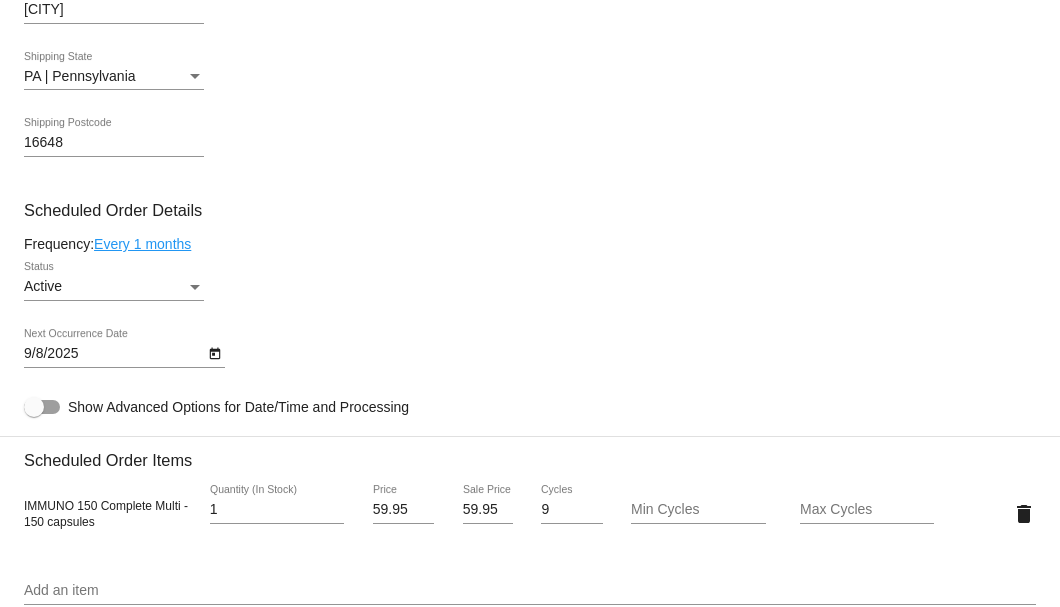 scroll, scrollTop: 1066, scrollLeft: 0, axis: vertical 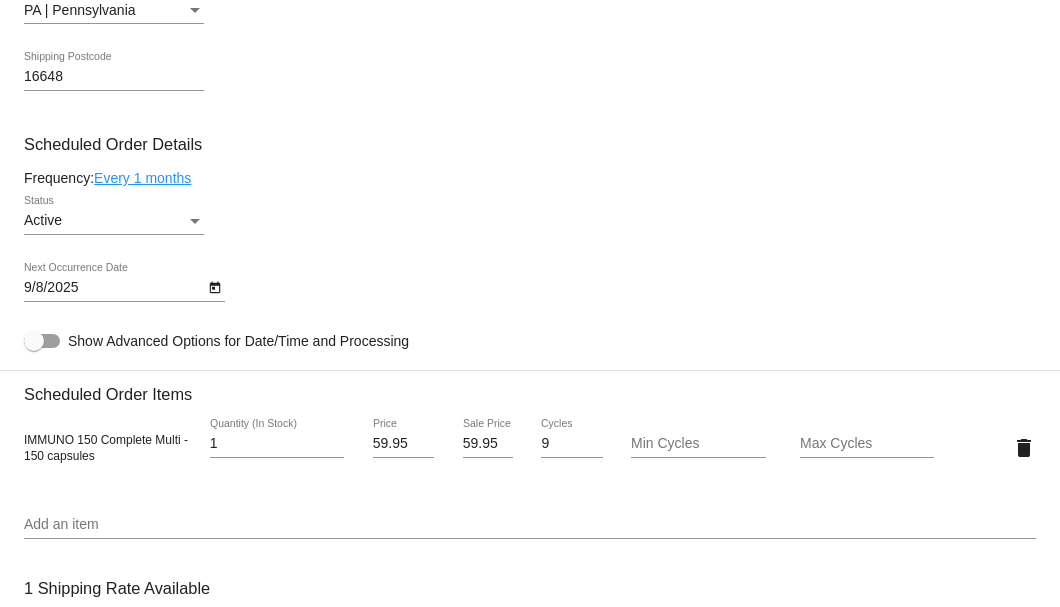 click 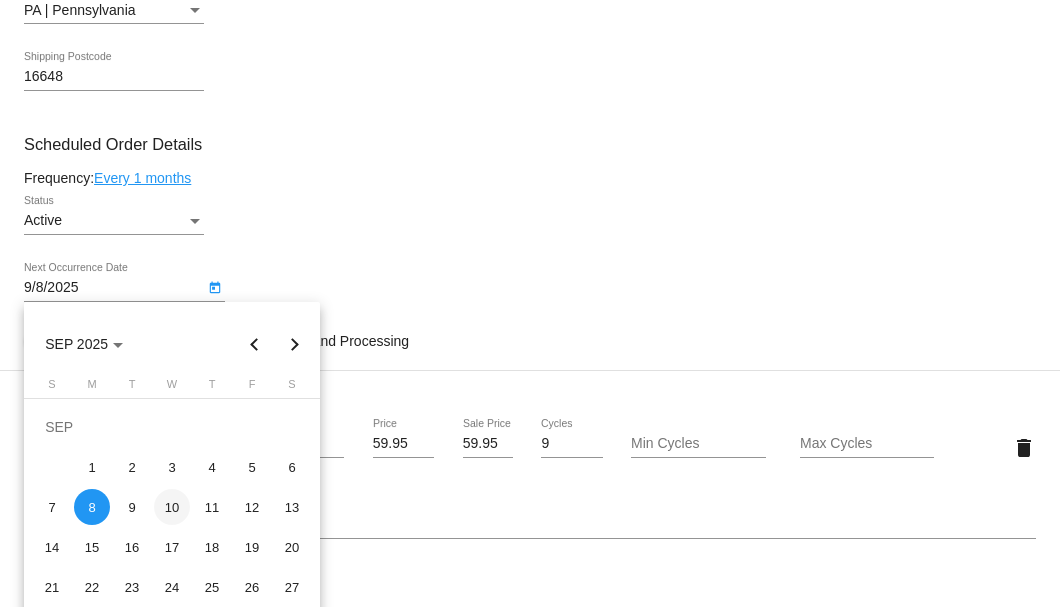 click on "10" at bounding box center (172, 507) 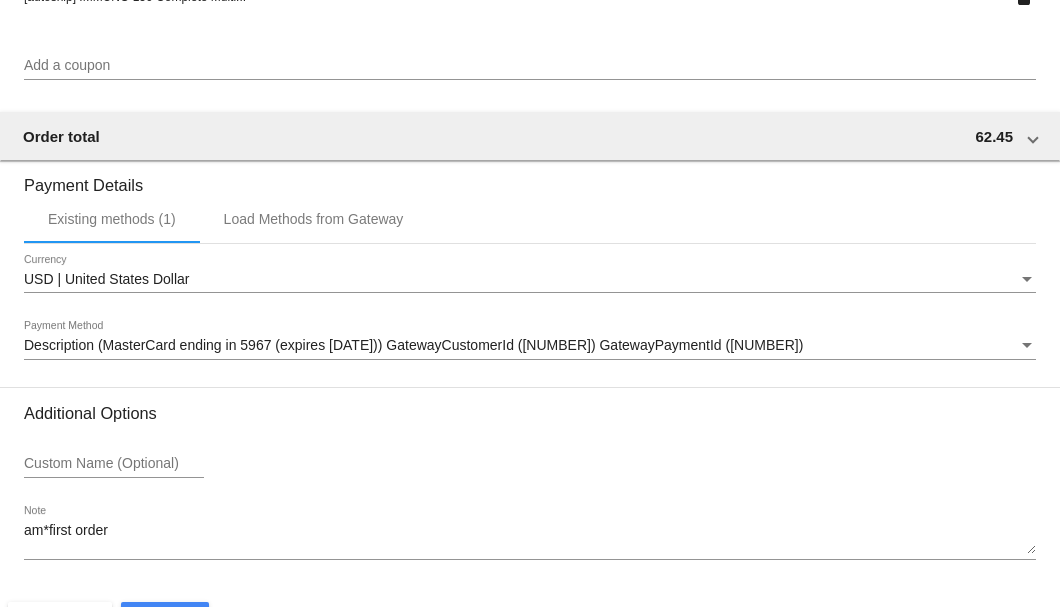 scroll, scrollTop: 1930, scrollLeft: 0, axis: vertical 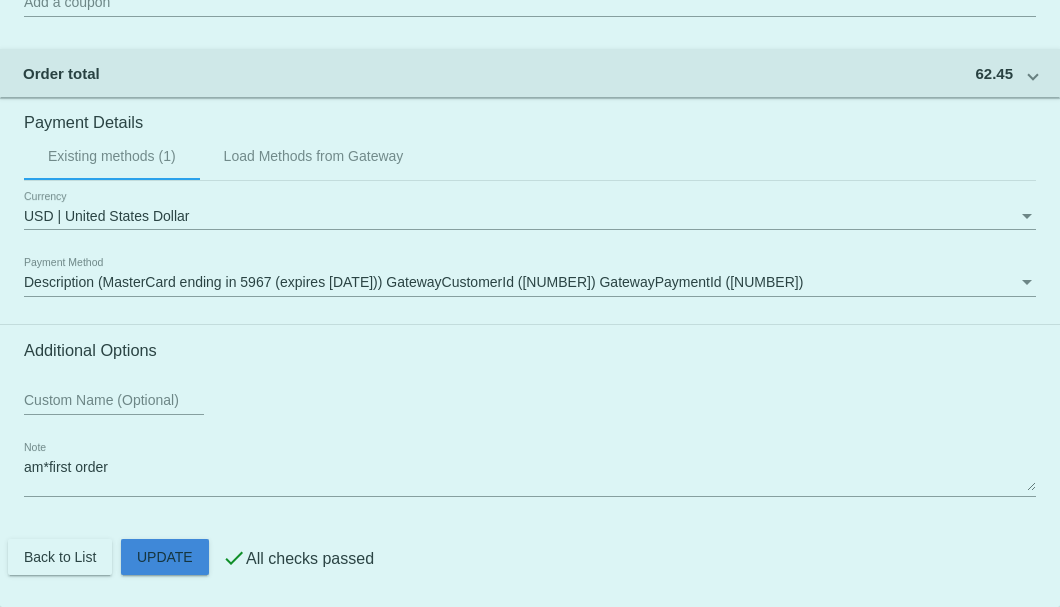 click on "Customer
5678780: Michael LaMagna
magnamj@atlanticbb.net
Customer Shipping
Enter Shipping Address Select A Saved Address (0)
Michael
Shipping First Name
LaMagna
Shipping Last Name
US | USA
Shipping Country
301 Coventry Ct
Shipping Street 1
Shipping Street 2
Hollidaysburg
Shipping City
PA | Pennsylvania
Shipping State
16648
Shipping Postcode
Scheduled Order Details
Frequency:
Every 1 months
Active
Status" 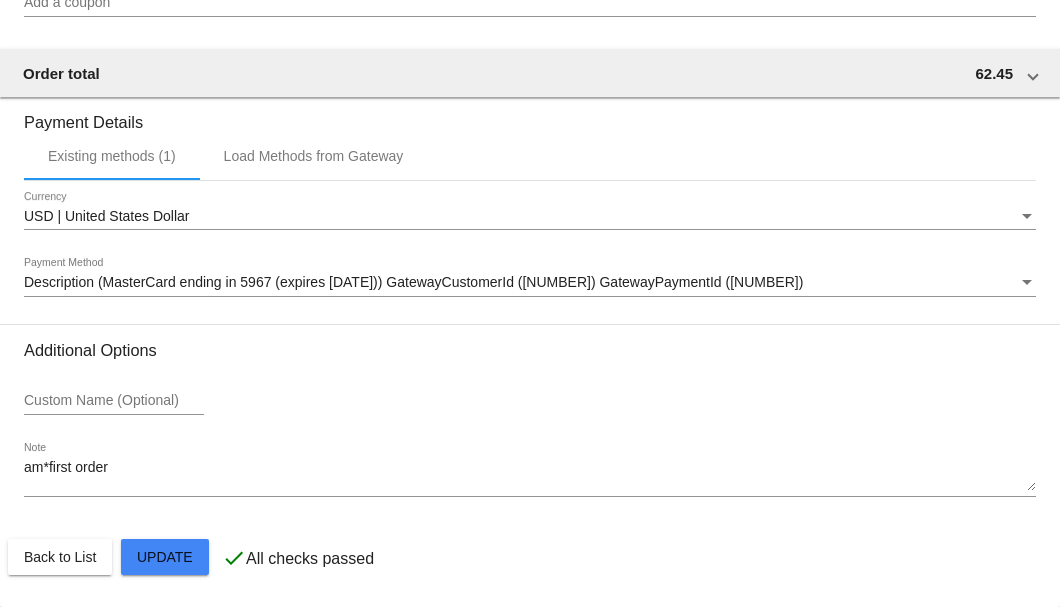 click on "am*first order" at bounding box center [530, 476] 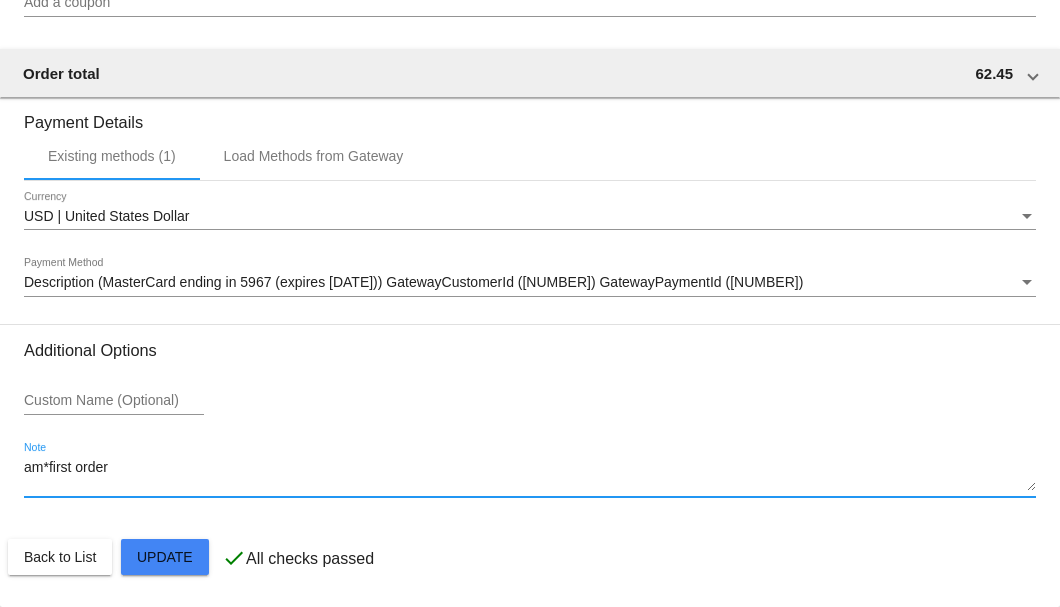 click on "am*first order" at bounding box center [530, 476] 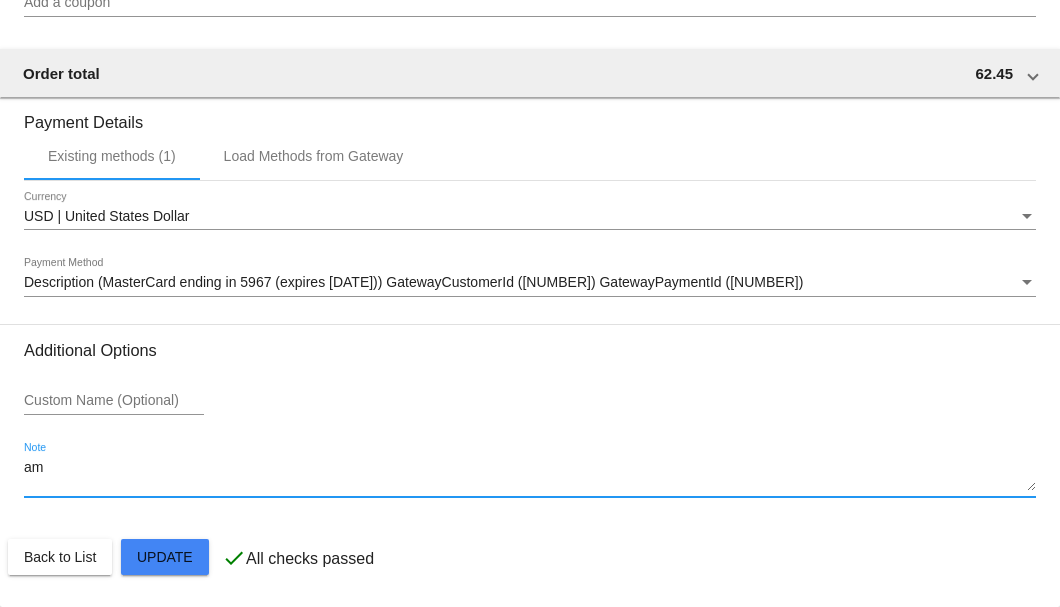 type on "a" 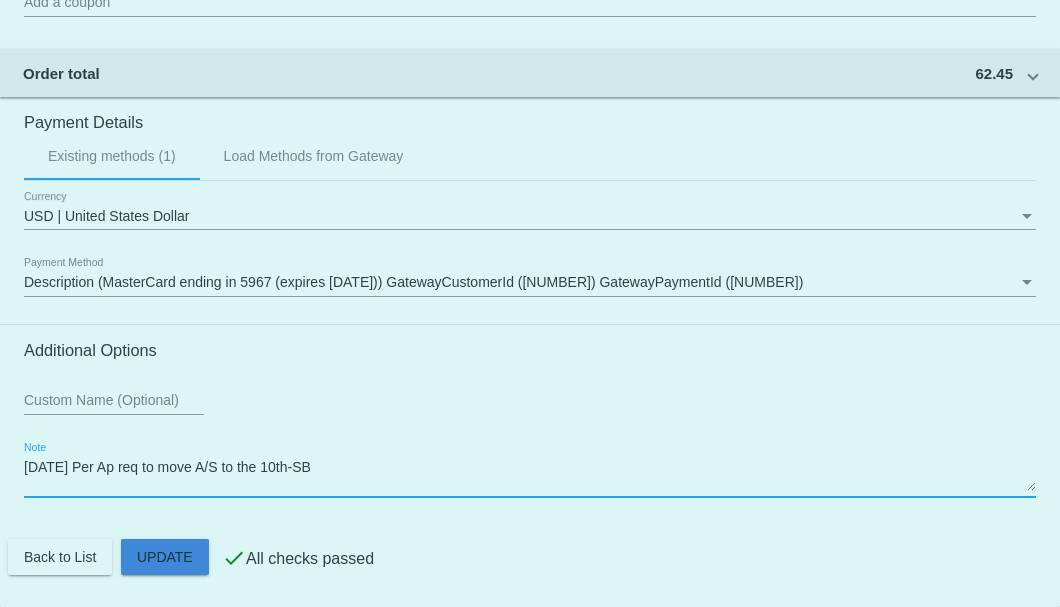 click on "Customer
5678780: Michael LaMagna
magnamj@atlanticbb.net
Customer Shipping
Enter Shipping Address Select A Saved Address (0)
Michael
Shipping First Name
LaMagna
Shipping Last Name
US | USA
Shipping Country
301 Coventry Ct
Shipping Street 1
Shipping Street 2
Hollidaysburg
Shipping City
PA | Pennsylvania
Shipping State
16648
Shipping Postcode
Scheduled Order Details
Frequency:
Every 1 months
Active
Status" 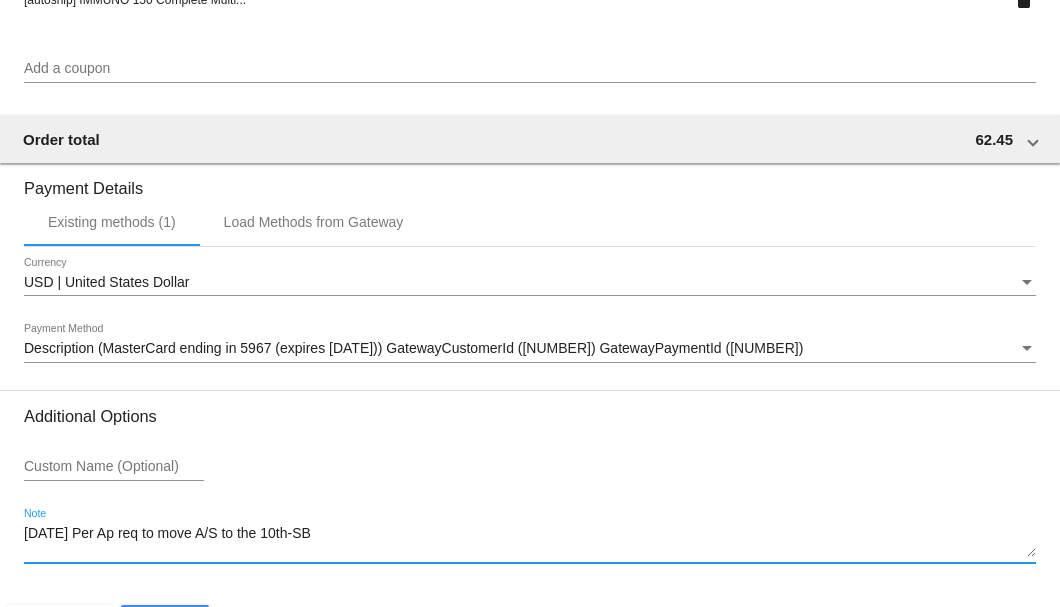 scroll, scrollTop: 1930, scrollLeft: 0, axis: vertical 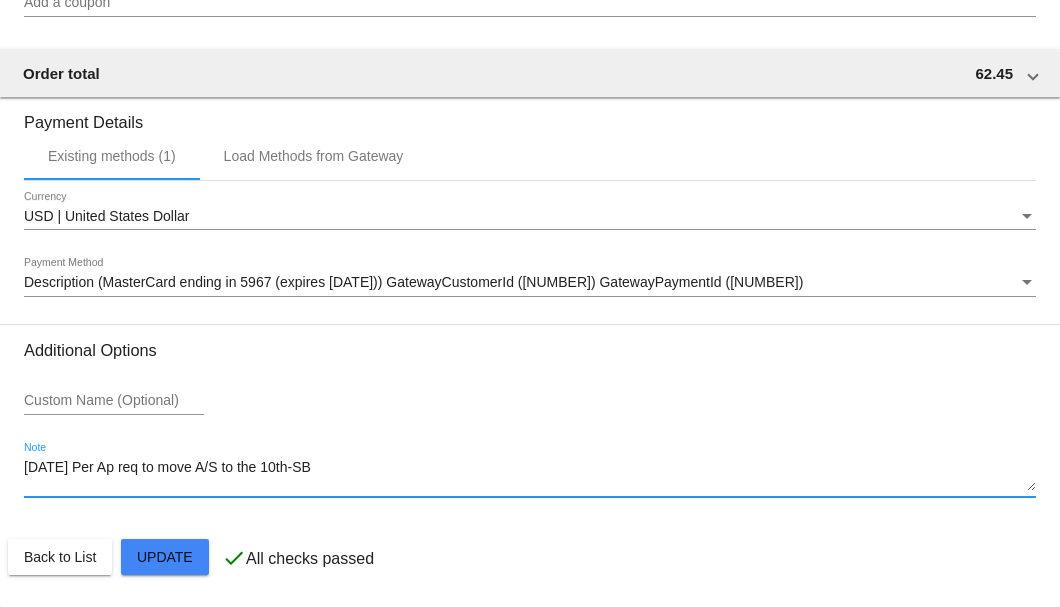 click on "Customer
5678780: Michael LaMagna
magnamj@atlanticbb.net
Customer Shipping
Enter Shipping Address Select A Saved Address (0)
Michael
Shipping First Name
LaMagna
Shipping Last Name
US | USA
Shipping Country
301 Coventry Ct
Shipping Street 1
Shipping Street 2
Hollidaysburg
Shipping City
PA | Pennsylvania
Shipping State
16648
Shipping Postcode
Scheduled Order Details
Frequency:
Every 1 months
Active
Status" 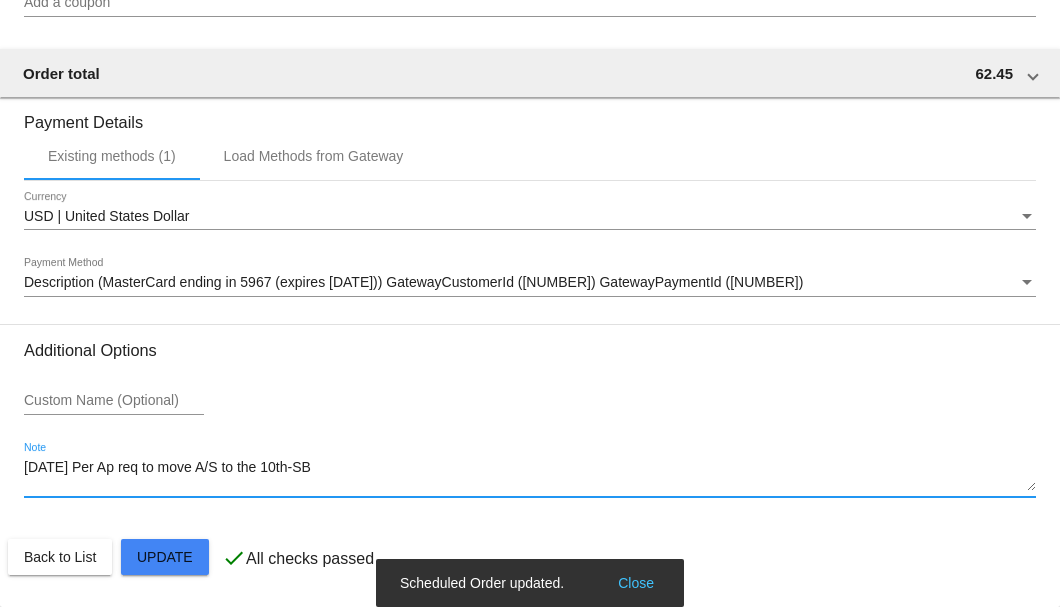 type on "8-8 Per Ap req to move A/S to the 10th-SB" 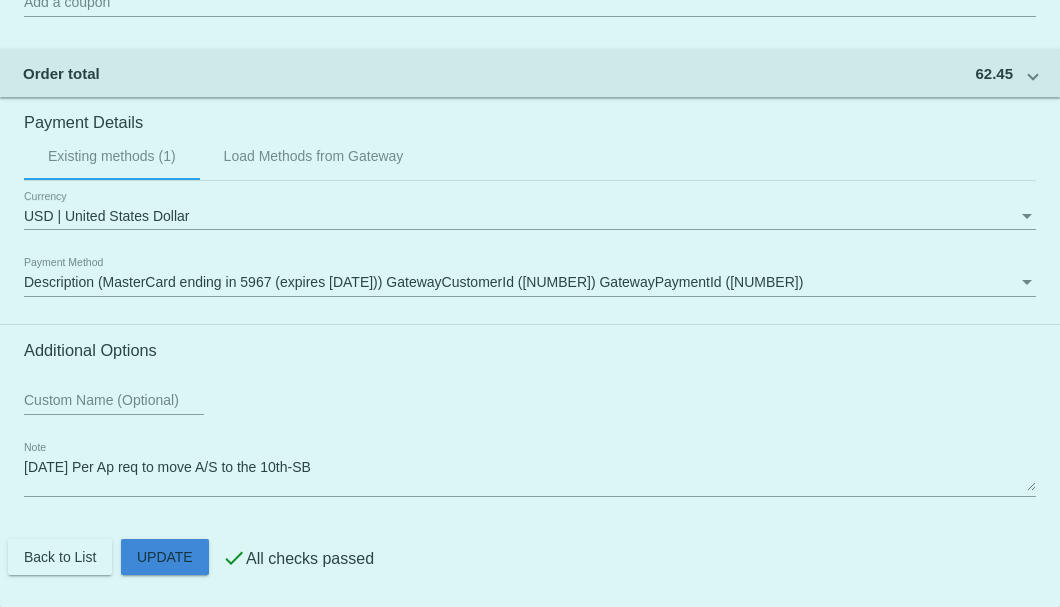 click on "Customer
5678780: Michael LaMagna
magnamj@atlanticbb.net
Customer Shipping
Enter Shipping Address Select A Saved Address (0)
Michael
Shipping First Name
LaMagna
Shipping Last Name
US | USA
Shipping Country
301 Coventry Ct
Shipping Street 1
Shipping Street 2
Hollidaysburg
Shipping City
PA | Pennsylvania
Shipping State
16648
Shipping Postcode
Scheduled Order Details
Frequency:
Every 1 months
Active
Status" 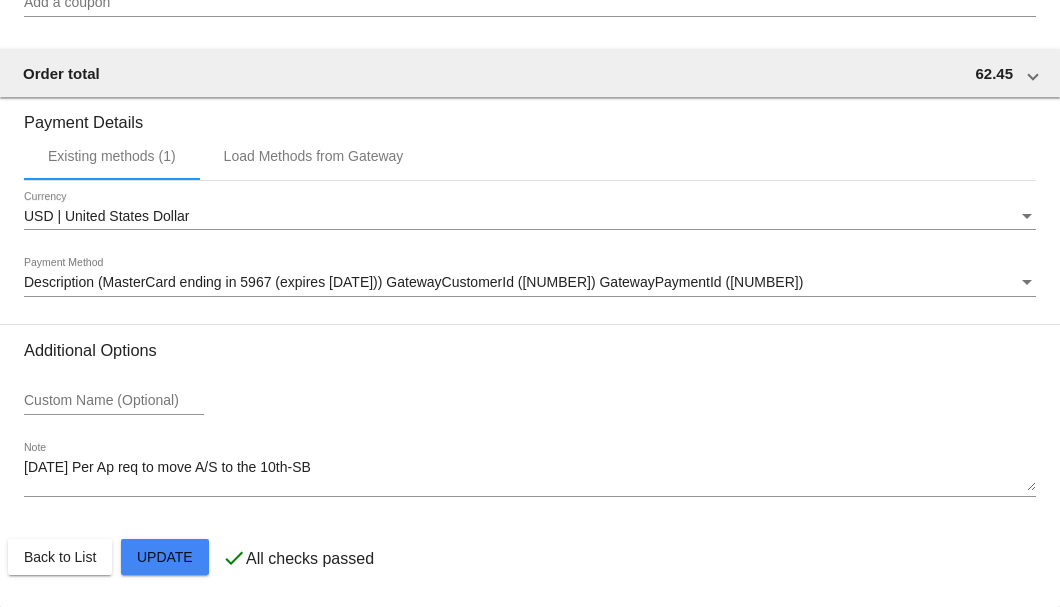 click on "Customer
5678780: Michael LaMagna
magnamj@atlanticbb.net
Customer Shipping
Enter Shipping Address Select A Saved Address (0)
Michael
Shipping First Name
LaMagna
Shipping Last Name
US | USA
Shipping Country
301 Coventry Ct
Shipping Street 1
Shipping Street 2
Hollidaysburg
Shipping City
PA | Pennsylvania
Shipping State
16648
Shipping Postcode
Scheduled Order Details
Frequency:
Every 1 months
Active
Status" 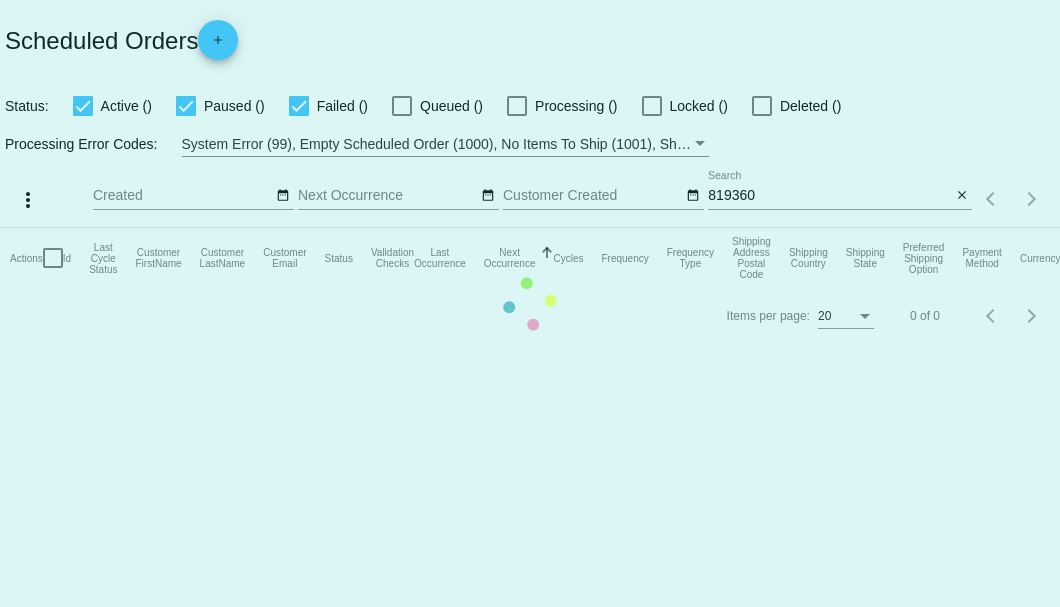 scroll, scrollTop: 0, scrollLeft: 0, axis: both 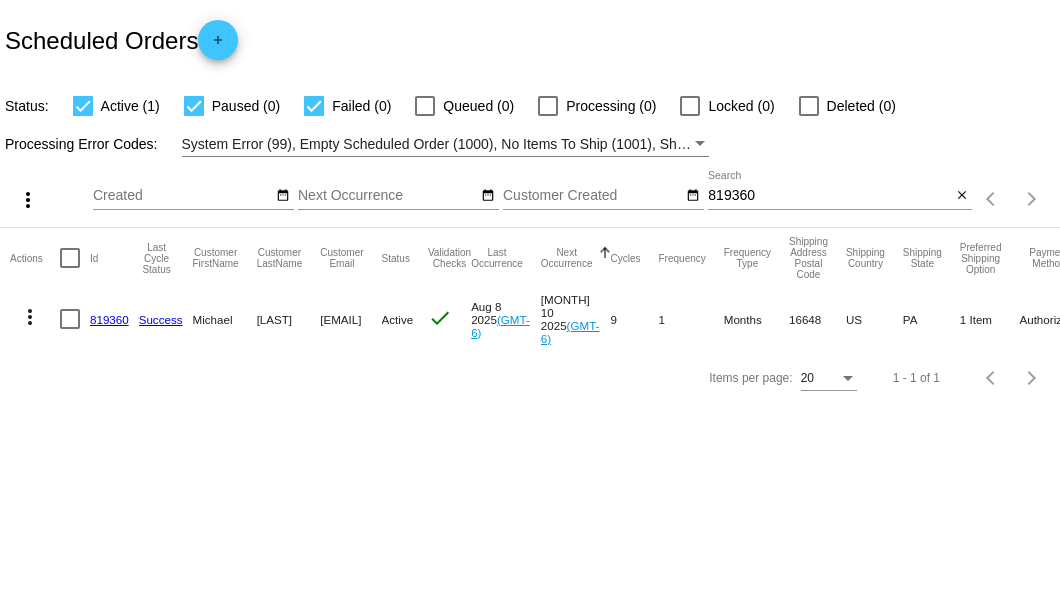 click on "819360" at bounding box center [829, 196] 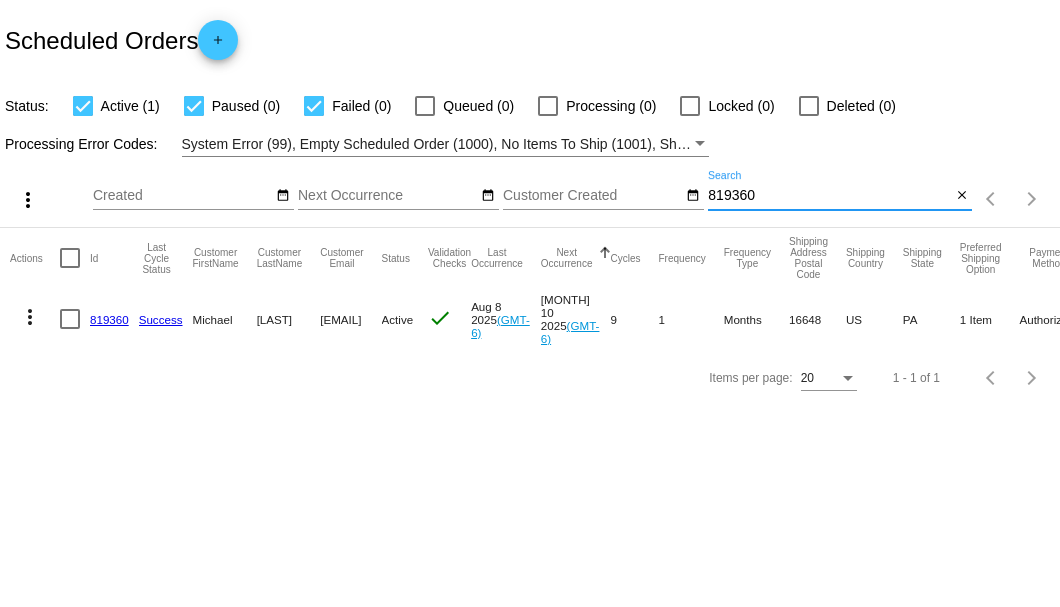 click on "819360" at bounding box center (829, 196) 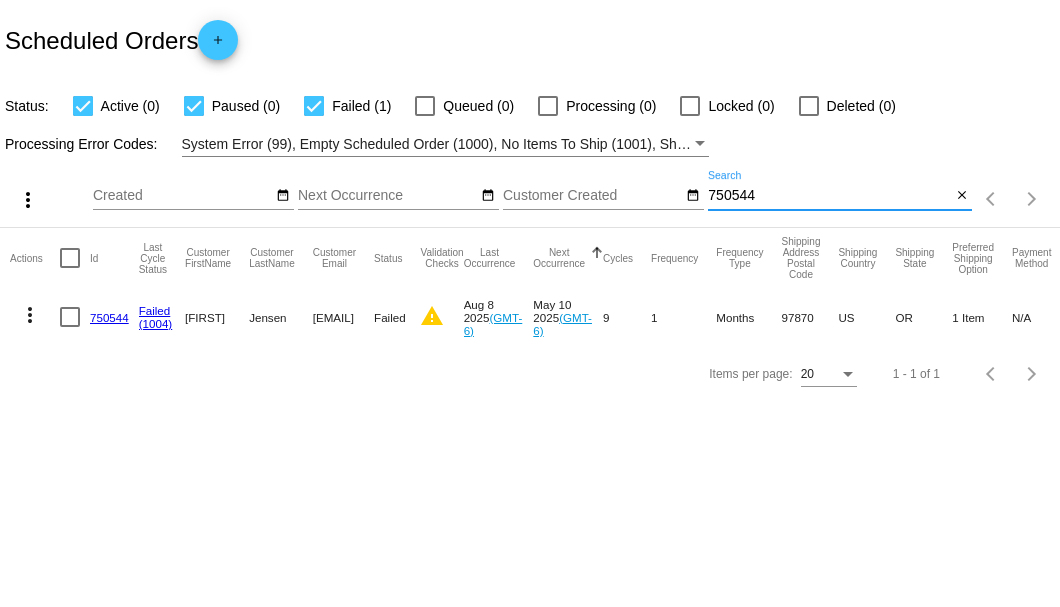 type on "750544" 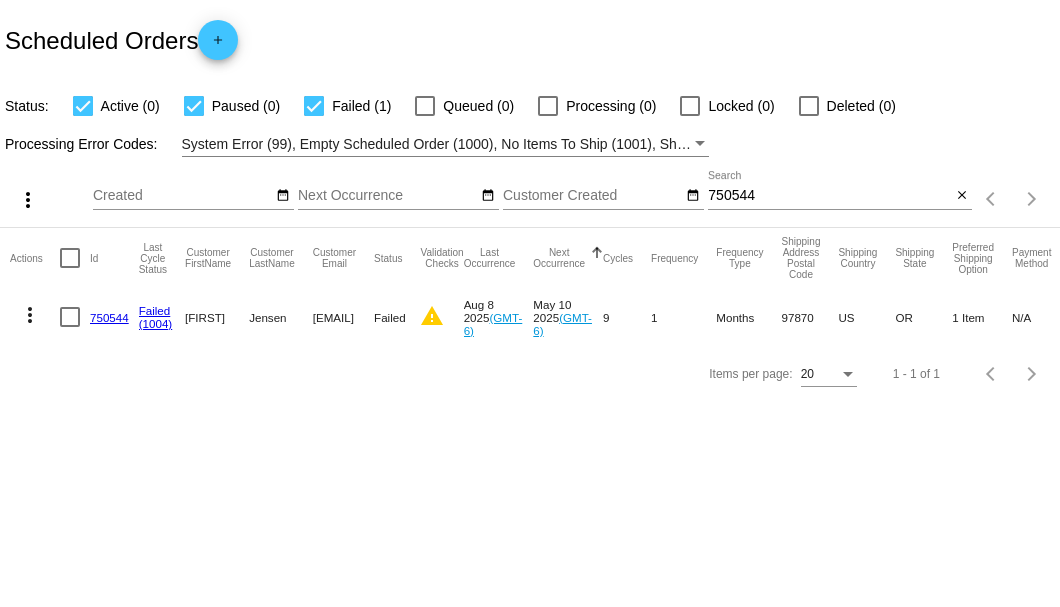 click on "750544" 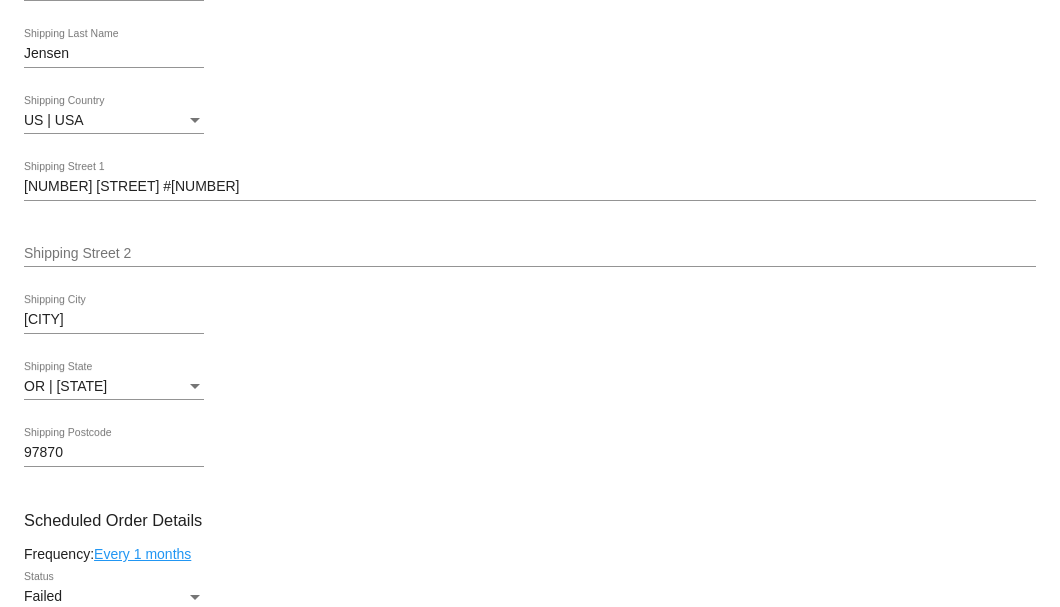scroll, scrollTop: 866, scrollLeft: 0, axis: vertical 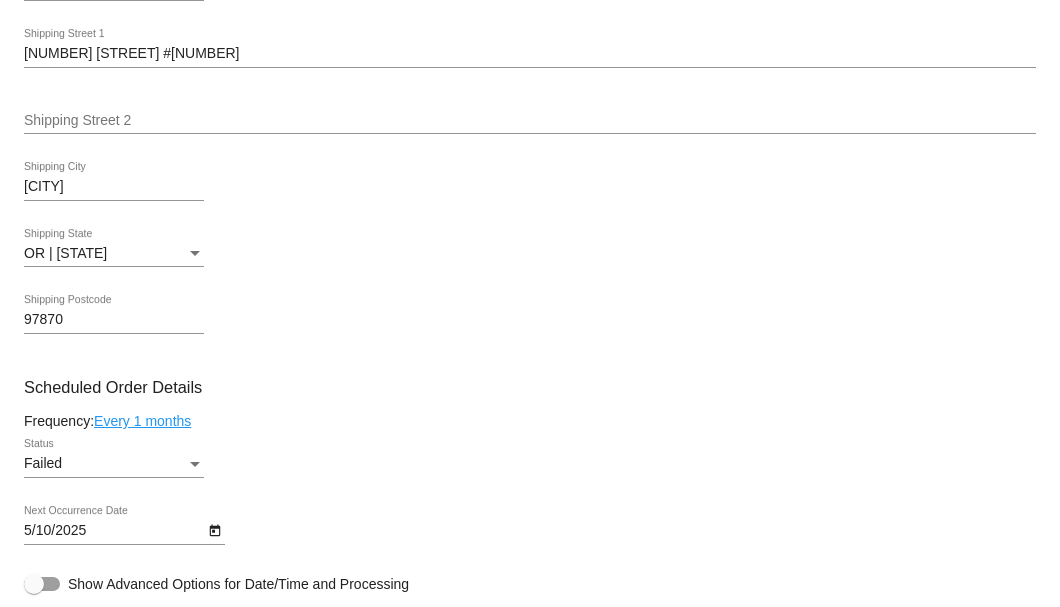click at bounding box center [195, 464] 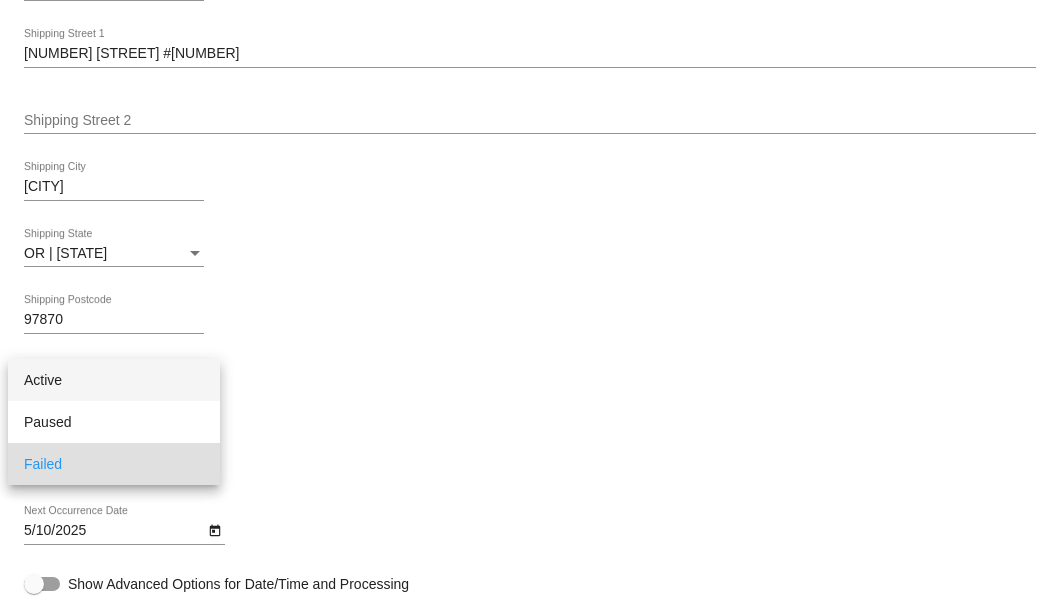 click on "Active" at bounding box center (114, 380) 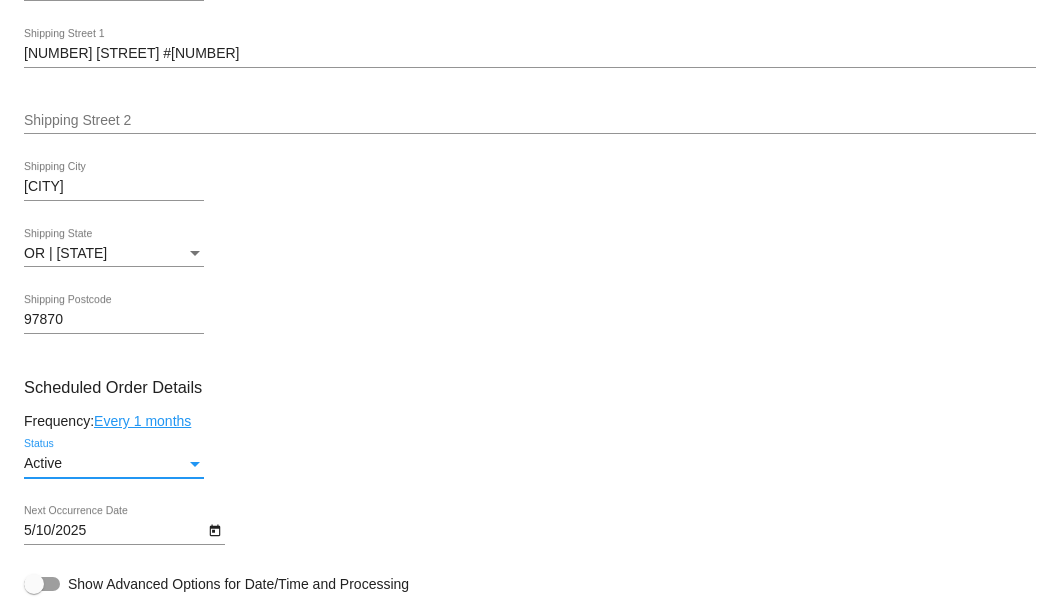 scroll, scrollTop: 1133, scrollLeft: 0, axis: vertical 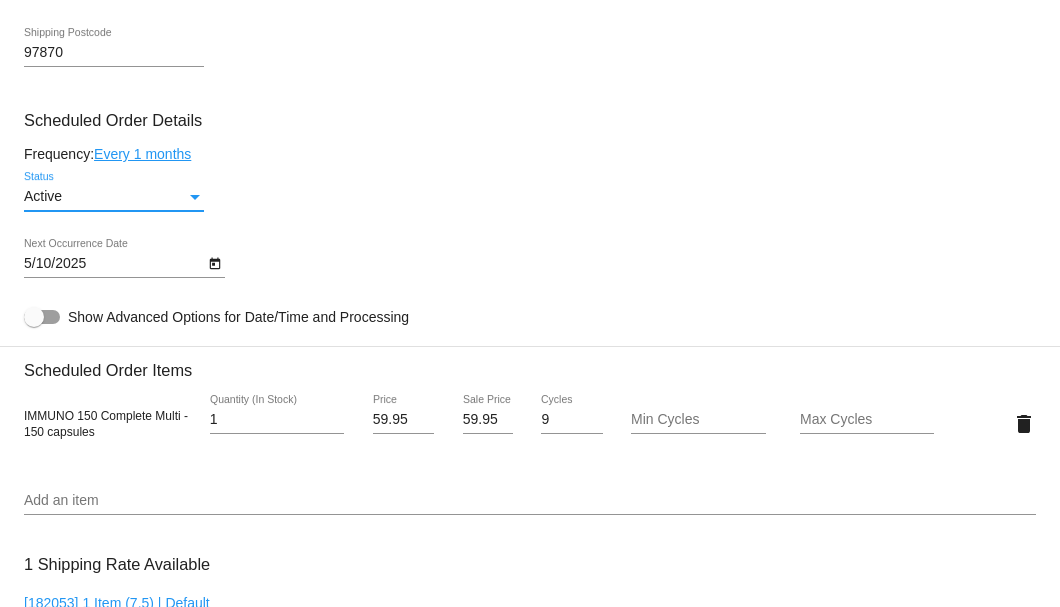 click 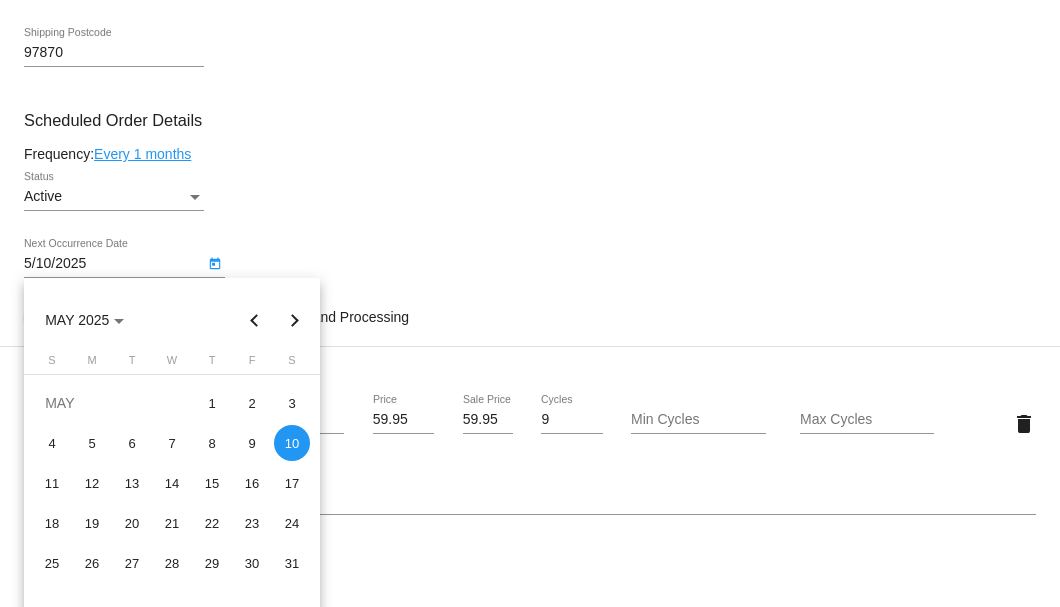 click at bounding box center [295, 320] 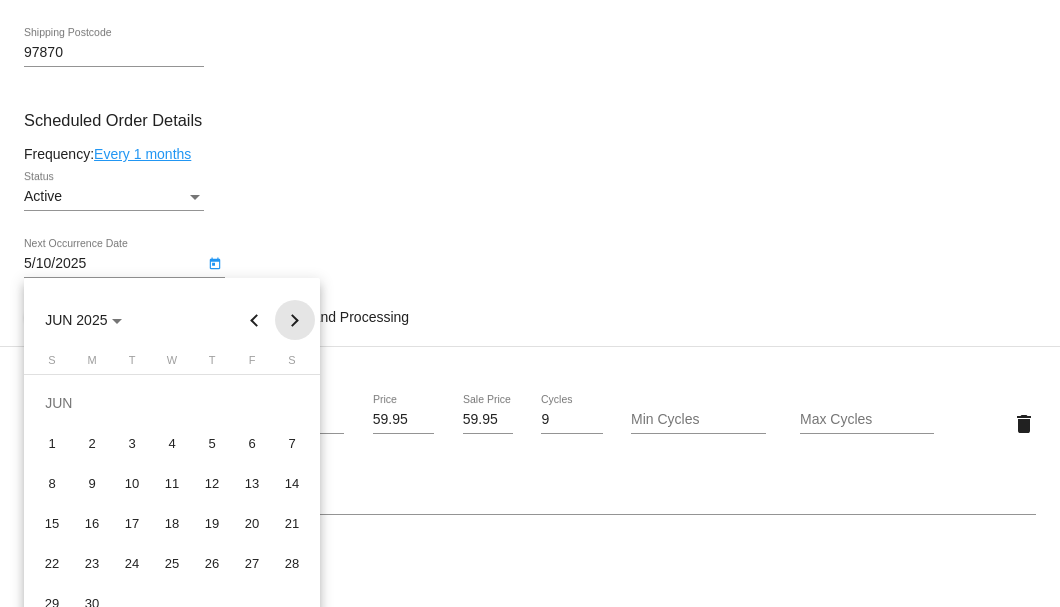 click at bounding box center [295, 320] 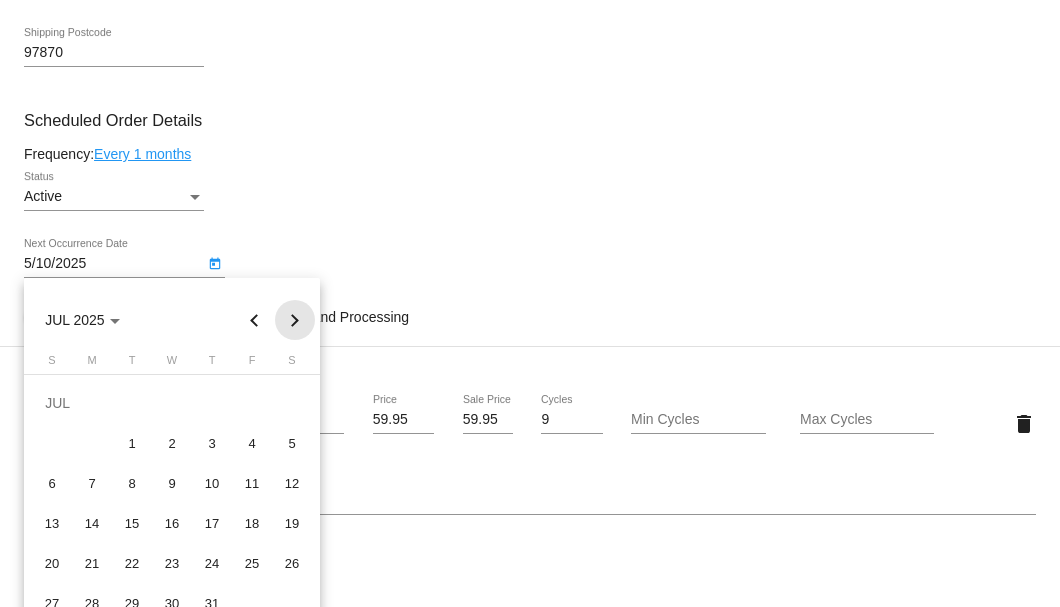 click at bounding box center (295, 320) 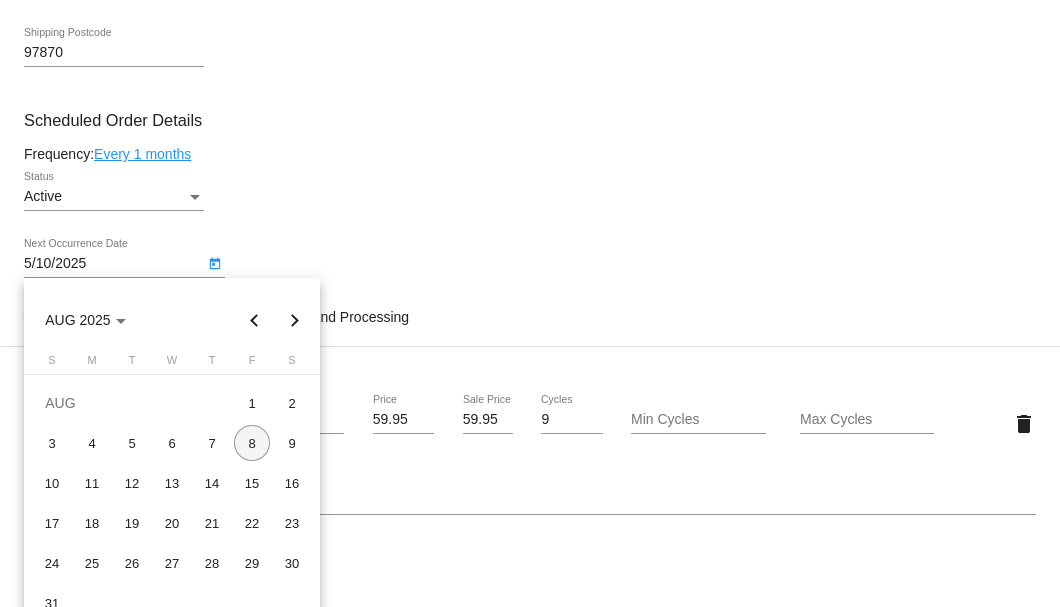 click on "8" at bounding box center [252, 443] 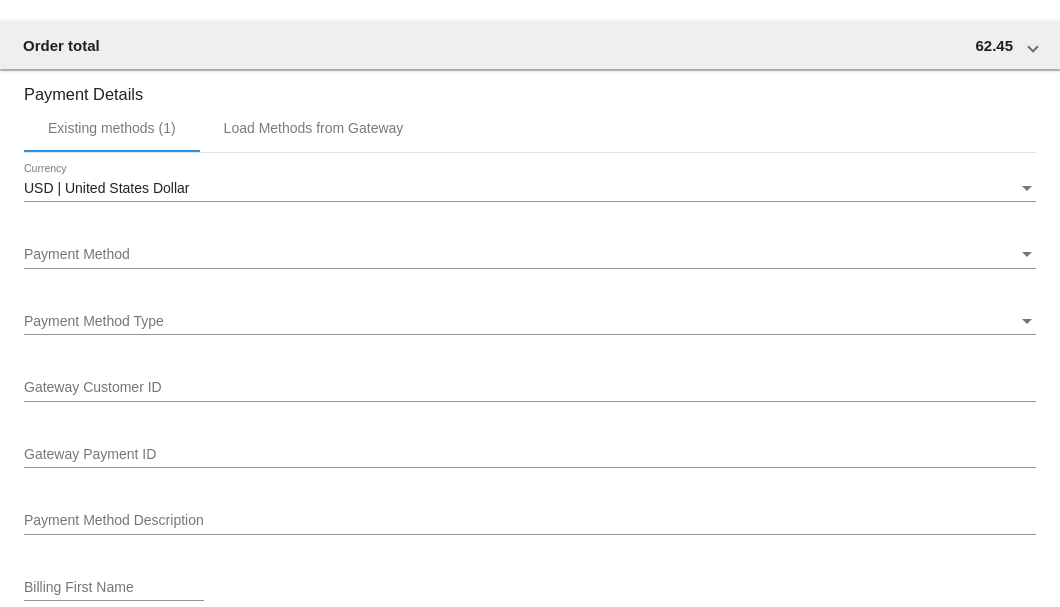 scroll, scrollTop: 1733, scrollLeft: 0, axis: vertical 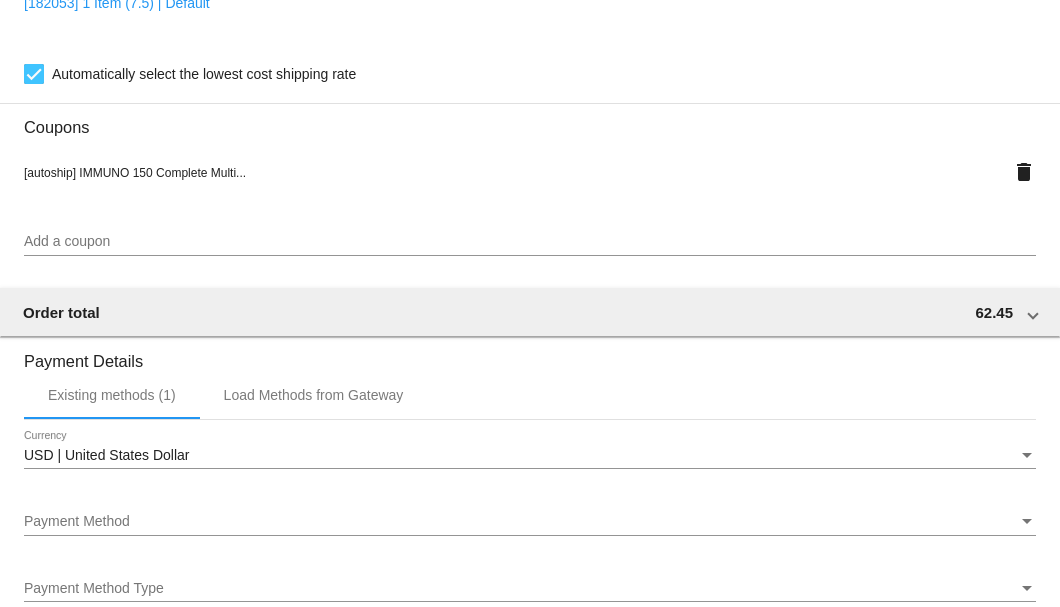 click on "Payment Method
Payment Method" at bounding box center (530, 516) 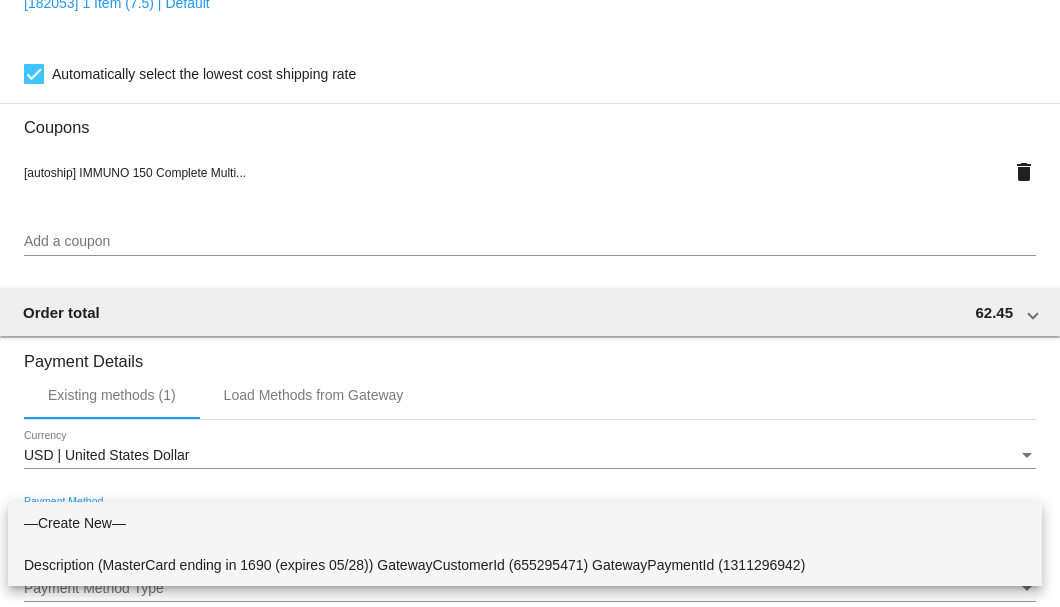 click on "Description (MasterCard ending in 1690 (expires 05/28)) GatewayCustomerId (655295471)
GatewayPaymentId (1311296942)" at bounding box center [525, 565] 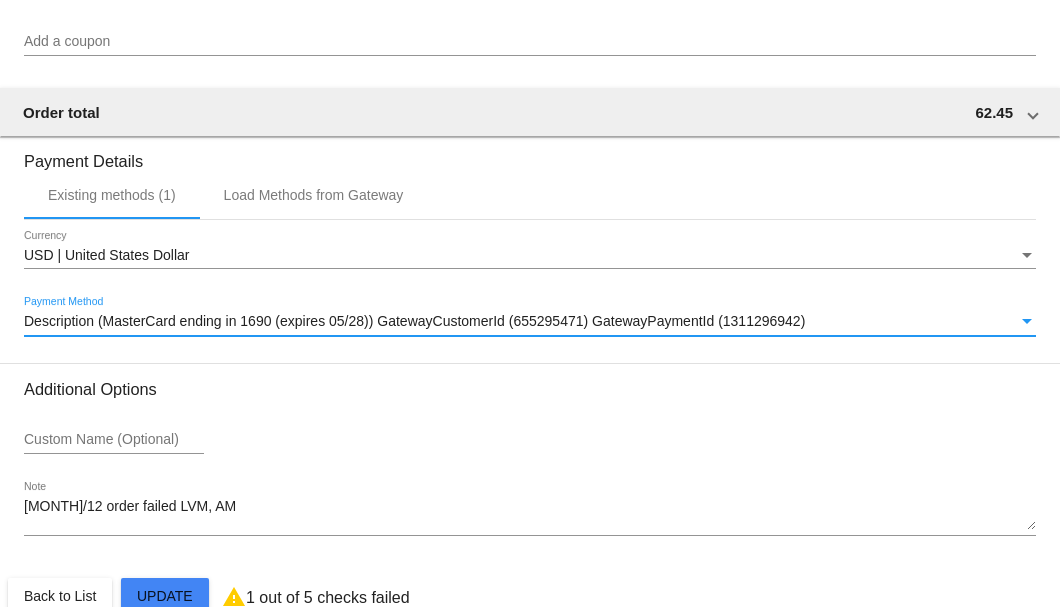 scroll, scrollTop: 1972, scrollLeft: 0, axis: vertical 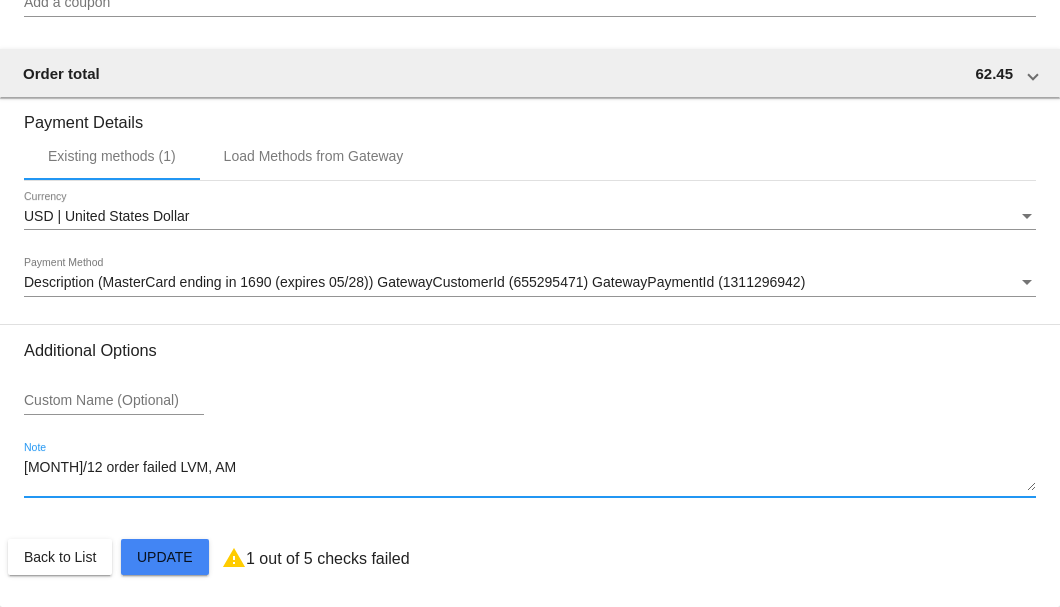 drag, startPoint x: 191, startPoint y: 469, endPoint x: 0, endPoint y: 473, distance: 191.04189 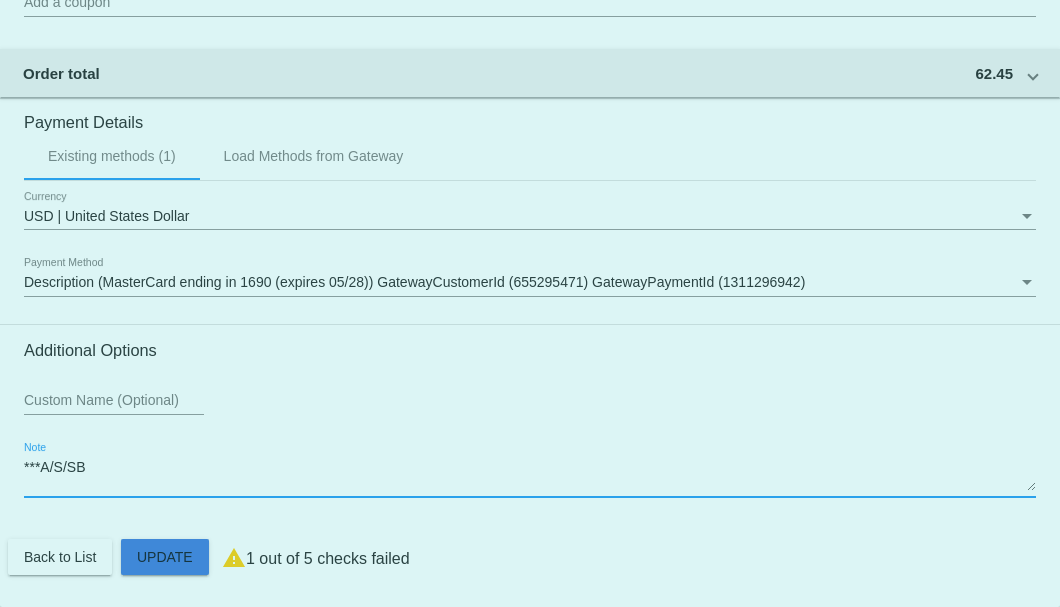click on "Customer
4138090: Leita Jensen
leitajensen@yahoo.com
Customer Shipping
Enter Shipping Address Select A Saved Address (0)
Leita
Shipping First Name
Jensen
Shipping Last Name
US | USA
Shipping Country
42008 Moody Road #7
Shipping Street 1
Shipping Street 2
Richland
Shipping City
OR | Oregon
Shipping State
97870
Shipping Postcode
Scheduled Order Details
Frequency:
Every 1 months
Active
Status" 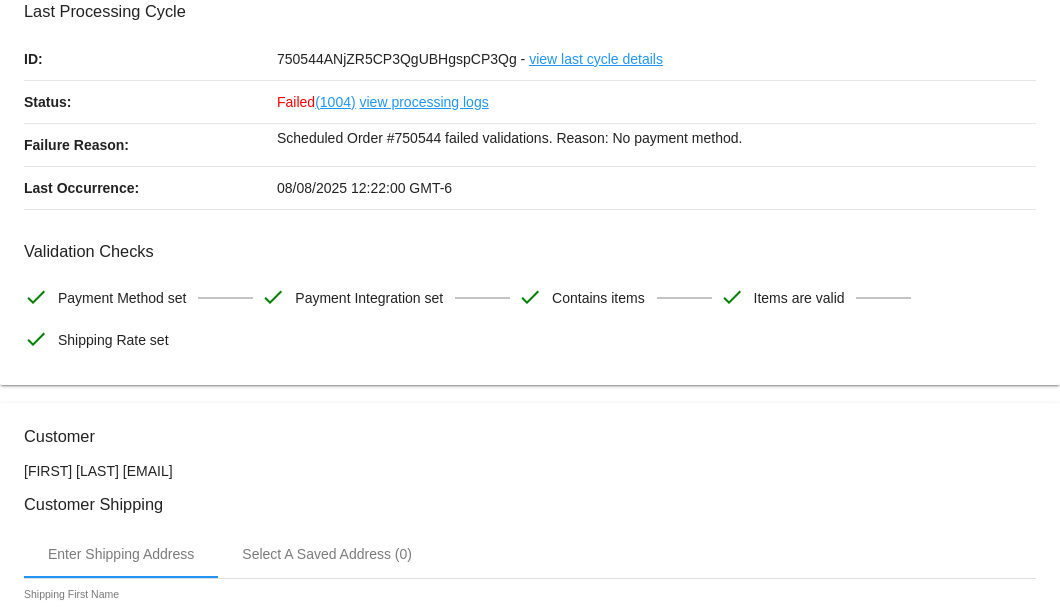 scroll, scrollTop: 0, scrollLeft: 0, axis: both 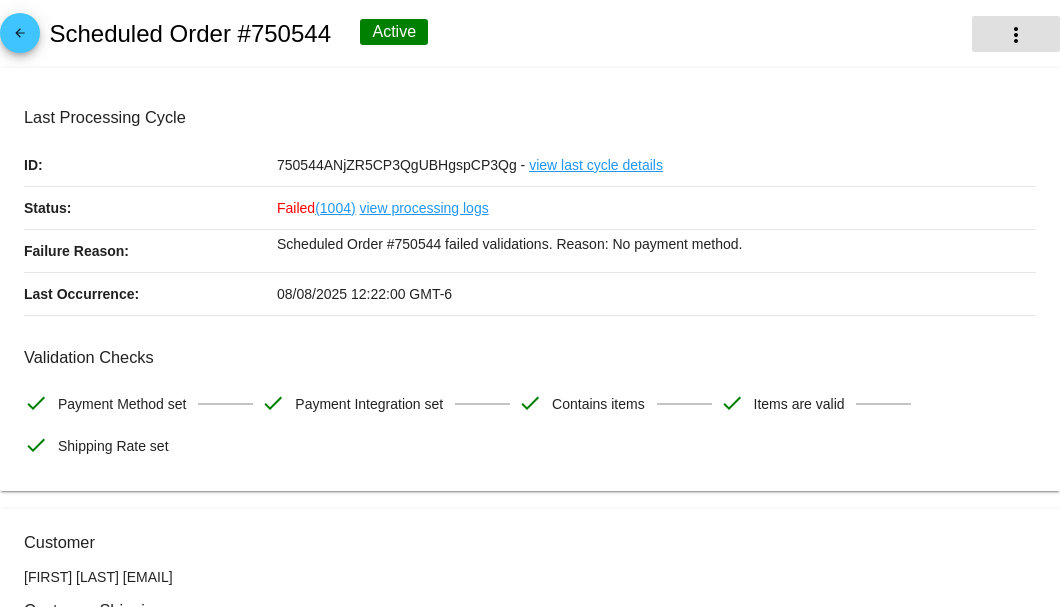 type on "***A/S/SB" 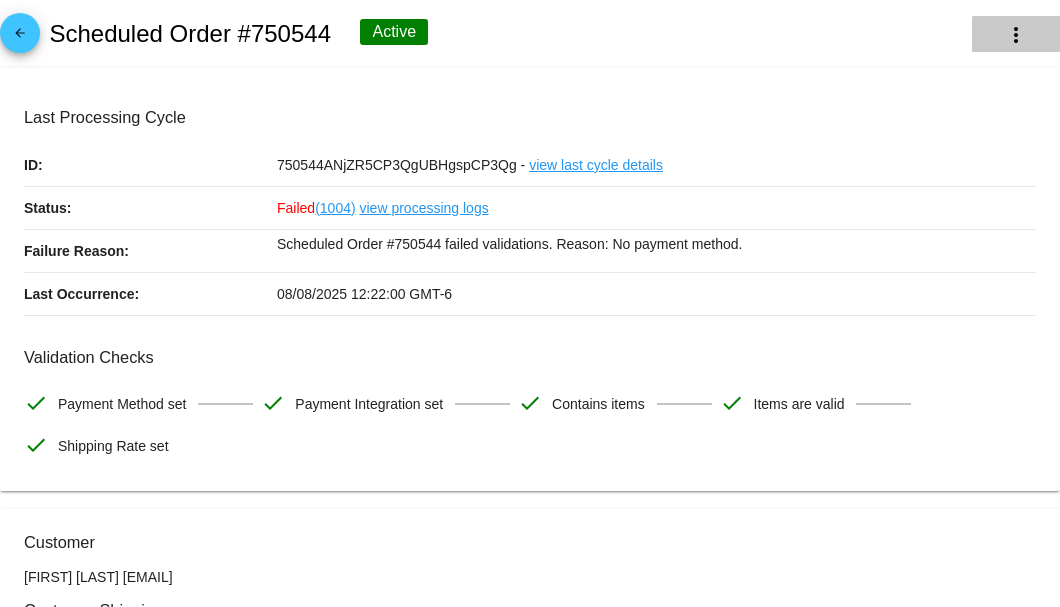 click on "more_vert" 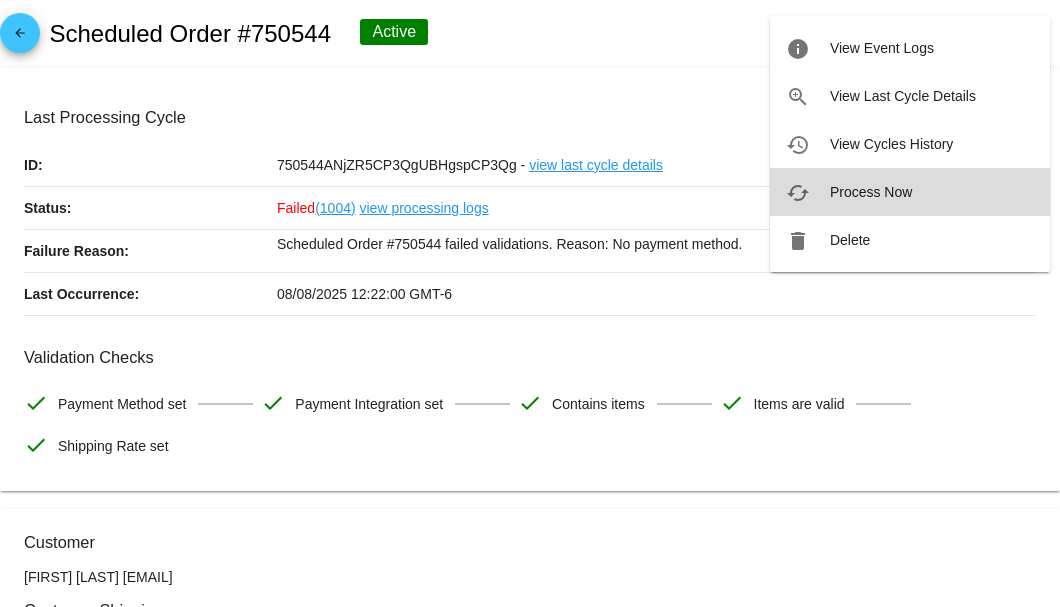 click on "Process Now" at bounding box center [871, 192] 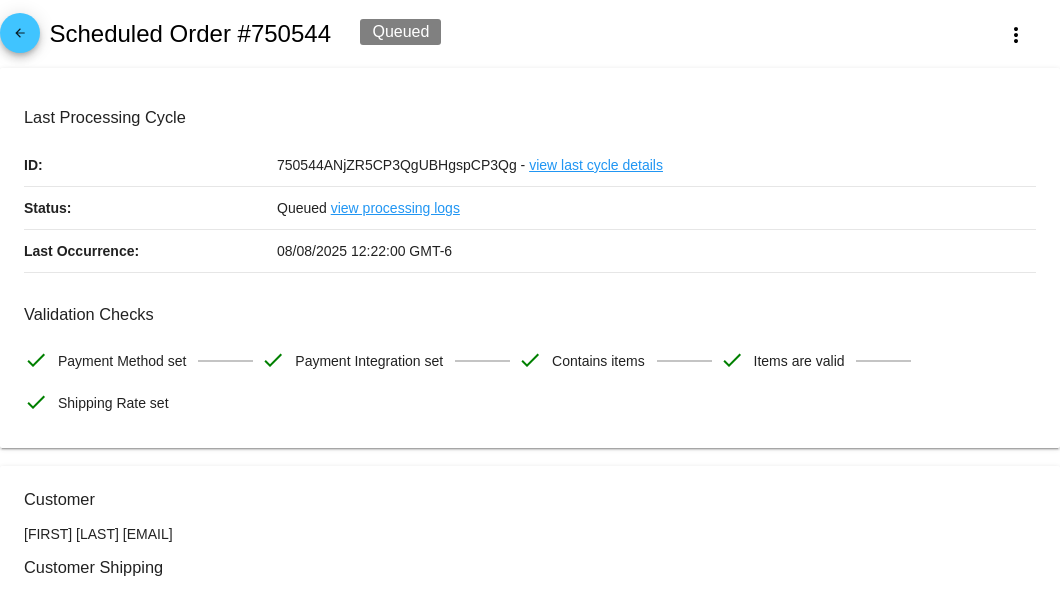 scroll, scrollTop: 266, scrollLeft: 0, axis: vertical 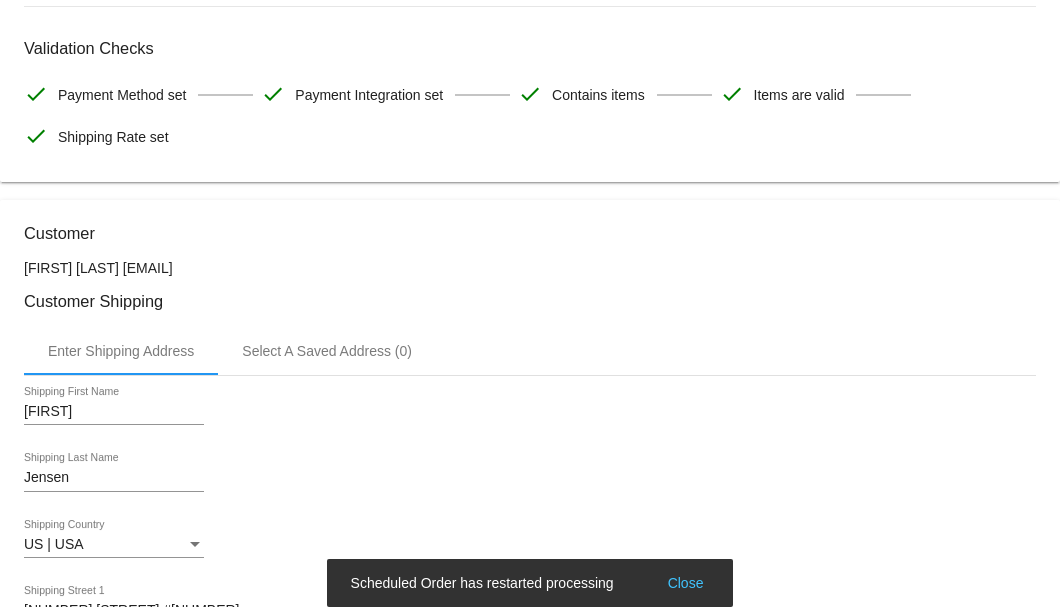 drag, startPoint x: 323, startPoint y: 268, endPoint x: 168, endPoint y: 265, distance: 155.02902 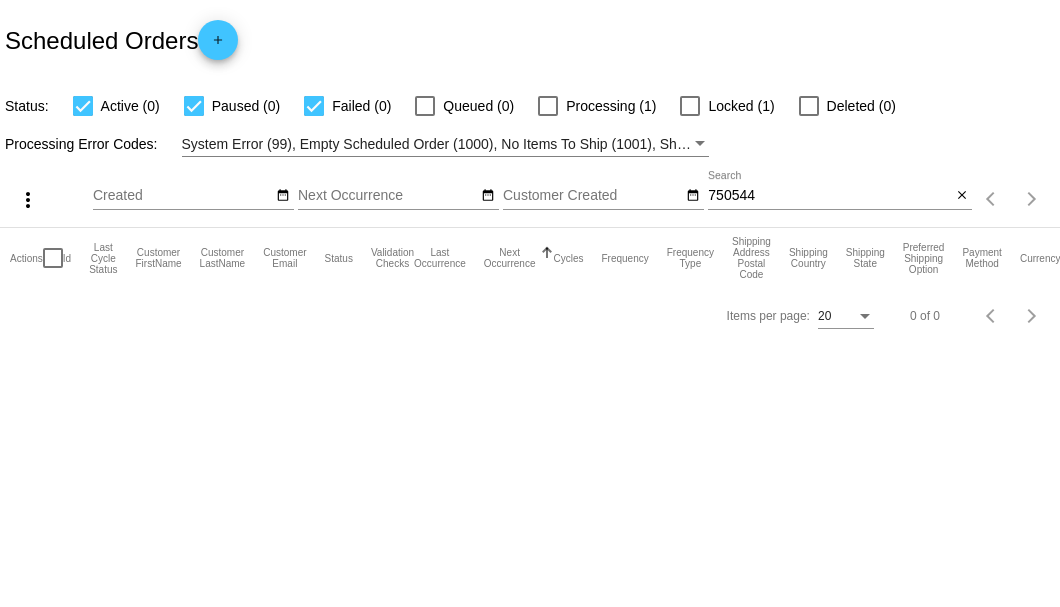 scroll, scrollTop: 0, scrollLeft: 0, axis: both 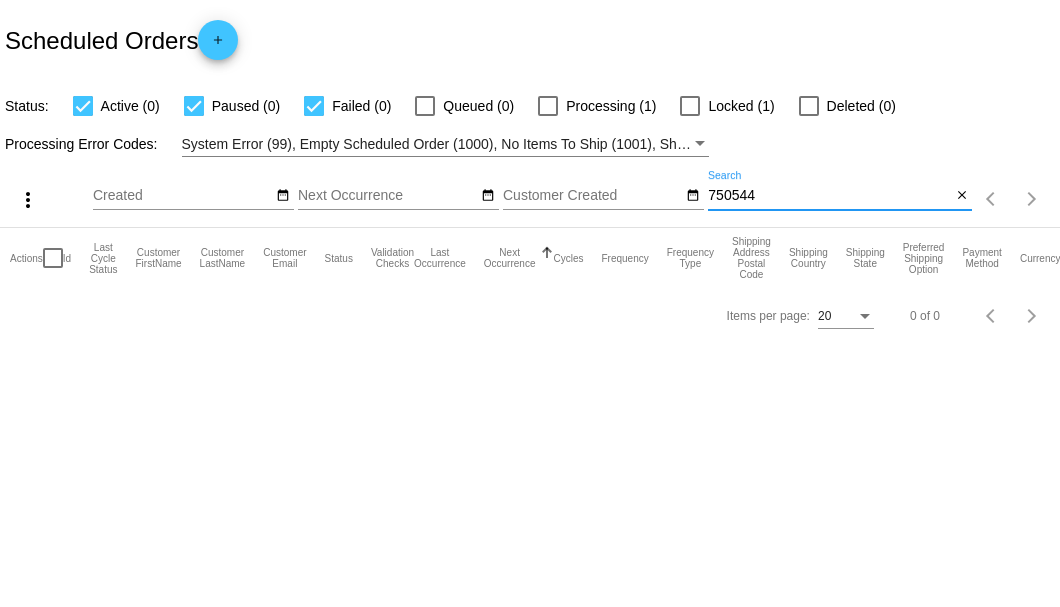 click on "750544" at bounding box center (829, 196) 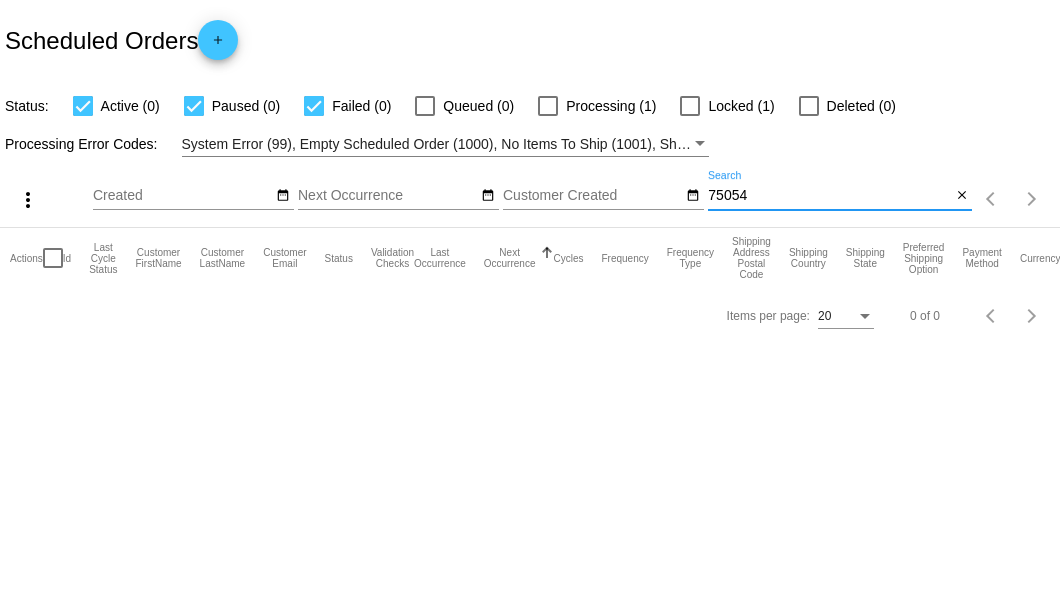 type on "750544" 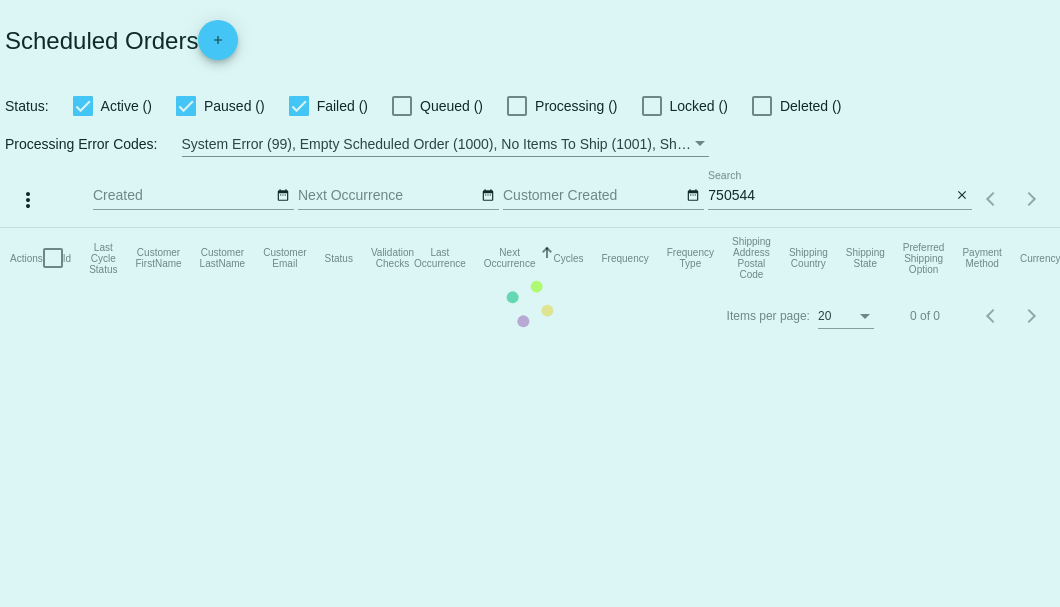 scroll, scrollTop: 0, scrollLeft: 0, axis: both 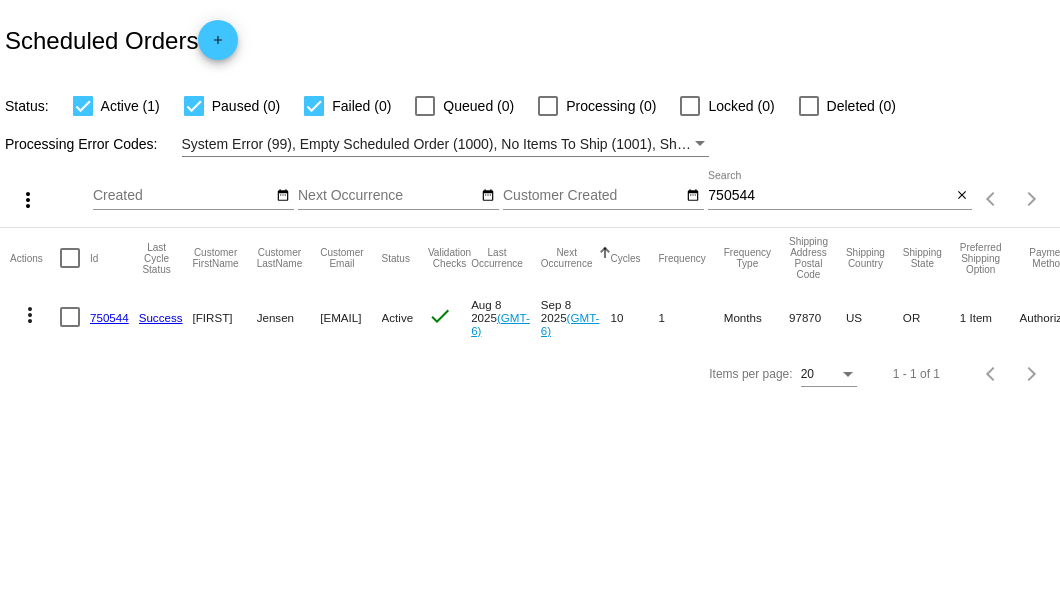 drag, startPoint x: 312, startPoint y: 313, endPoint x: 448, endPoint y: 316, distance: 136.03308 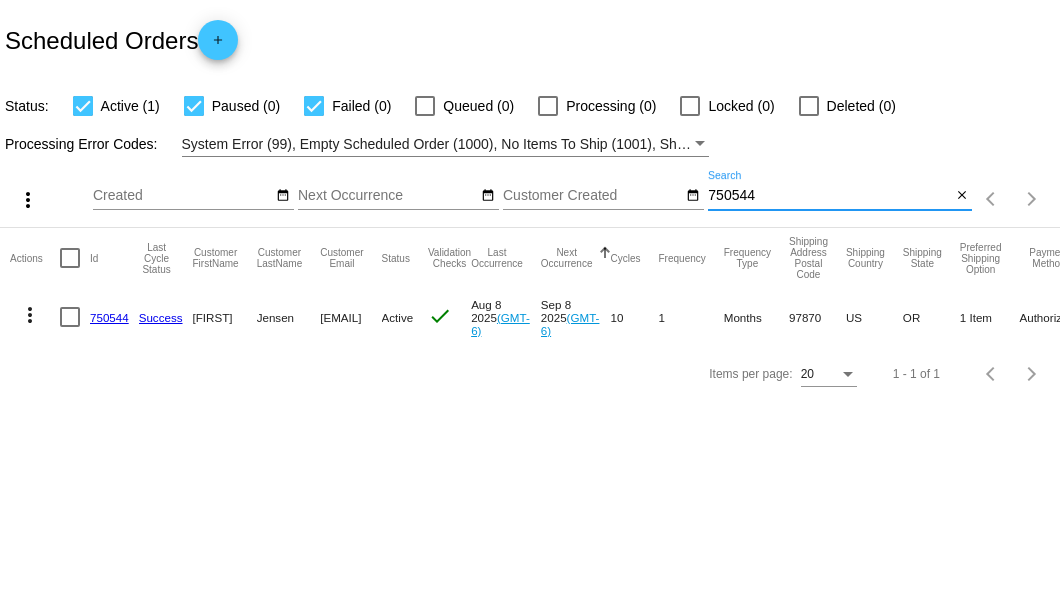 click on "750544" at bounding box center (829, 196) 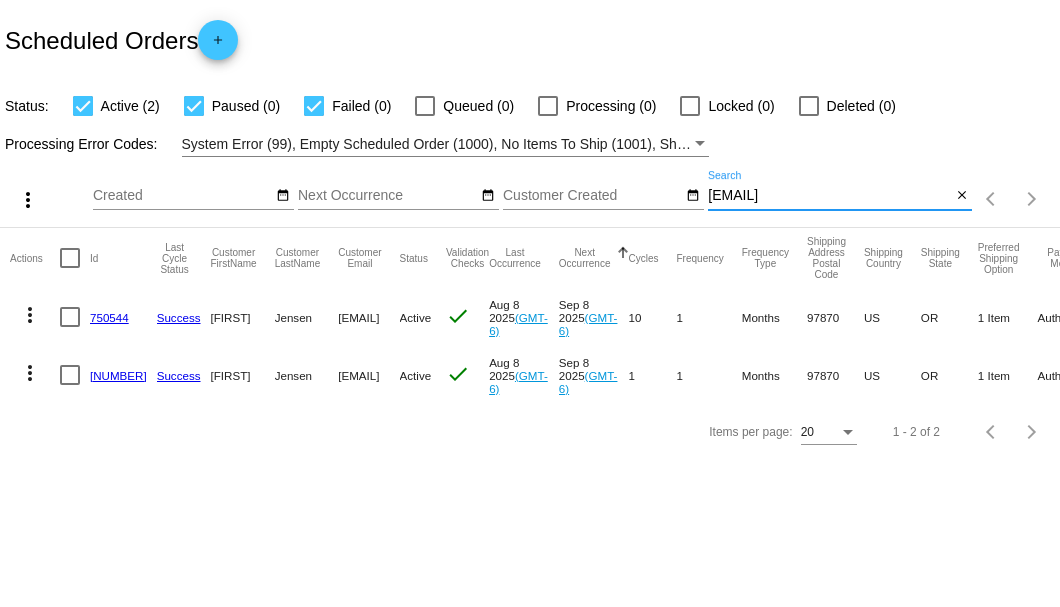 type on "[EMAIL]" 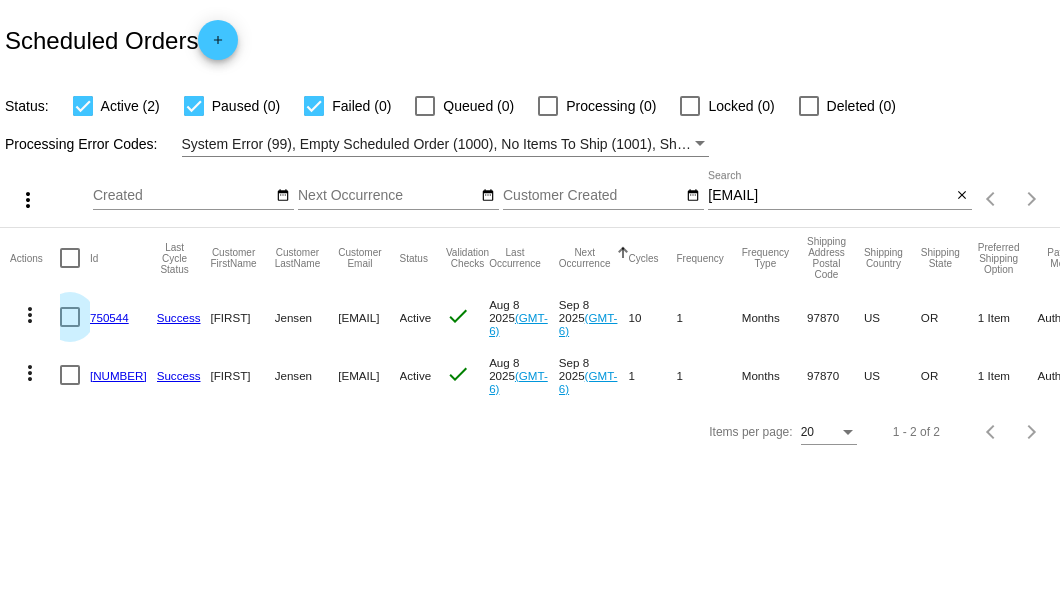 click at bounding box center (70, 317) 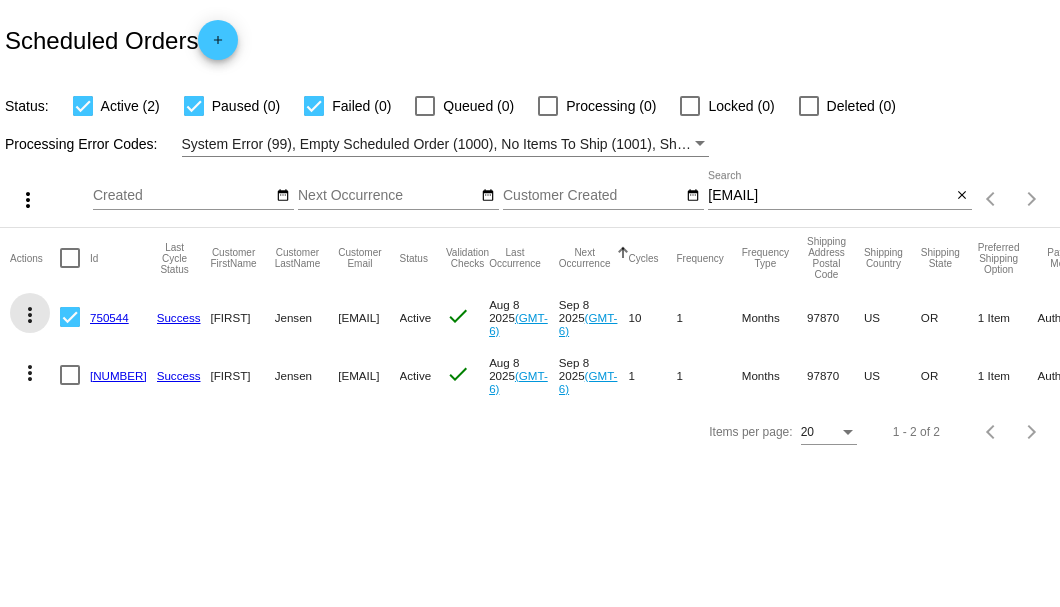 click on "more_vert" 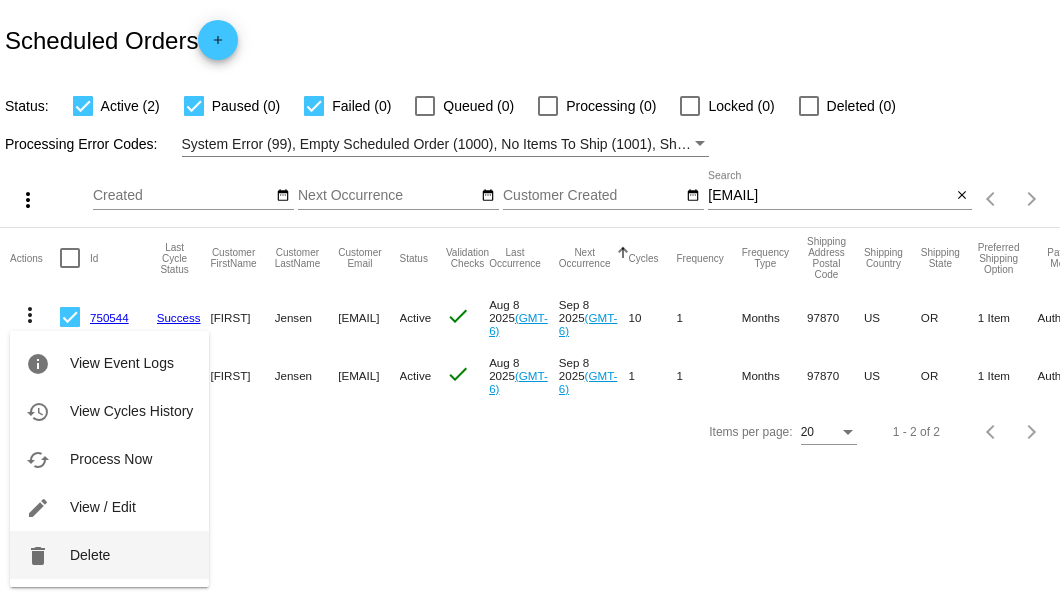 click on "delete
Delete" at bounding box center (109, 555) 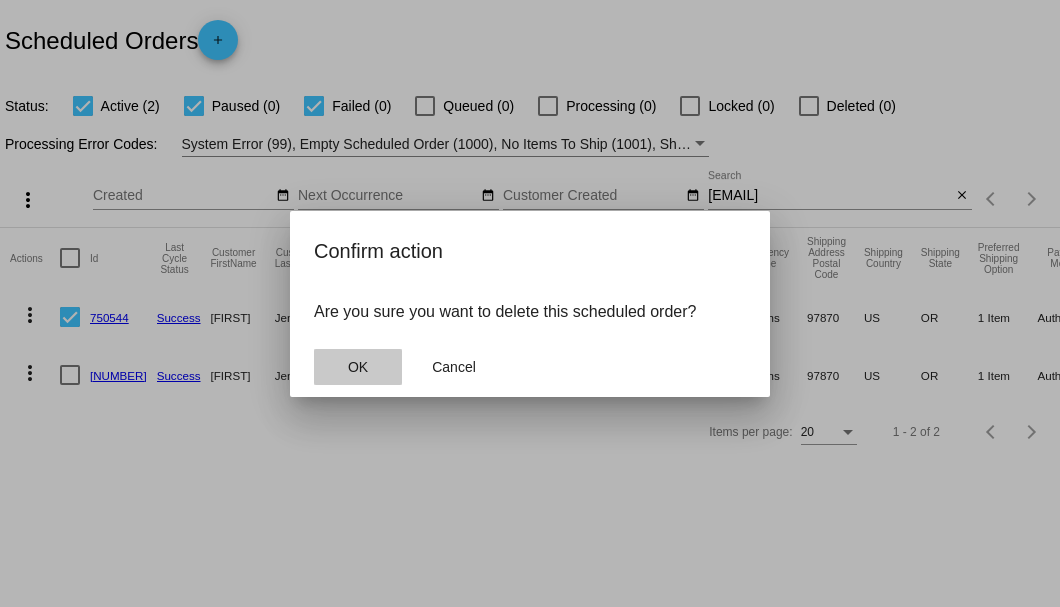 click on "OK" 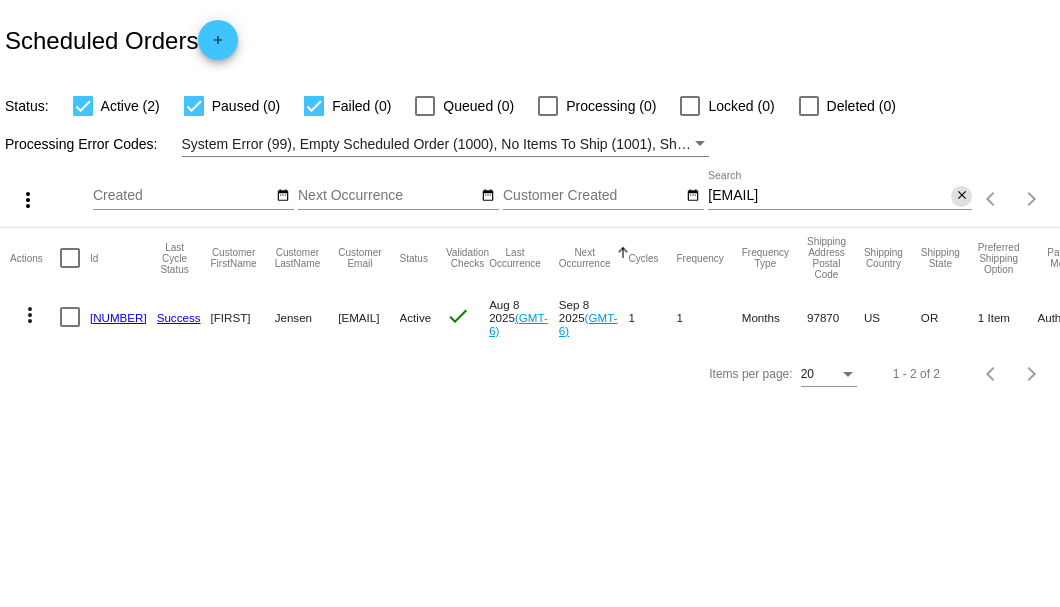 click on "close" 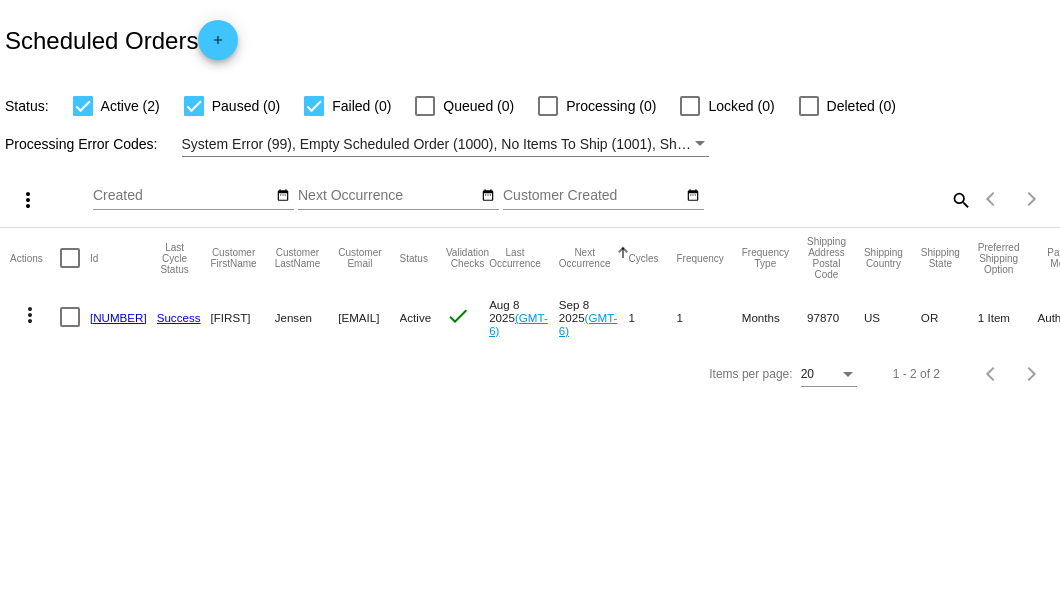 click on "search" 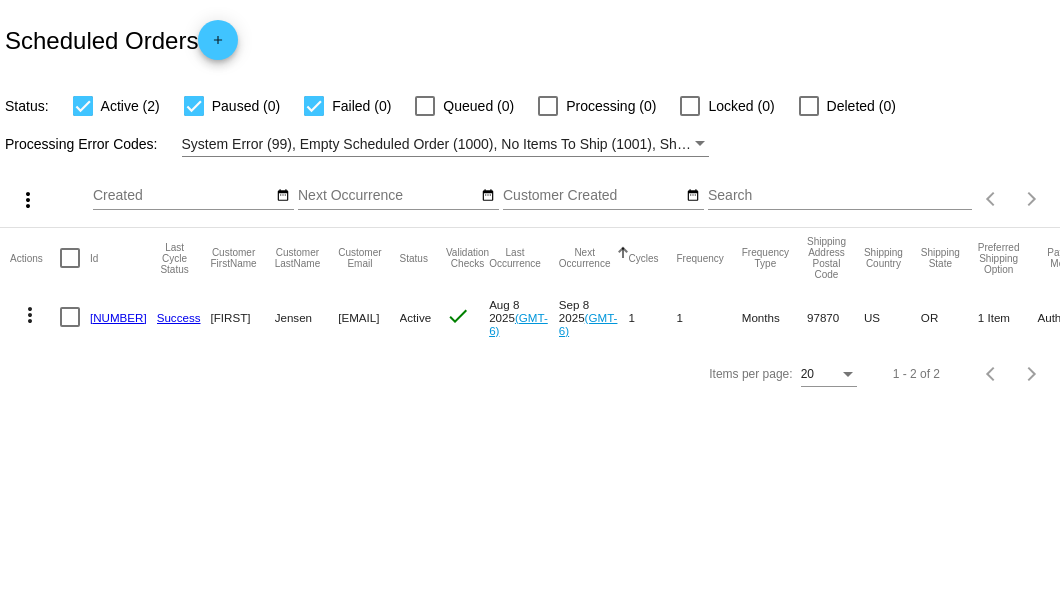 click on "Search" at bounding box center [840, 196] 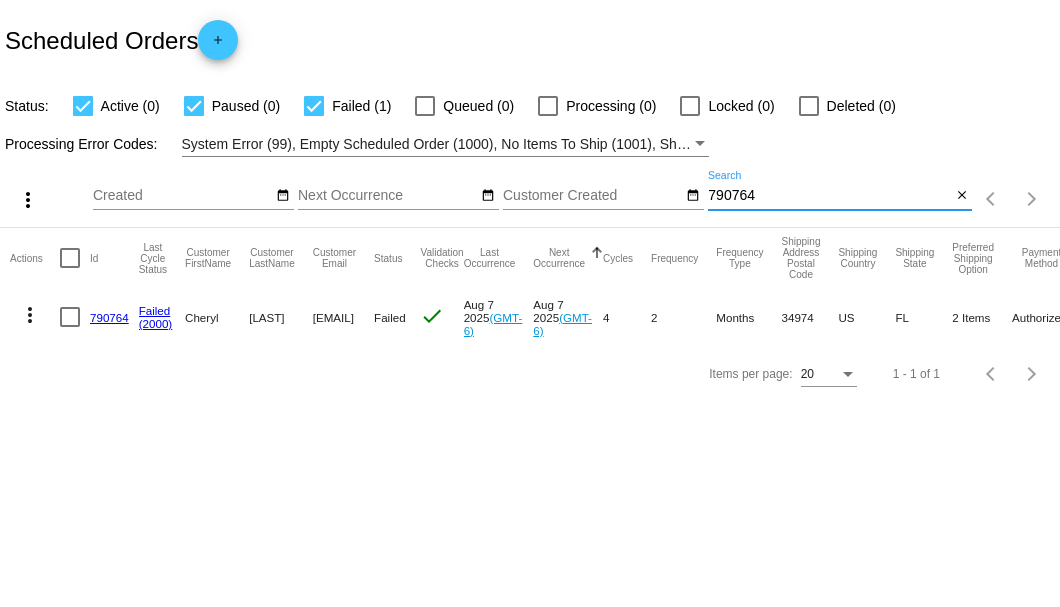 type on "790764" 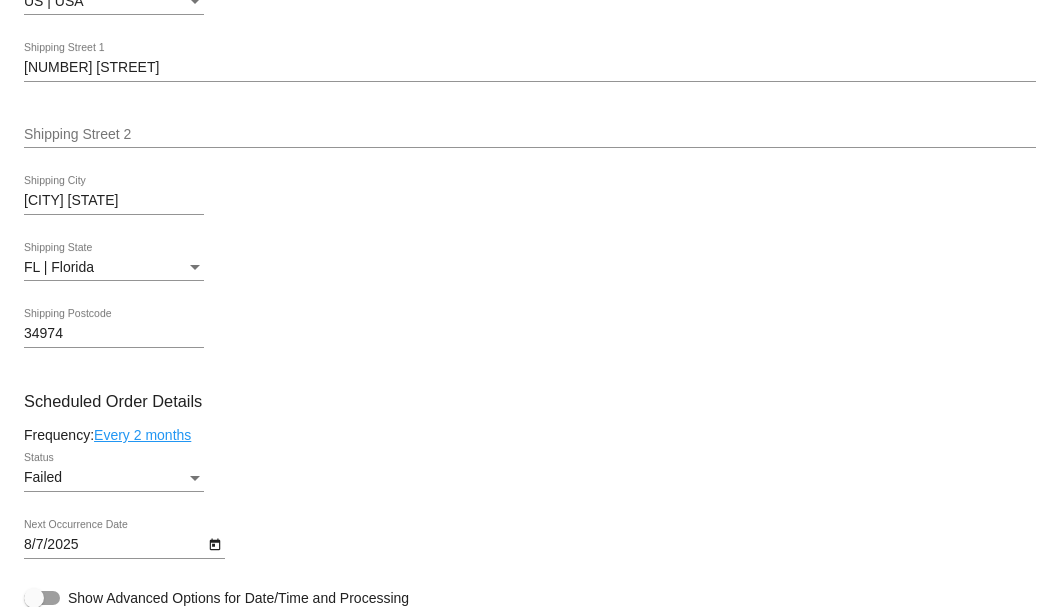 scroll, scrollTop: 1133, scrollLeft: 0, axis: vertical 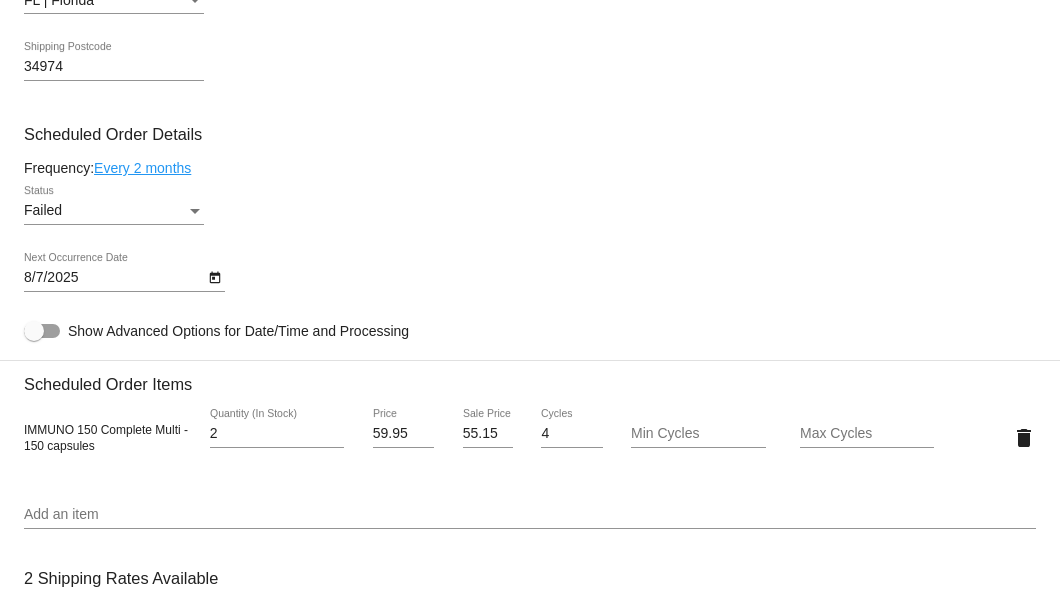 click at bounding box center (195, 211) 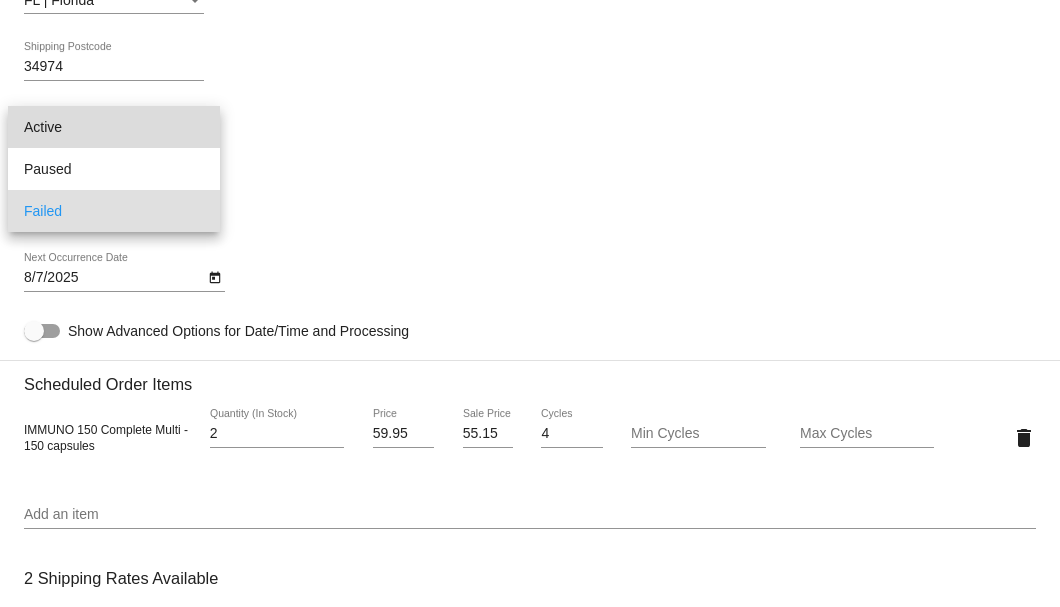 click on "Active" at bounding box center [114, 127] 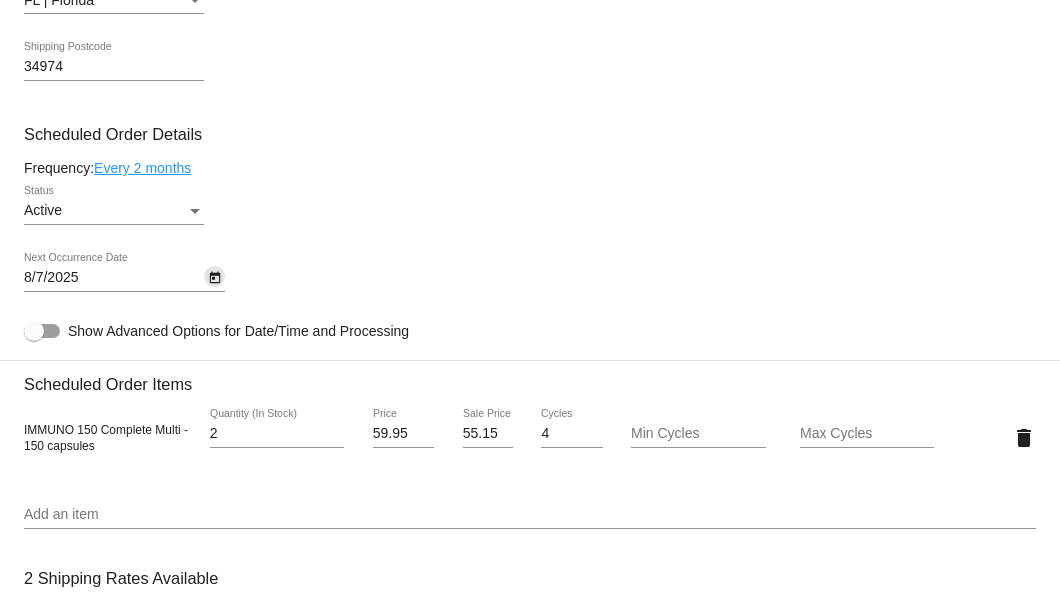 click 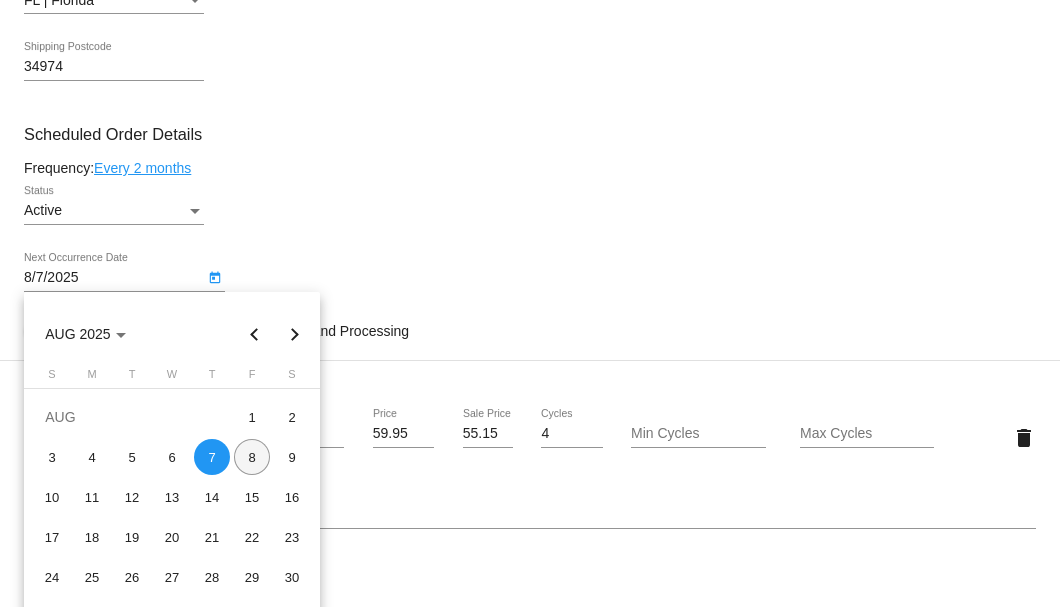 click on "8" at bounding box center (252, 457) 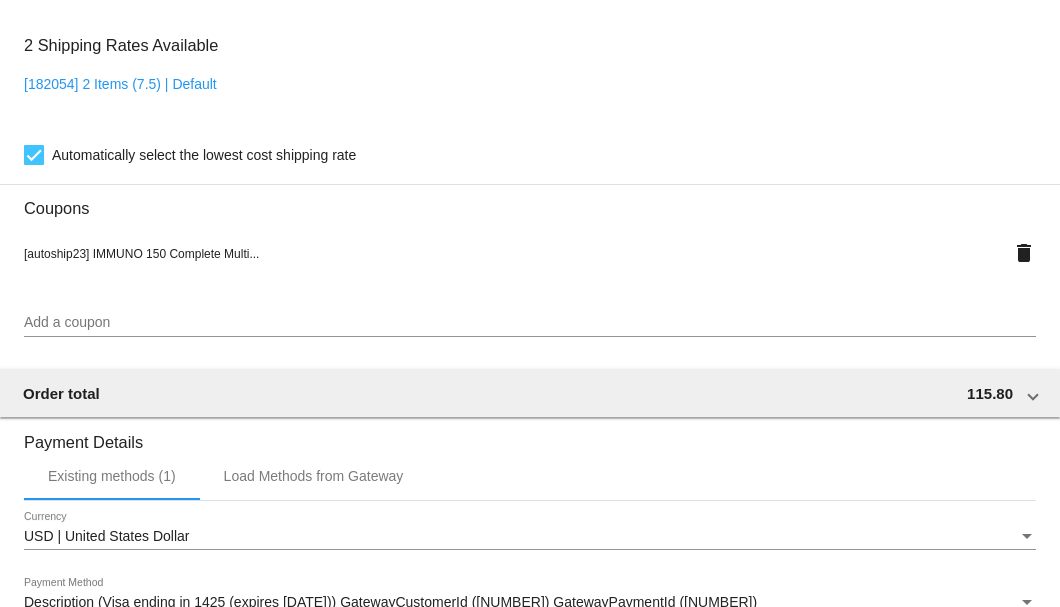 scroll, scrollTop: 1986, scrollLeft: 0, axis: vertical 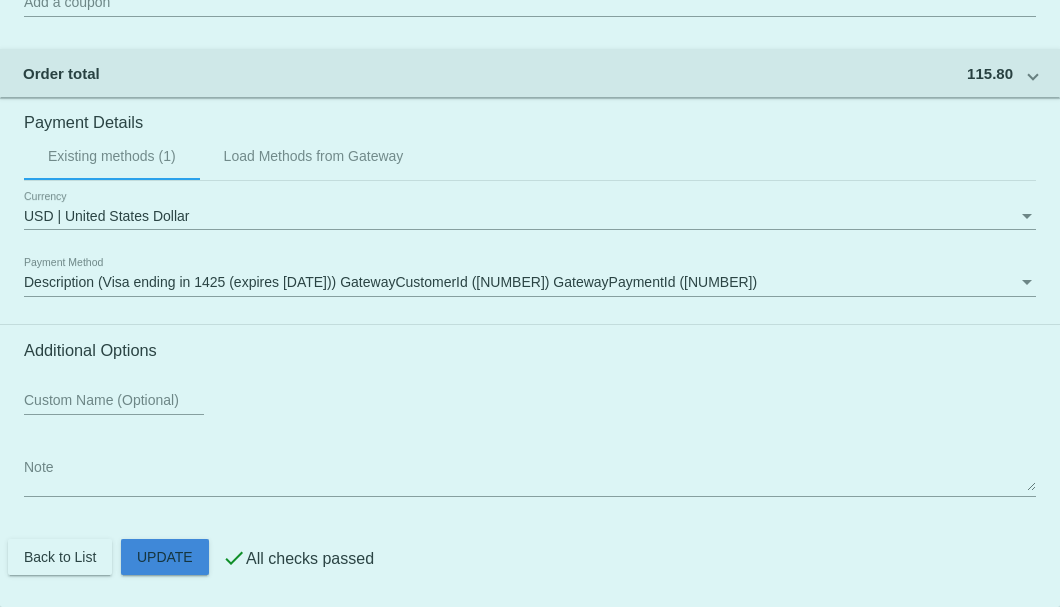 click on "Customer
5378449: Cheryl Kirkpatrick
cmkerd1997@hotmail.com
Customer Shipping
Enter Shipping Address Select A Saved Address (0)
Cheryl
Shipping First Name
Kirkpatrick
Shipping Last Name
US | USA
Shipping Country
4280 SW 9th Way
Shipping Street 1
Shipping Street 2
Okeechobee Fl 34974
Shipping City
FL | Florida
Shipping State
34974
Shipping Postcode
Scheduled Order Details
Frequency:
Every 2 months
Active" 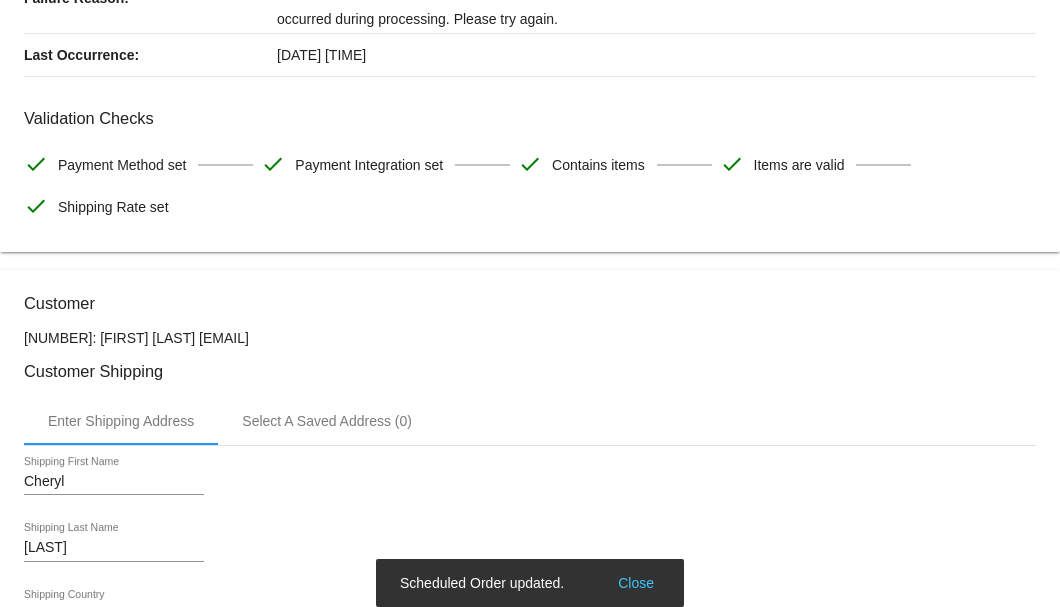 scroll, scrollTop: 0, scrollLeft: 0, axis: both 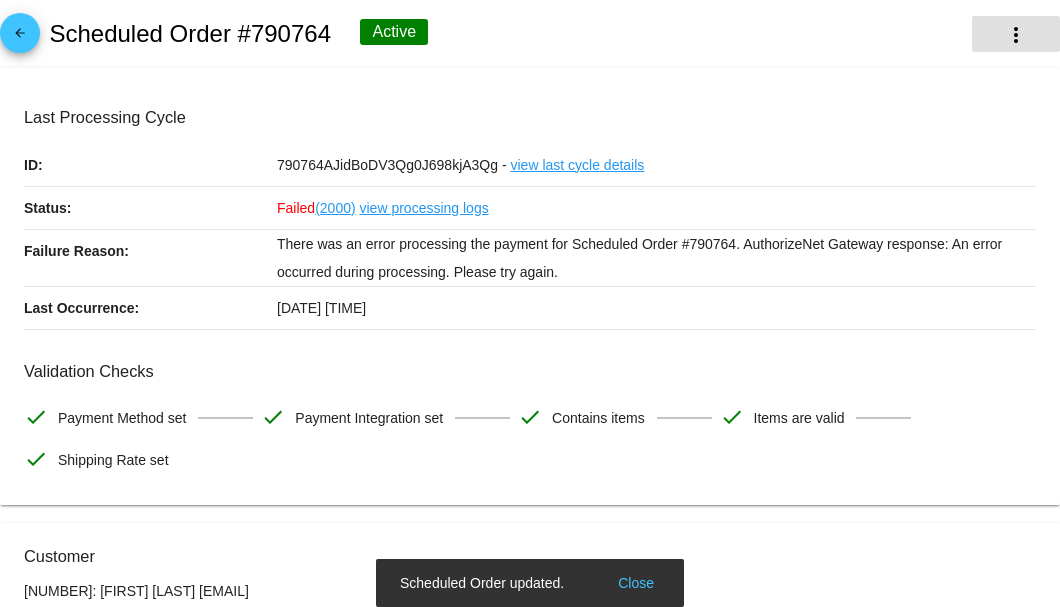click on "more_vert" 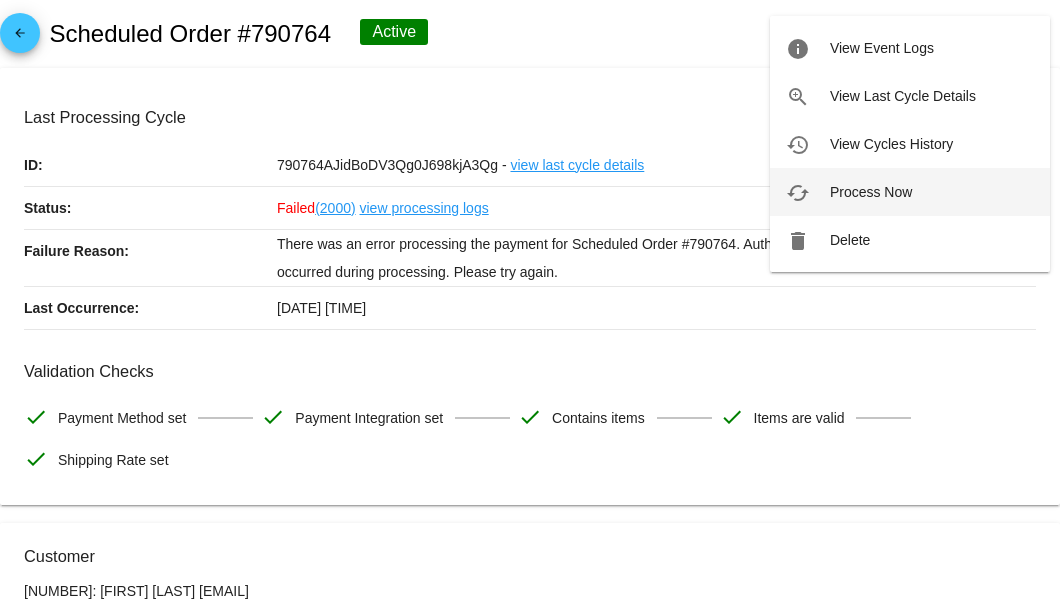 click on "Process Now" at bounding box center [871, 192] 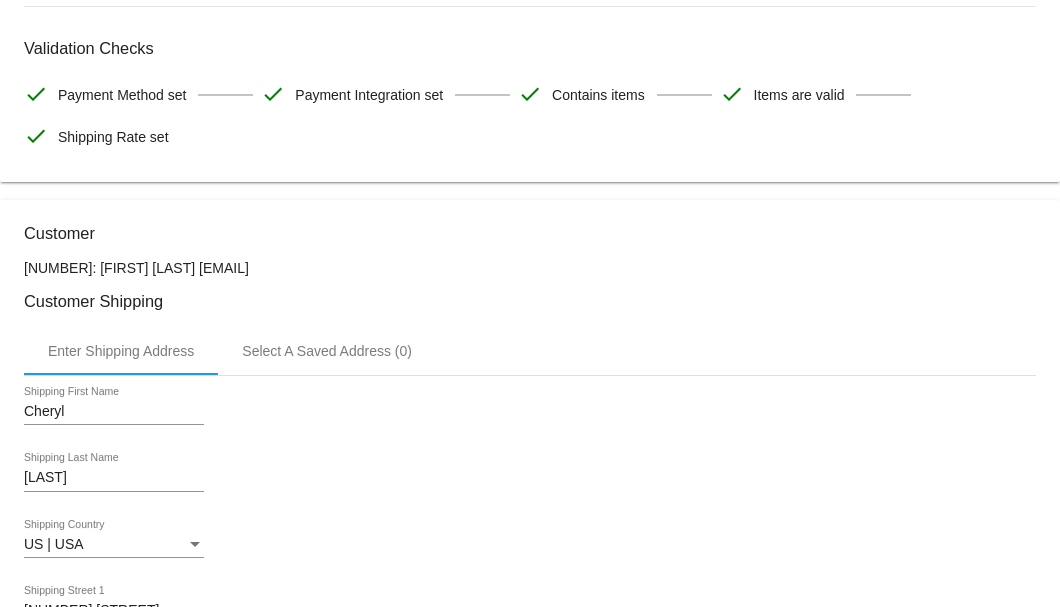 scroll, scrollTop: 210, scrollLeft: 0, axis: vertical 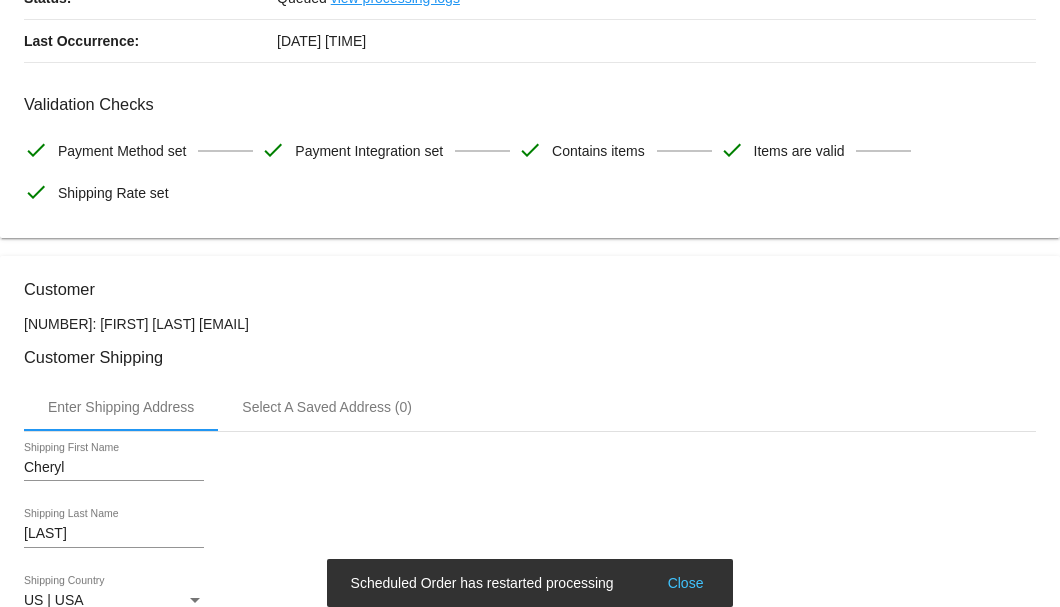 drag, startPoint x: 366, startPoint y: 323, endPoint x: 200, endPoint y: 328, distance: 166.07529 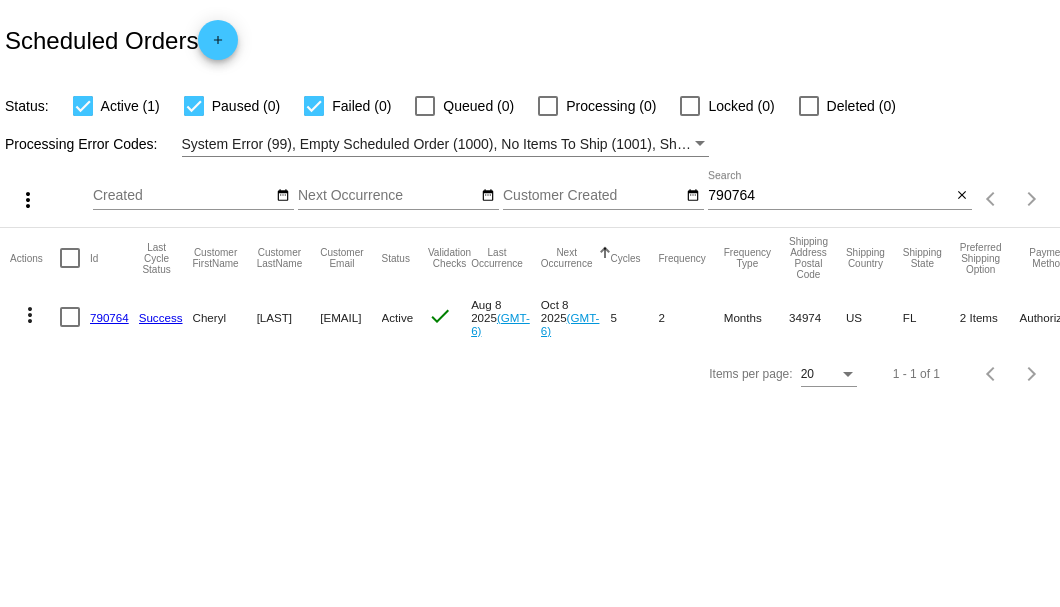 scroll, scrollTop: 0, scrollLeft: 0, axis: both 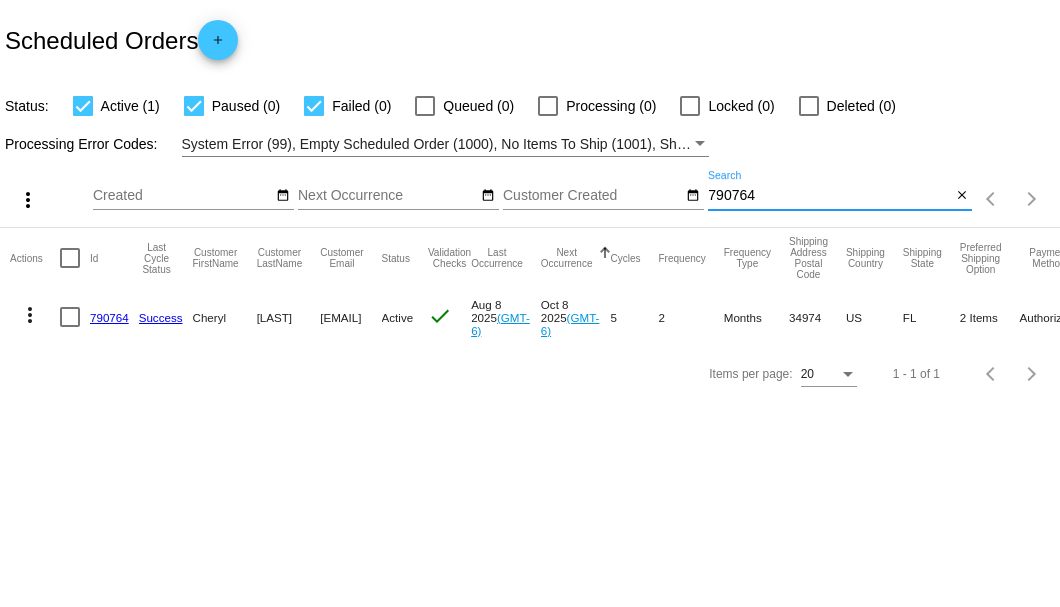 click on "790764" at bounding box center [829, 196] 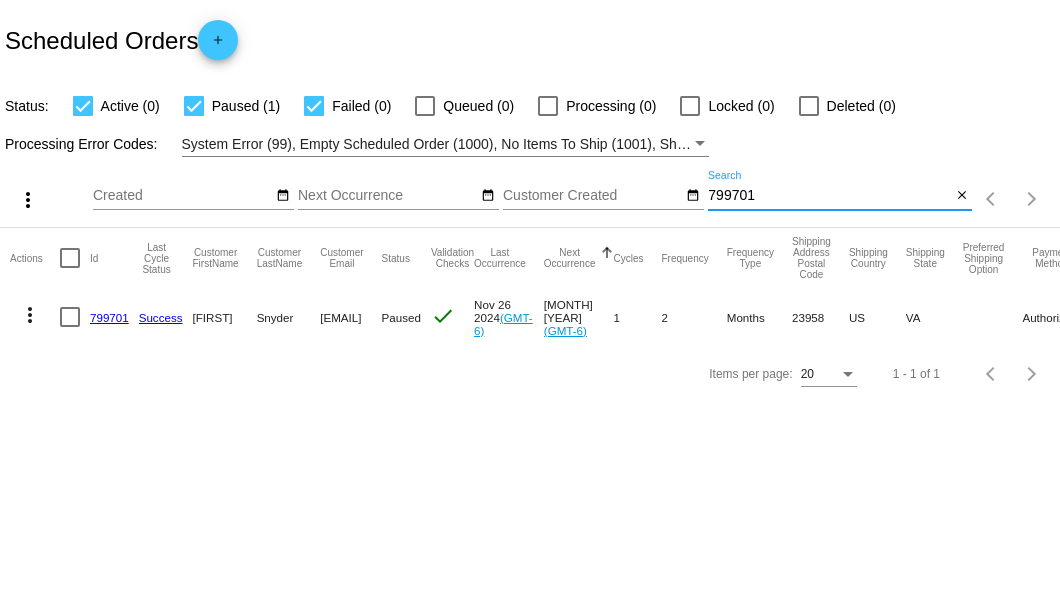 type on "799701" 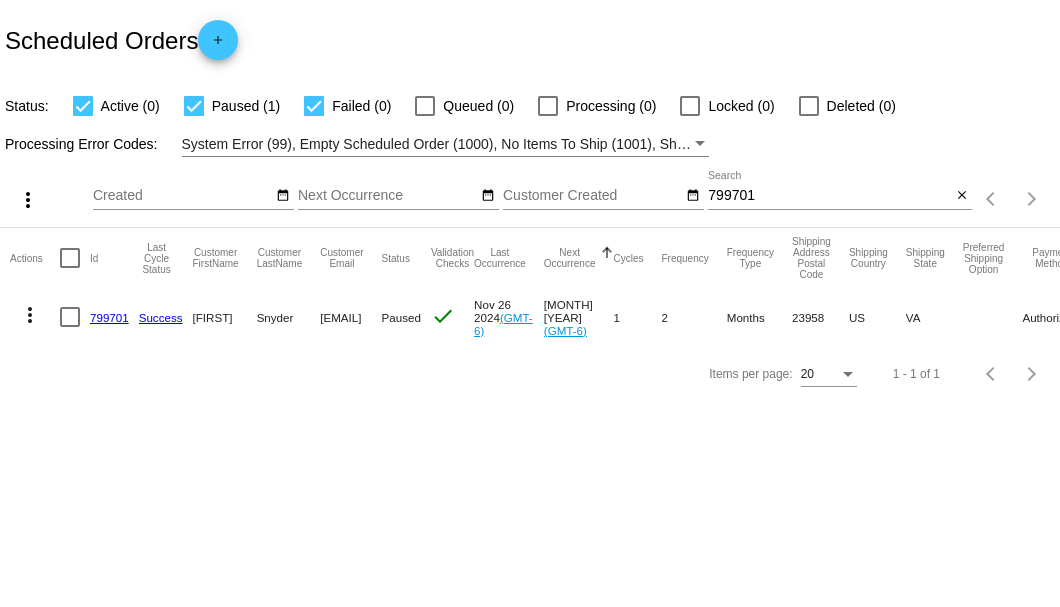 drag, startPoint x: 315, startPoint y: 315, endPoint x: 472, endPoint y: 315, distance: 157 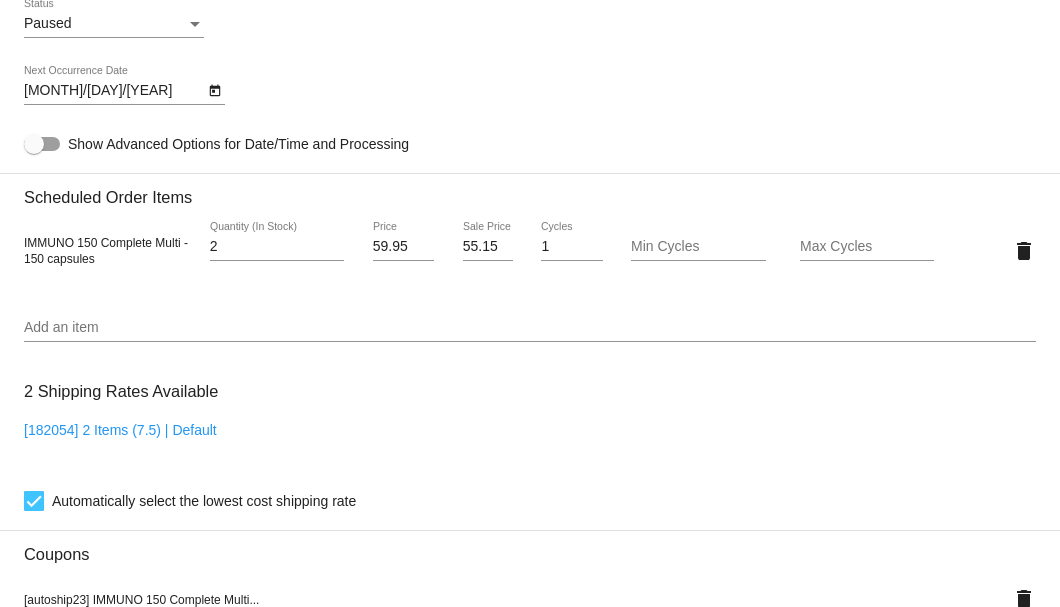 scroll, scrollTop: 1130, scrollLeft: 0, axis: vertical 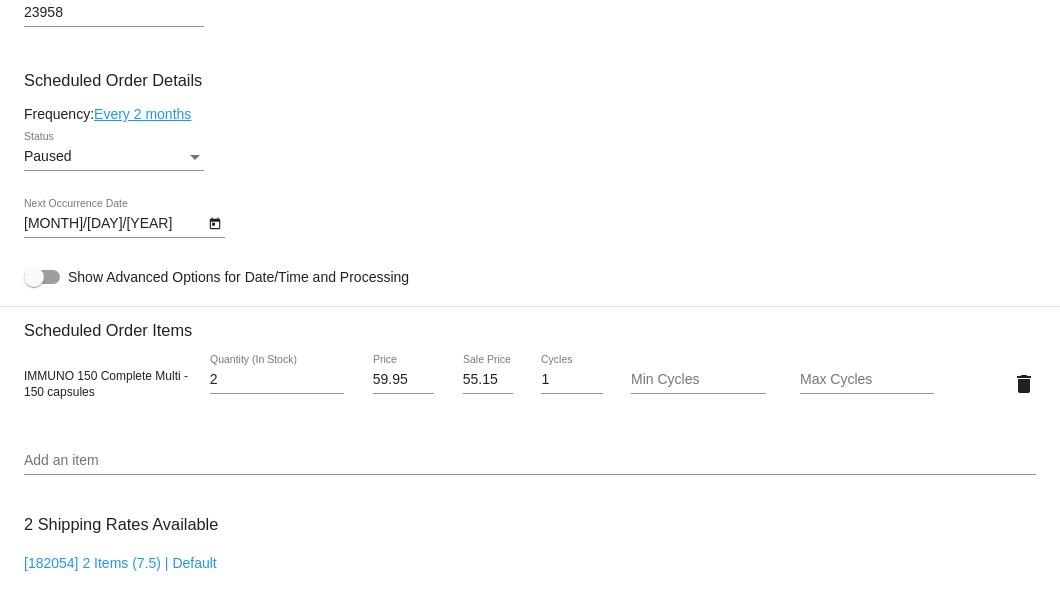click at bounding box center (195, 157) 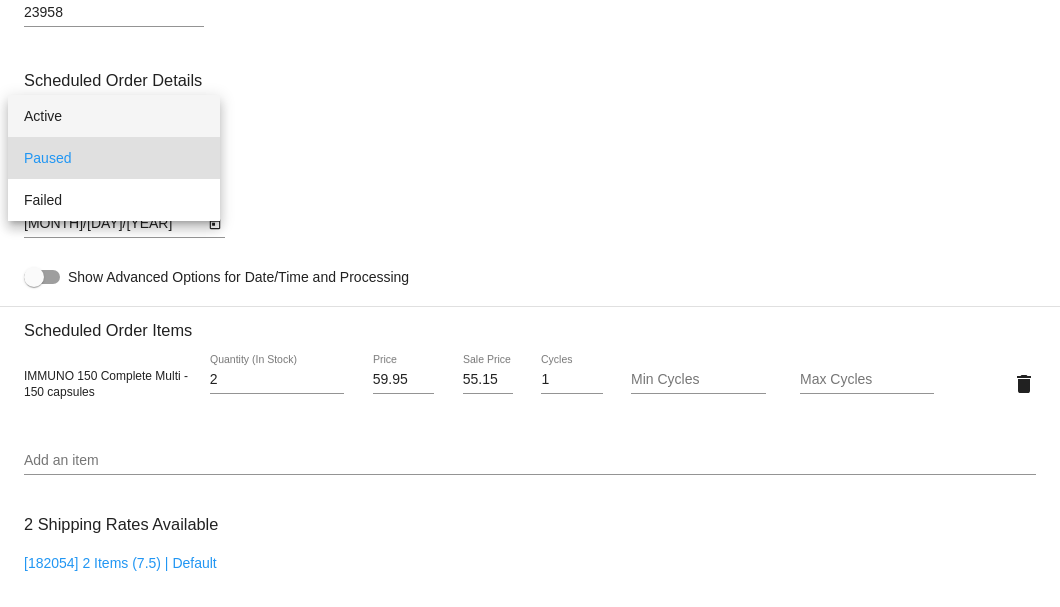 click on "Active" at bounding box center [114, 116] 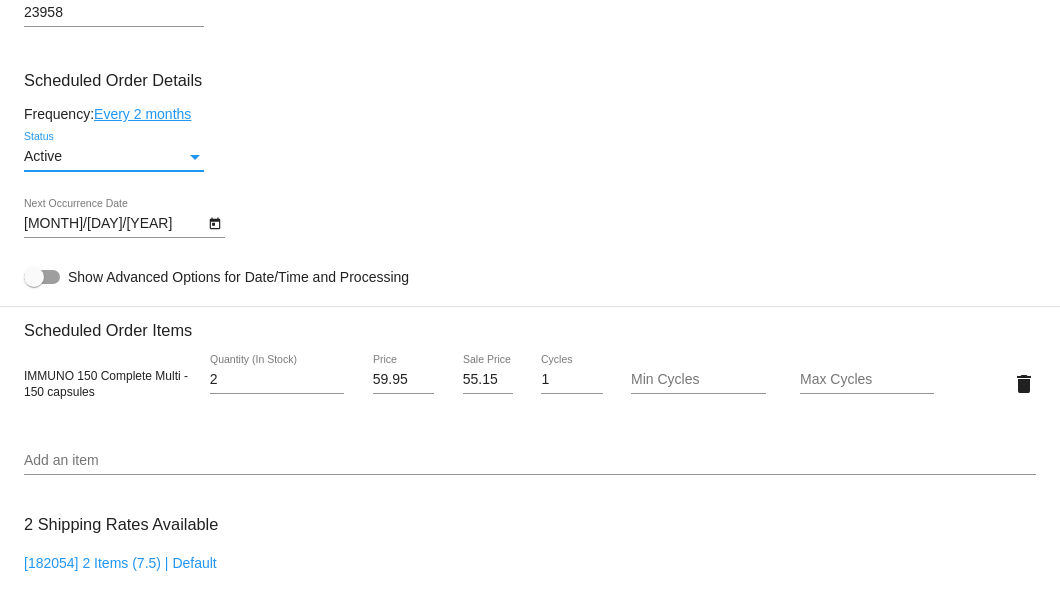 click 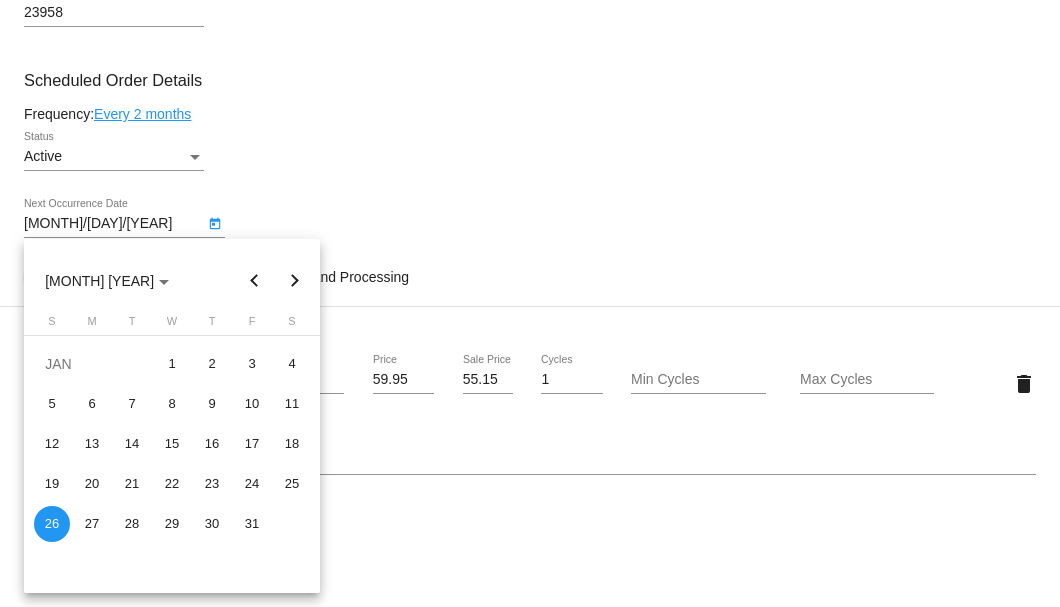 click at bounding box center [295, 281] 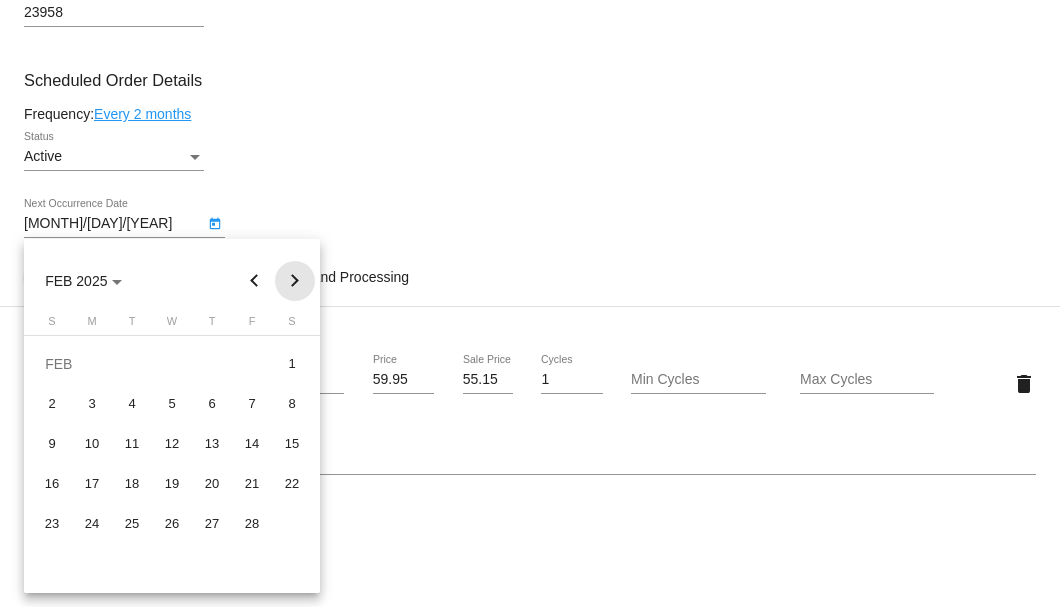 click at bounding box center (295, 281) 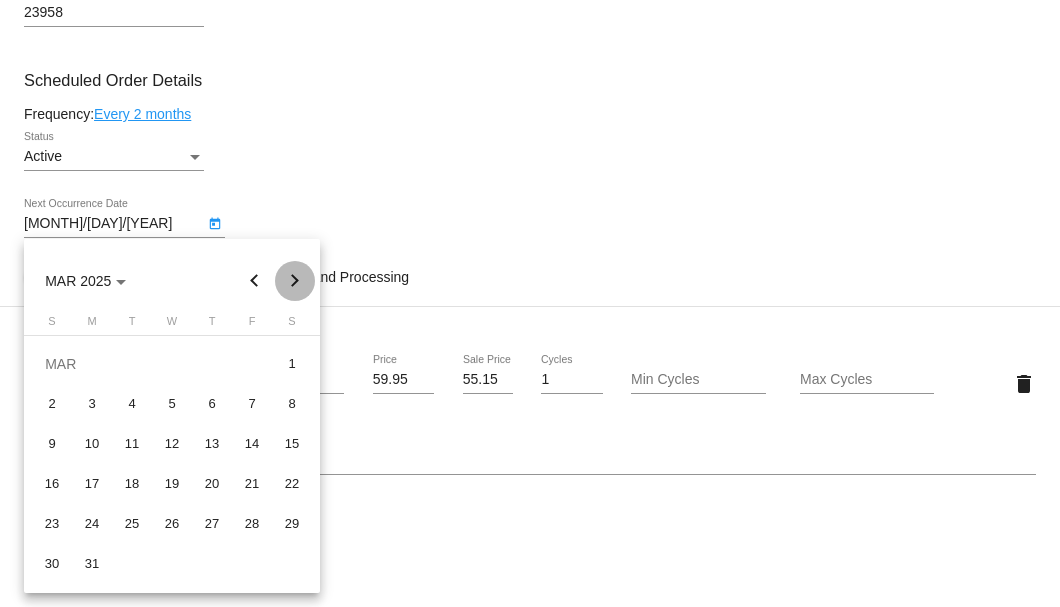 click at bounding box center (295, 281) 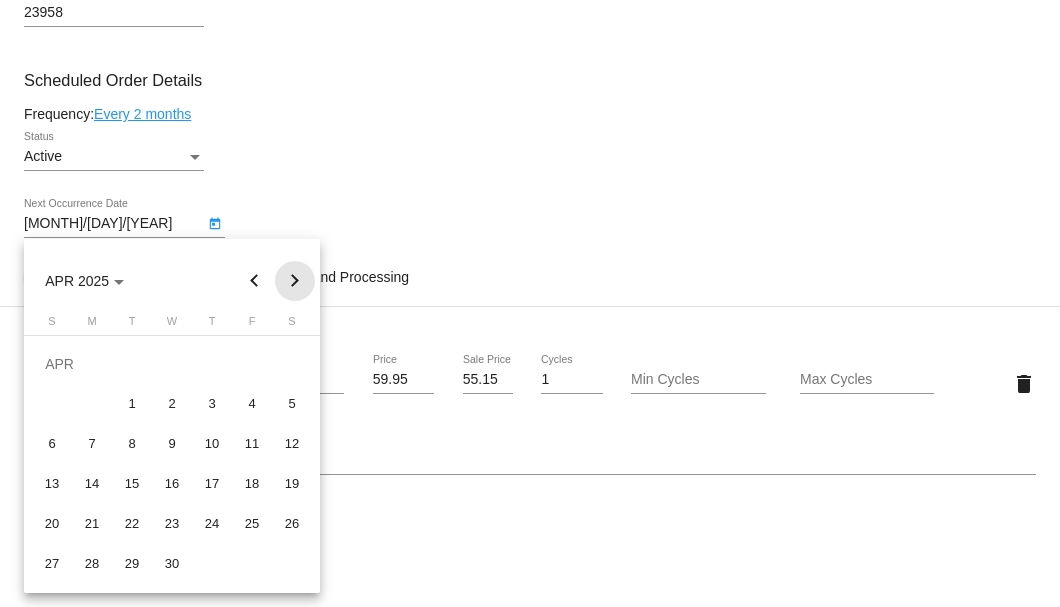 click at bounding box center (295, 281) 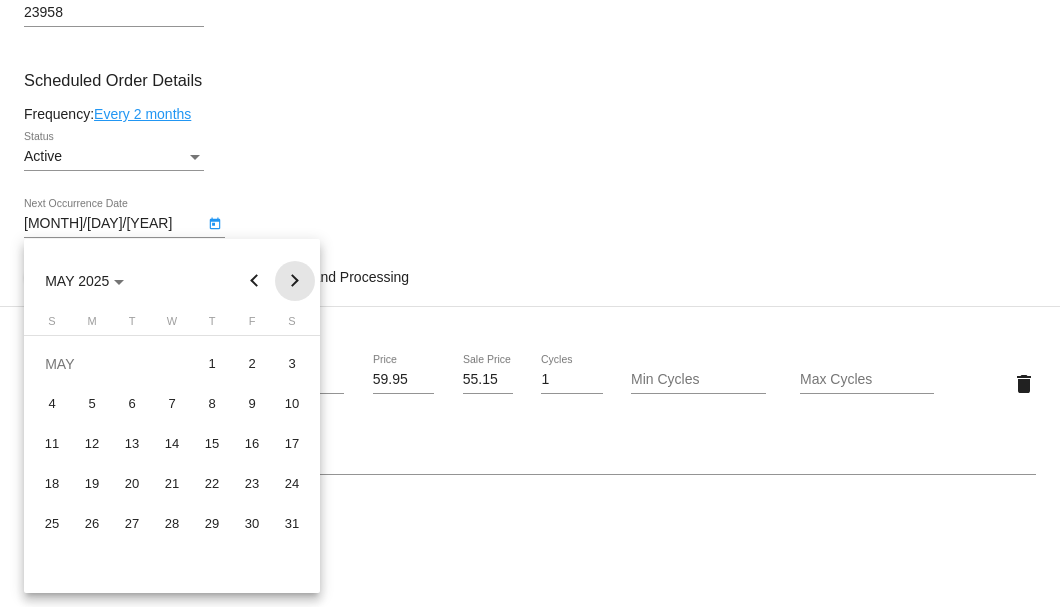 click at bounding box center (295, 281) 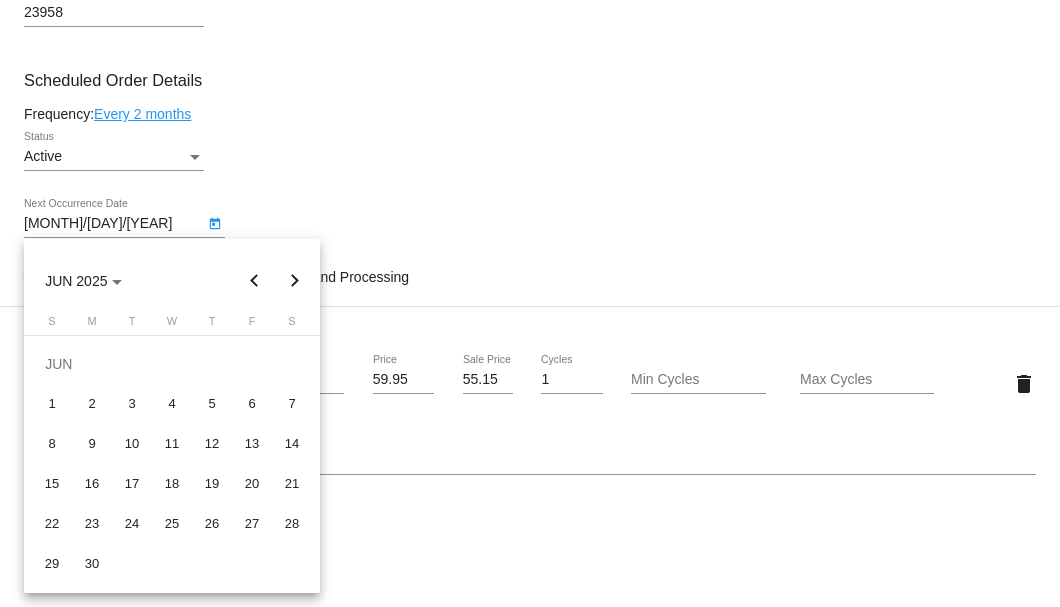 click at bounding box center (295, 281) 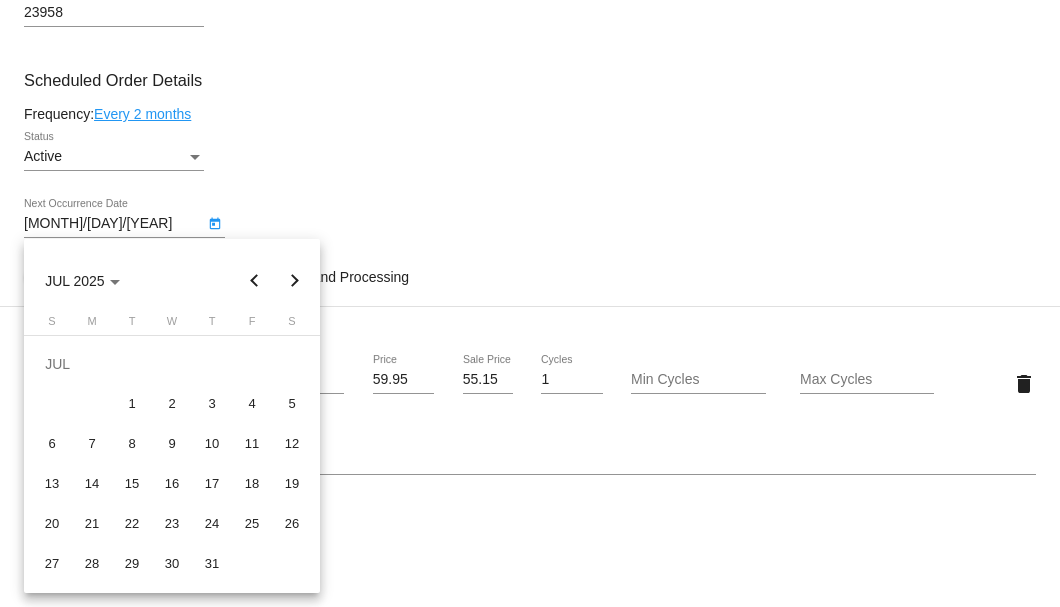 click at bounding box center (530, 303) 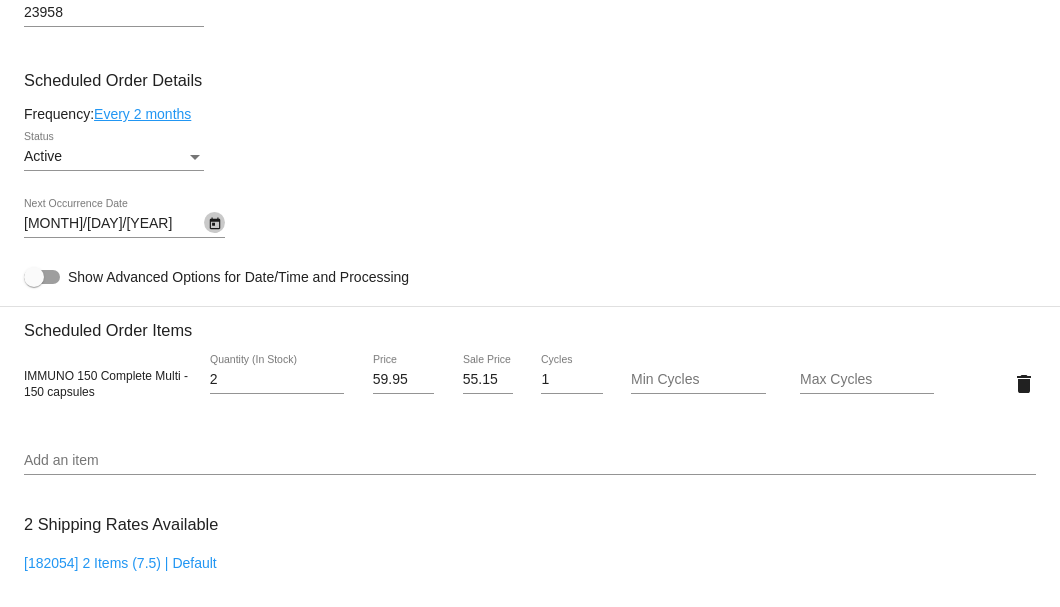 click 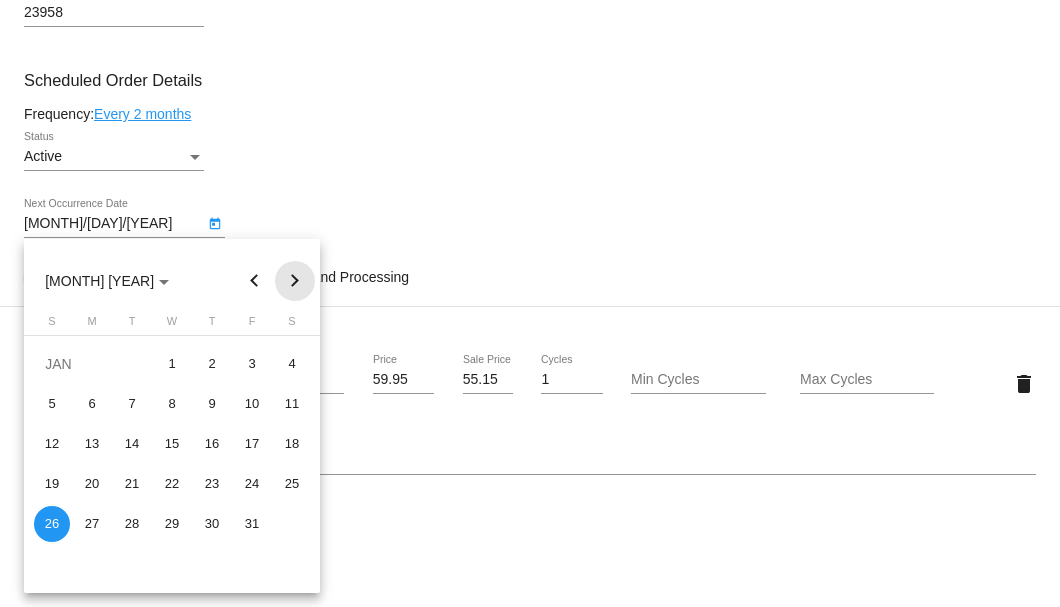 click at bounding box center (295, 281) 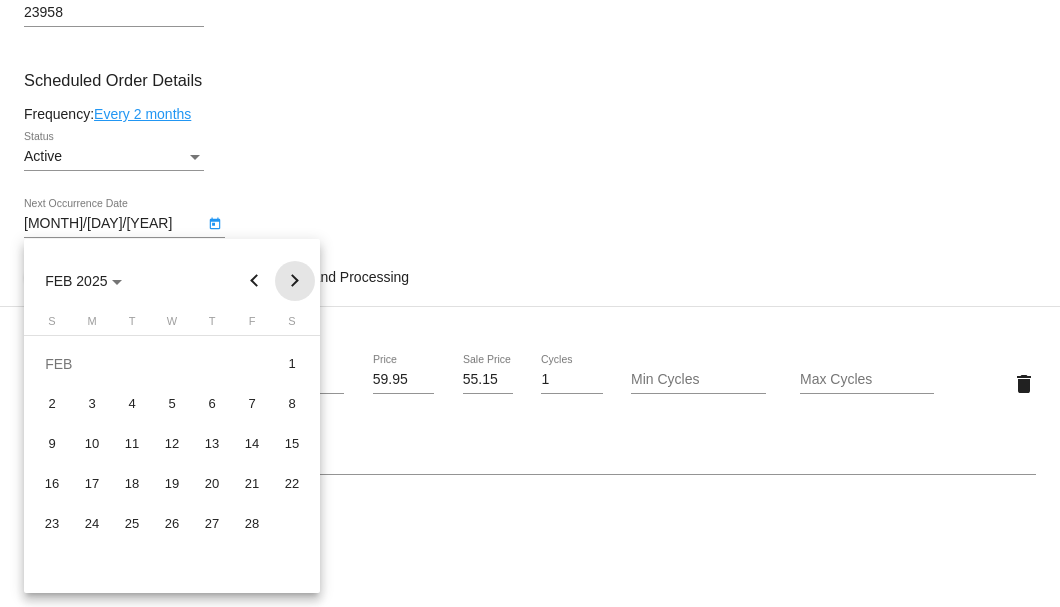 click at bounding box center (295, 281) 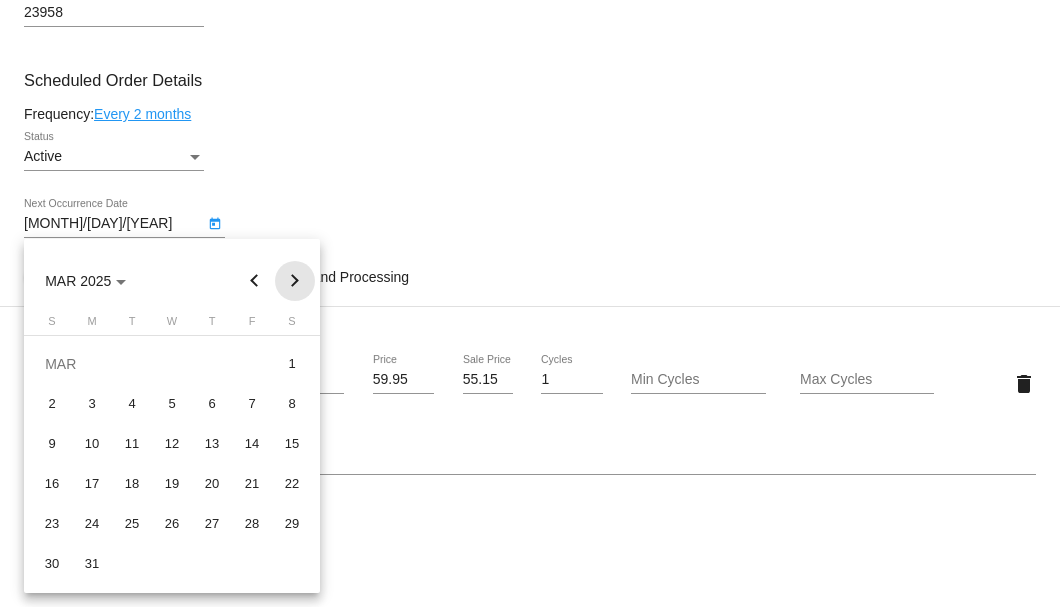 click at bounding box center [295, 281] 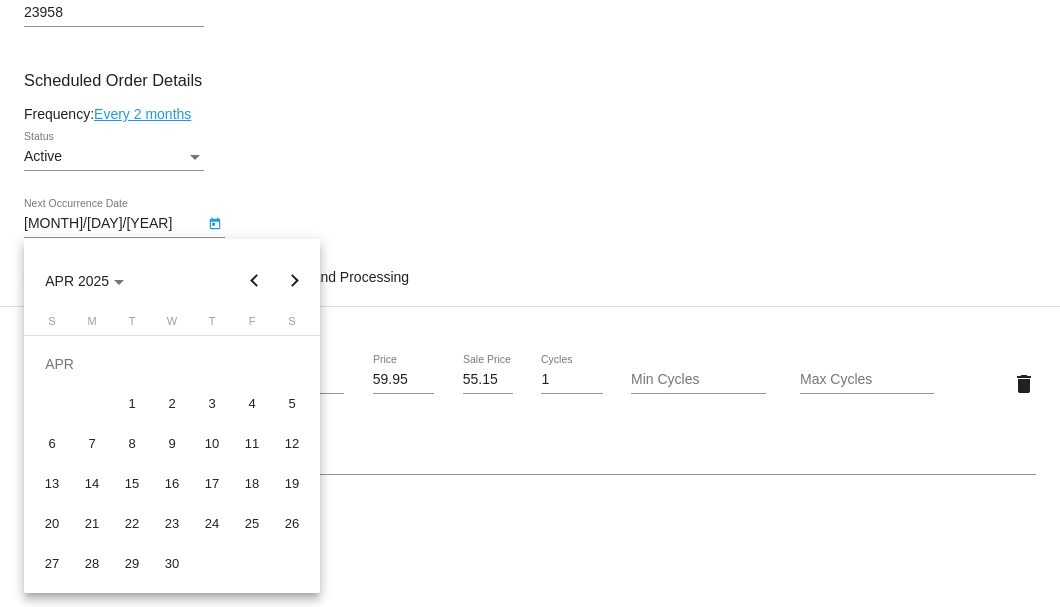 click at bounding box center [295, 281] 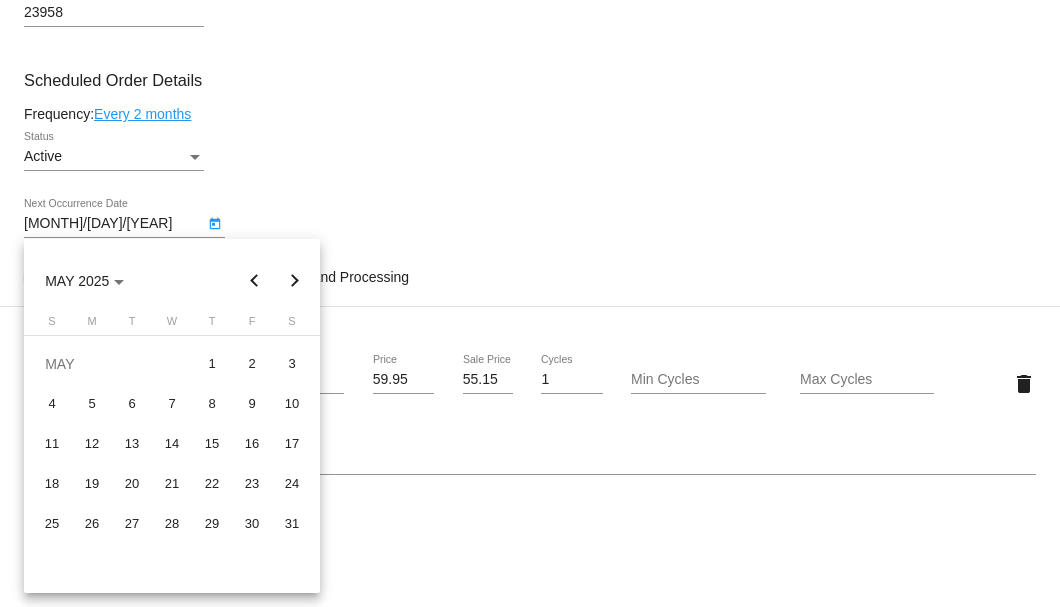 click at bounding box center (295, 281) 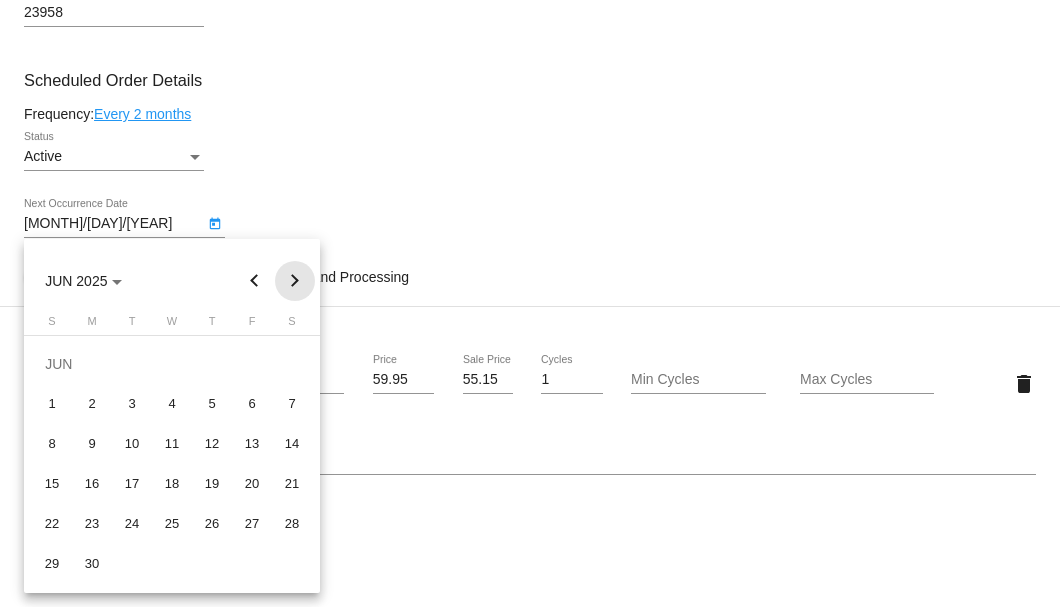 click at bounding box center [295, 281] 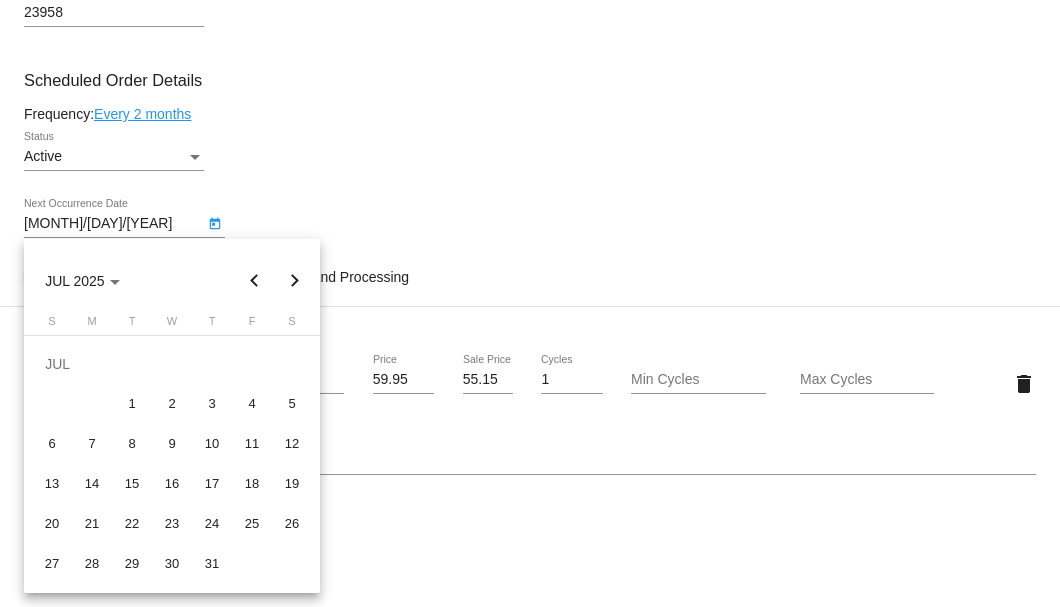click at bounding box center (295, 281) 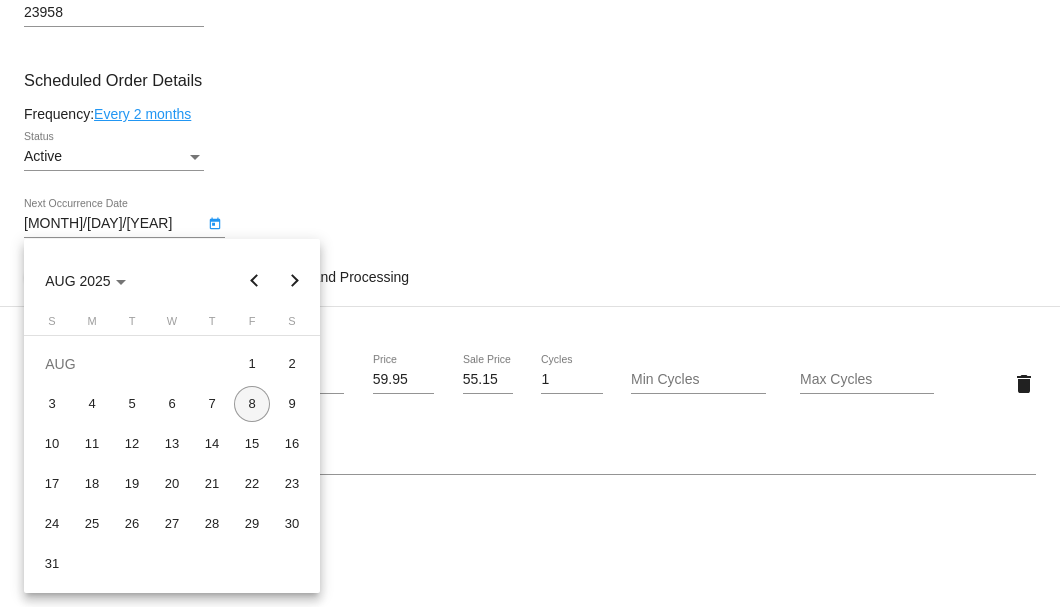 click on "8" at bounding box center [252, 404] 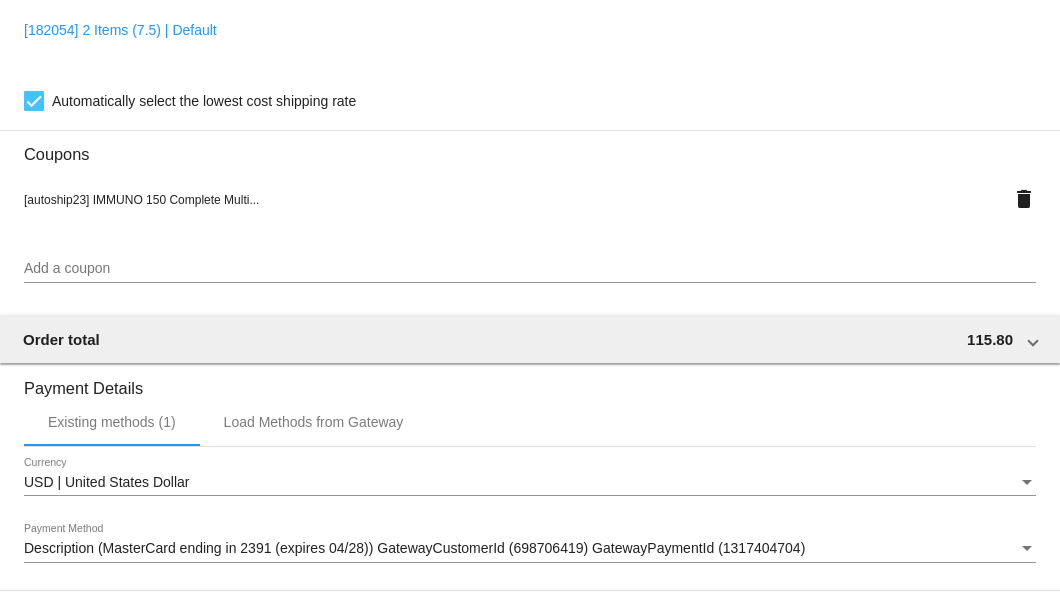 scroll, scrollTop: 1930, scrollLeft: 0, axis: vertical 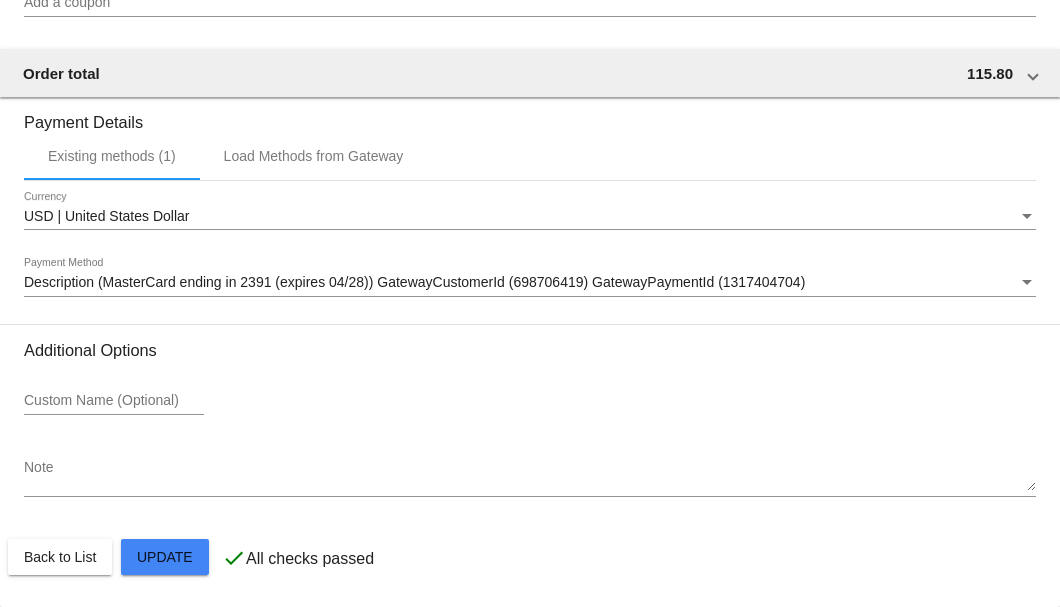 click on "Customer
5503459: Nancy Snyder
Nancysnyder488@gmail.com
Customer Shipping
Enter Shipping Address Select A Saved Address (0)
Nancy
Shipping First Name
Snyder
Shipping Last Name
US | USA
Shipping Country
117 Fort Drive
Shipping Street 1
Shipping Street 2
Pamplin
Shipping City
VA | Virginia
Shipping State
23958
Shipping Postcode
Scheduled Order Details
Frequency:
Every 2 months
Active
Status" 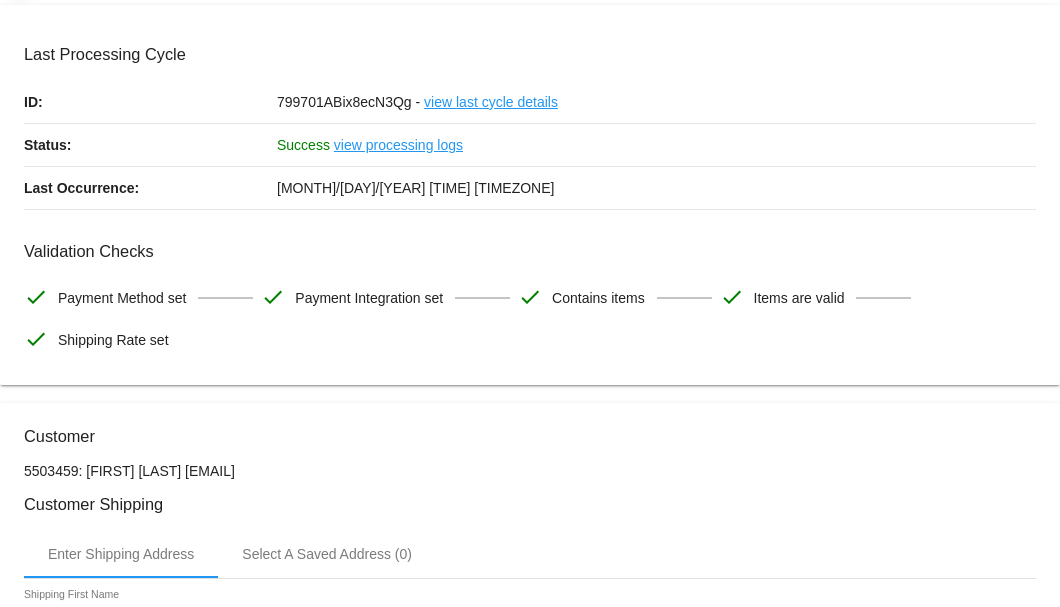 scroll, scrollTop: 0, scrollLeft: 0, axis: both 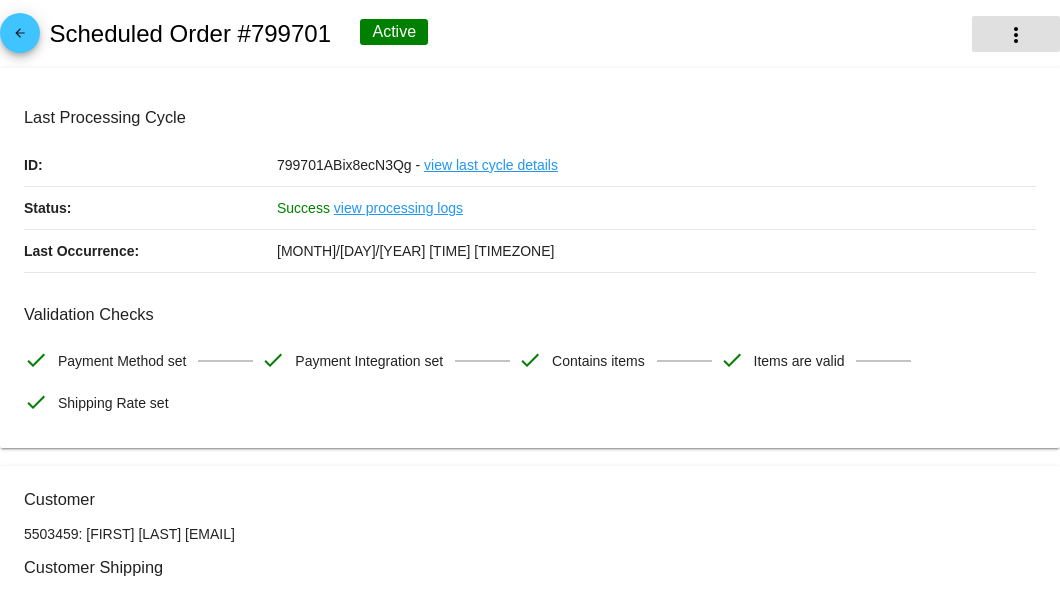 click on "more_vert" 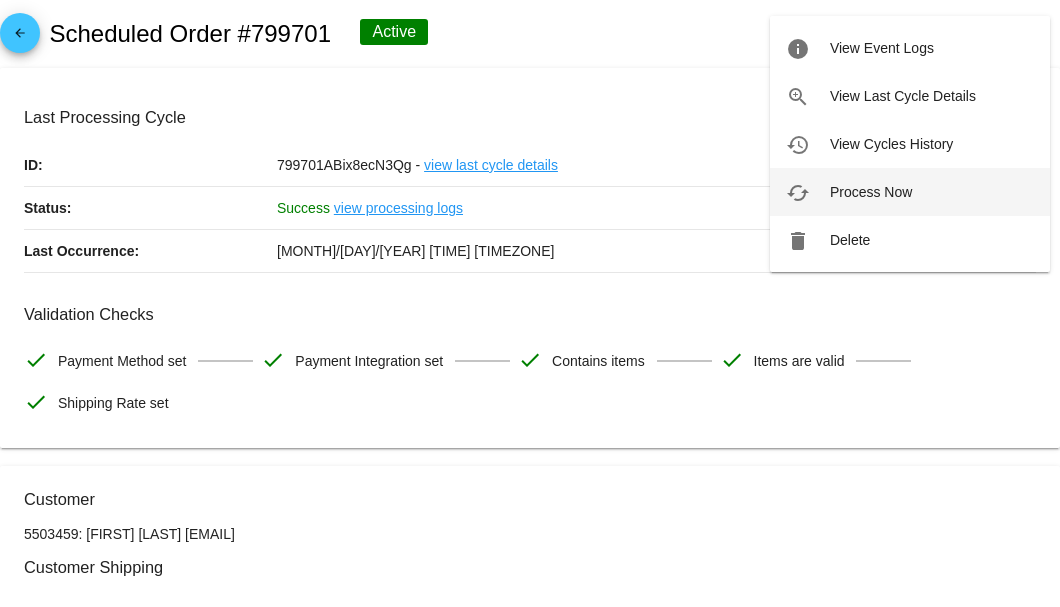 click on "Process Now" at bounding box center (871, 192) 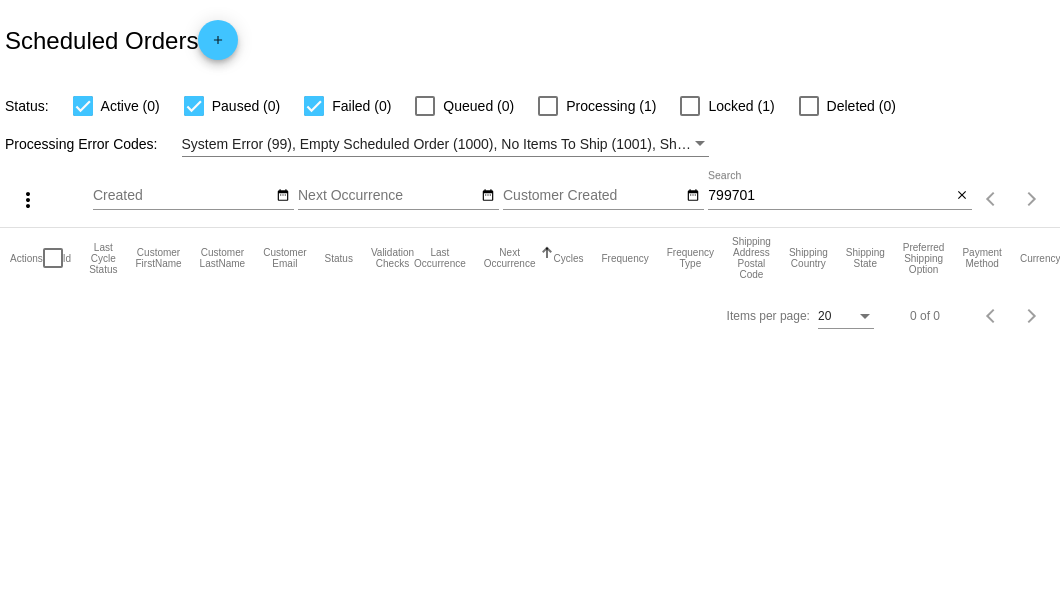 scroll, scrollTop: 0, scrollLeft: 0, axis: both 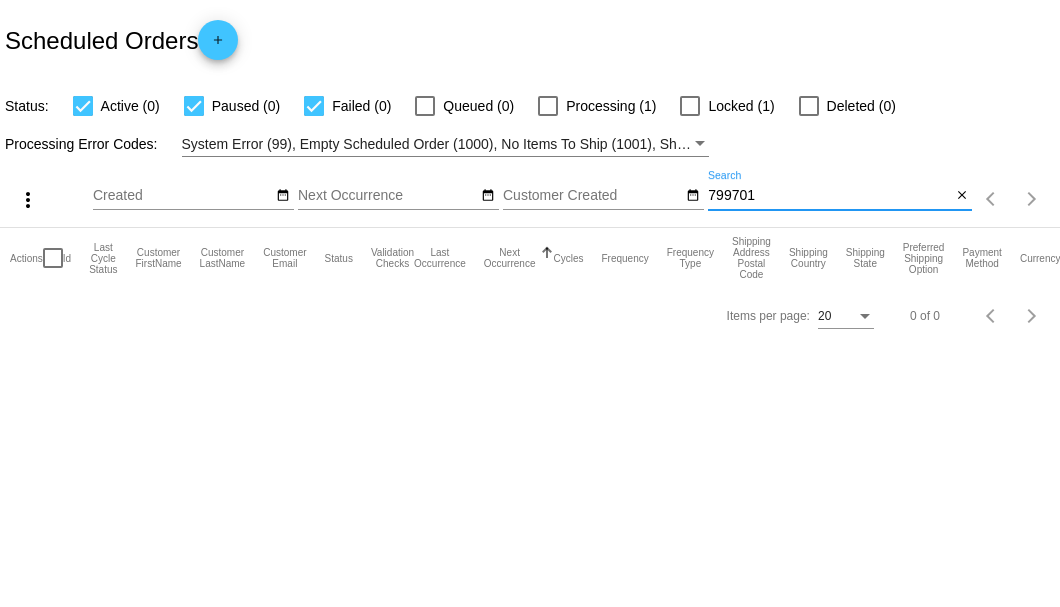 click on "799701" at bounding box center [829, 196] 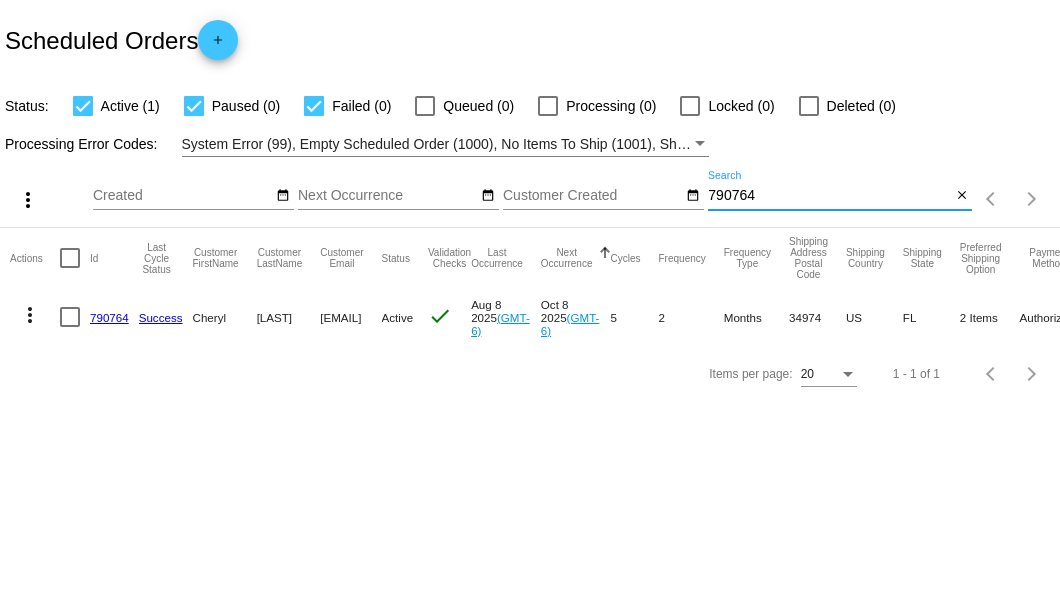 type on "790764" 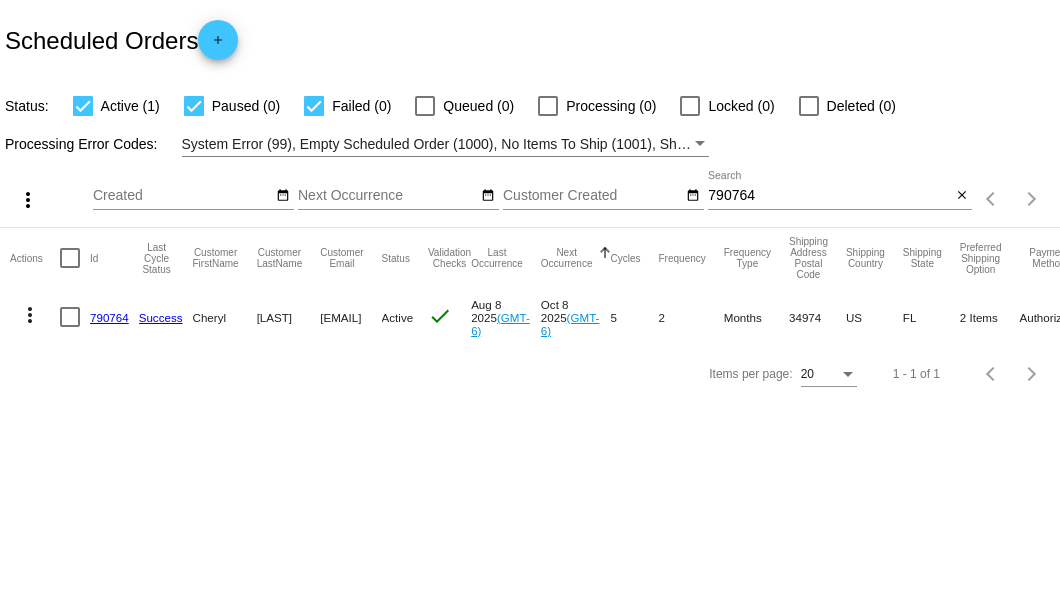 click on "790764" 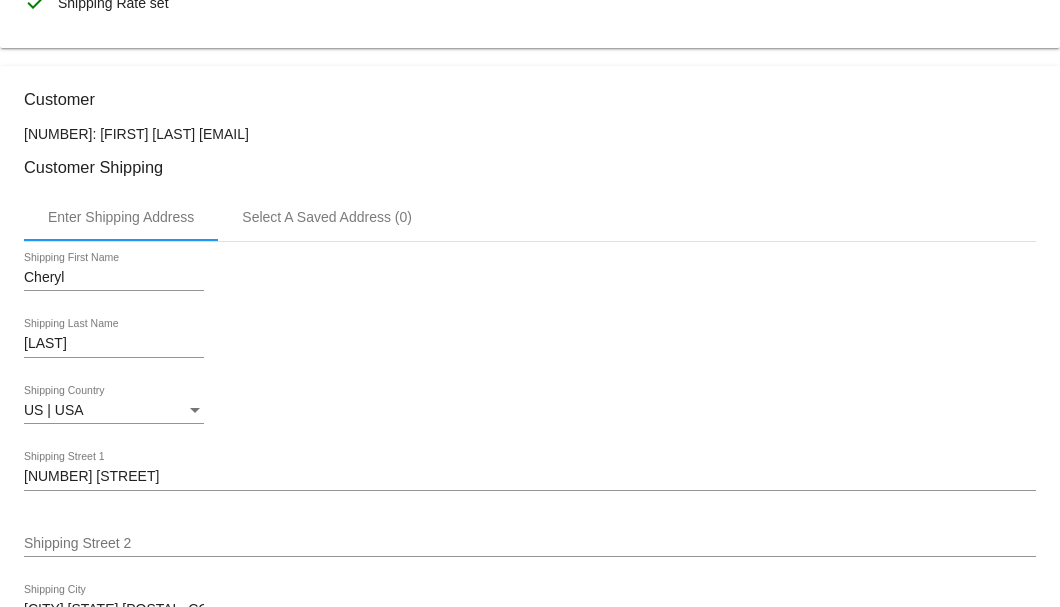 scroll, scrollTop: 133, scrollLeft: 0, axis: vertical 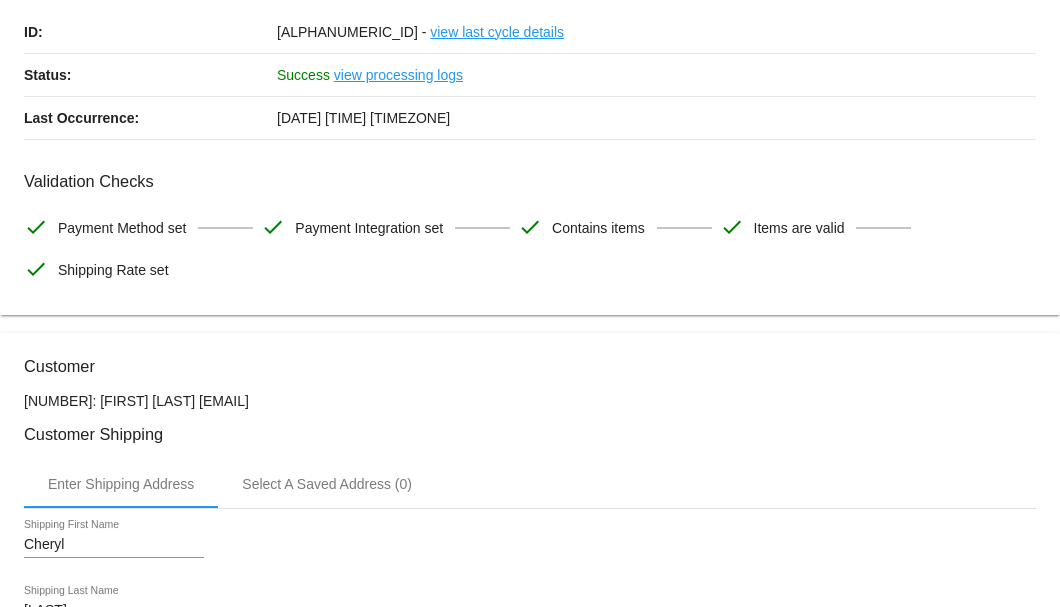 drag, startPoint x: 367, startPoint y: 399, endPoint x: 200, endPoint y: 400, distance: 167.00299 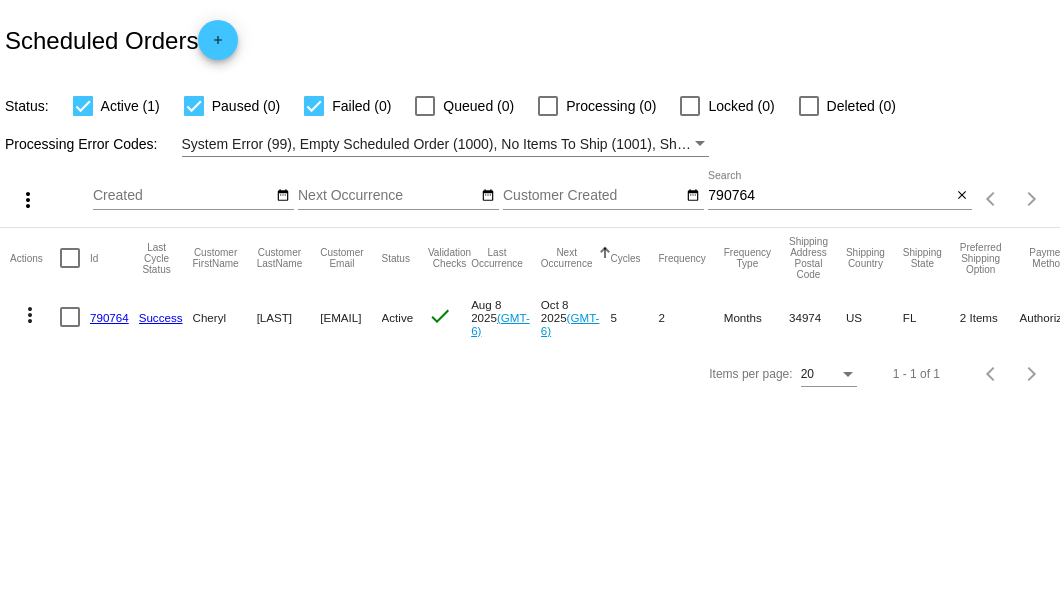scroll, scrollTop: 0, scrollLeft: 0, axis: both 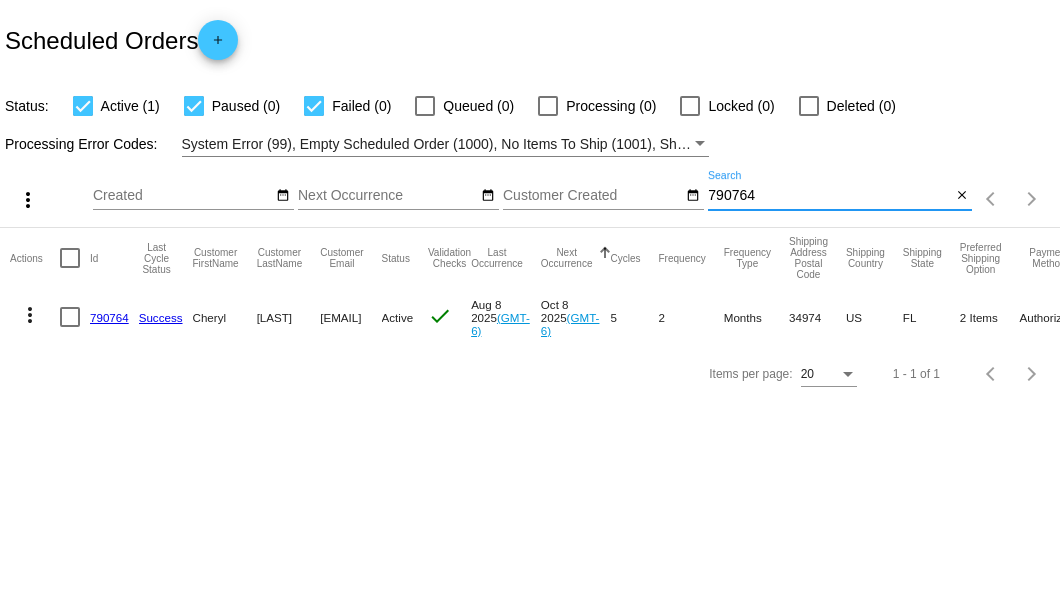 click on "790764" at bounding box center [829, 196] 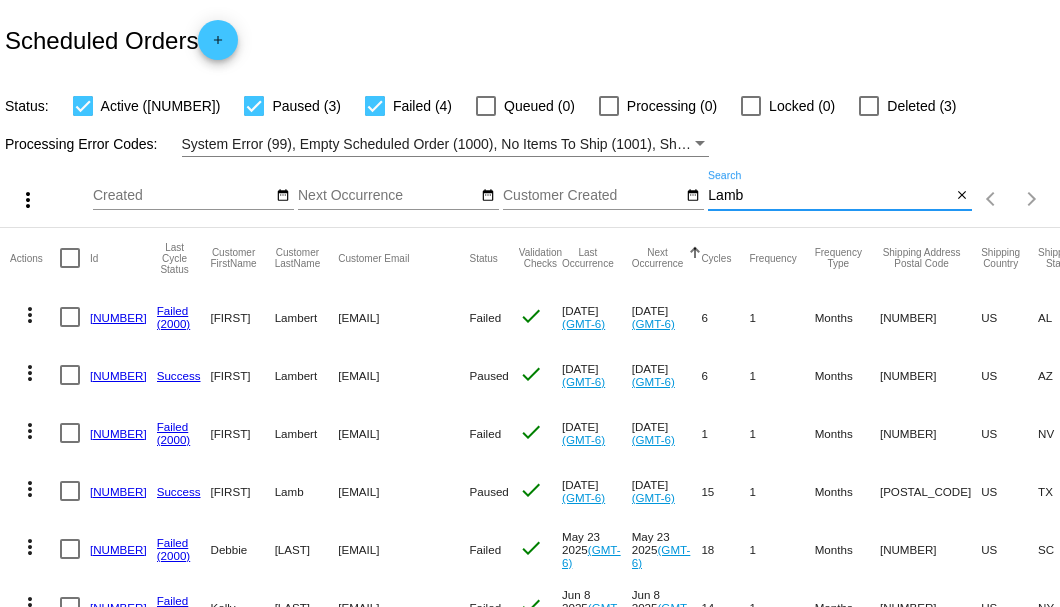 type on "Lamb" 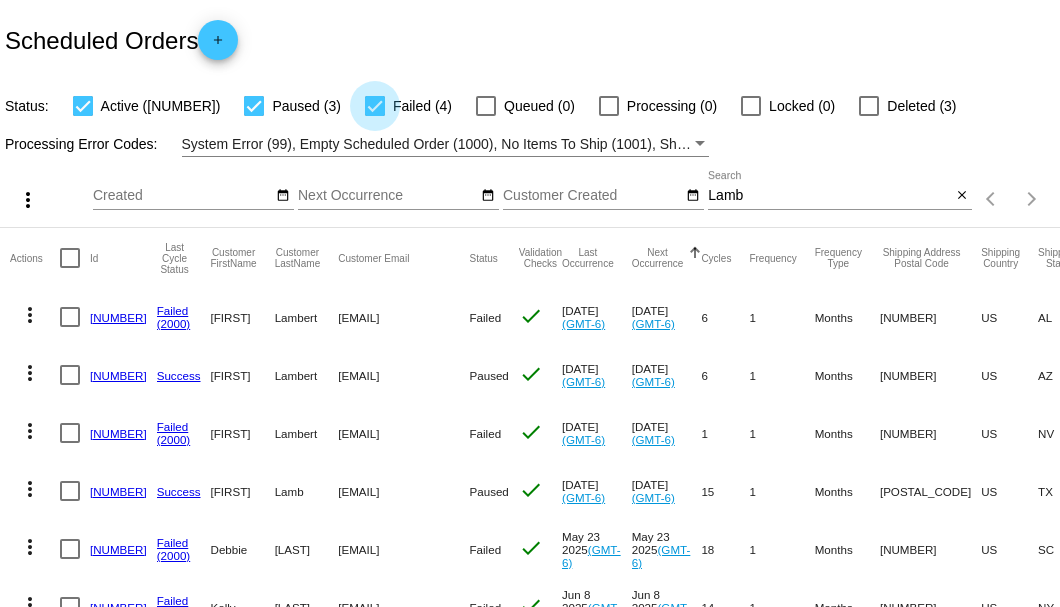 click at bounding box center [375, 106] 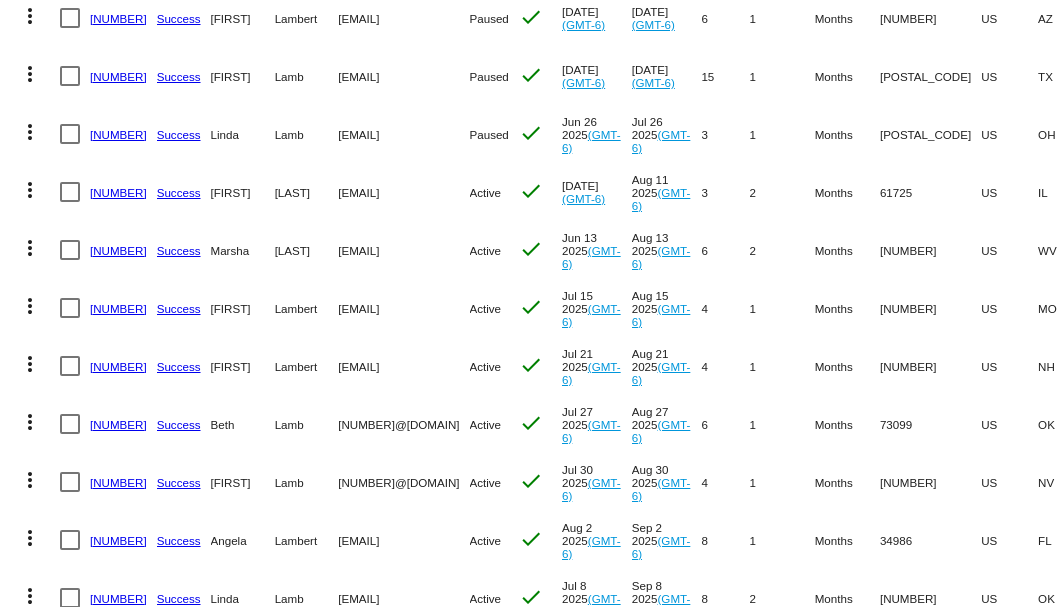 scroll, scrollTop: 0, scrollLeft: 0, axis: both 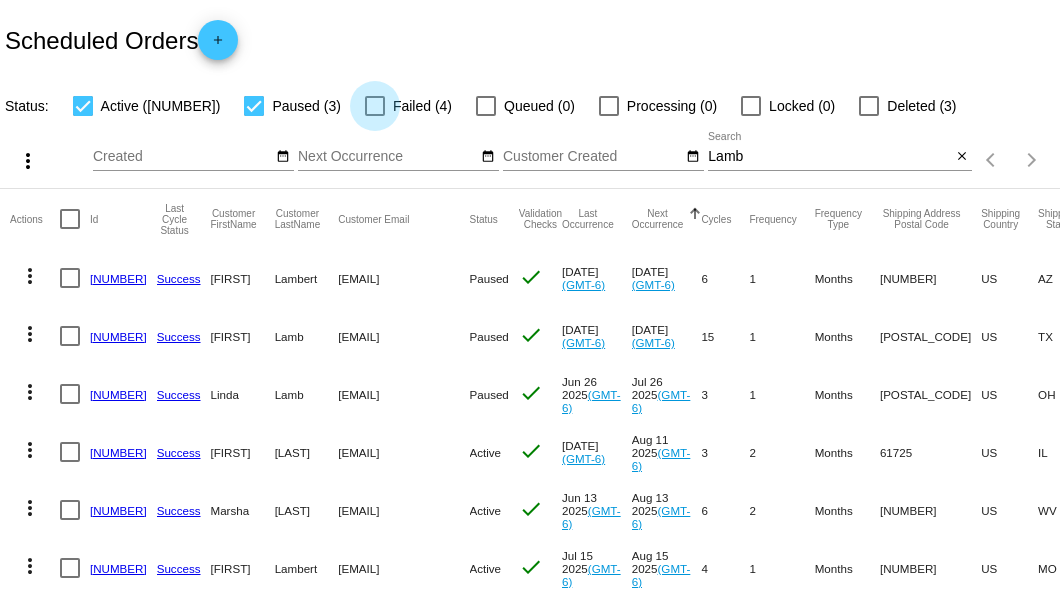click at bounding box center (375, 106) 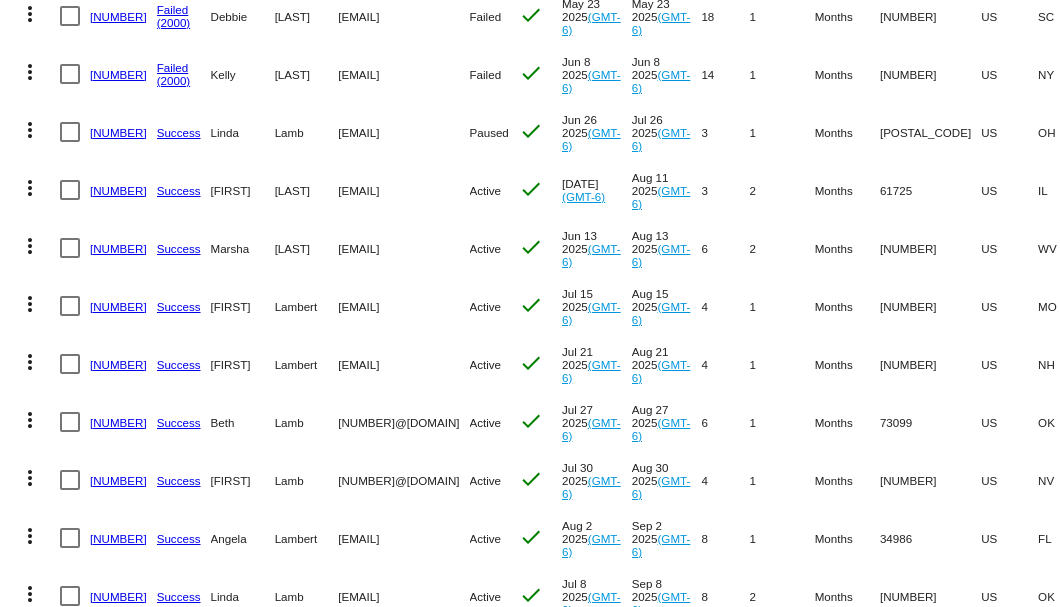 scroll, scrollTop: 731, scrollLeft: 0, axis: vertical 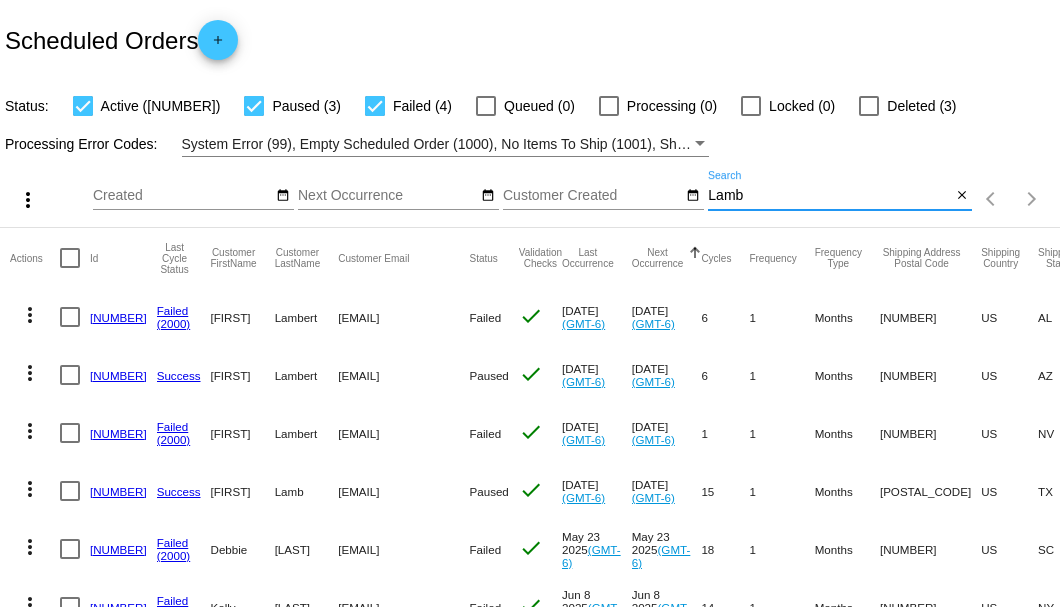 drag, startPoint x: 762, startPoint y: 224, endPoint x: 703, endPoint y: 222, distance: 59.03389 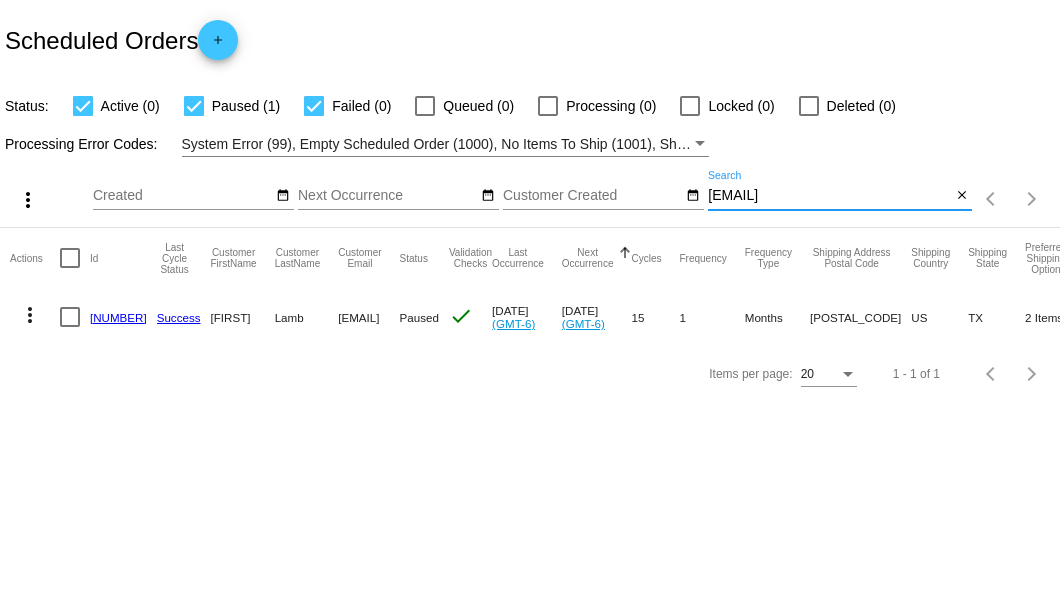 type on "mlamb46626@reagan.com" 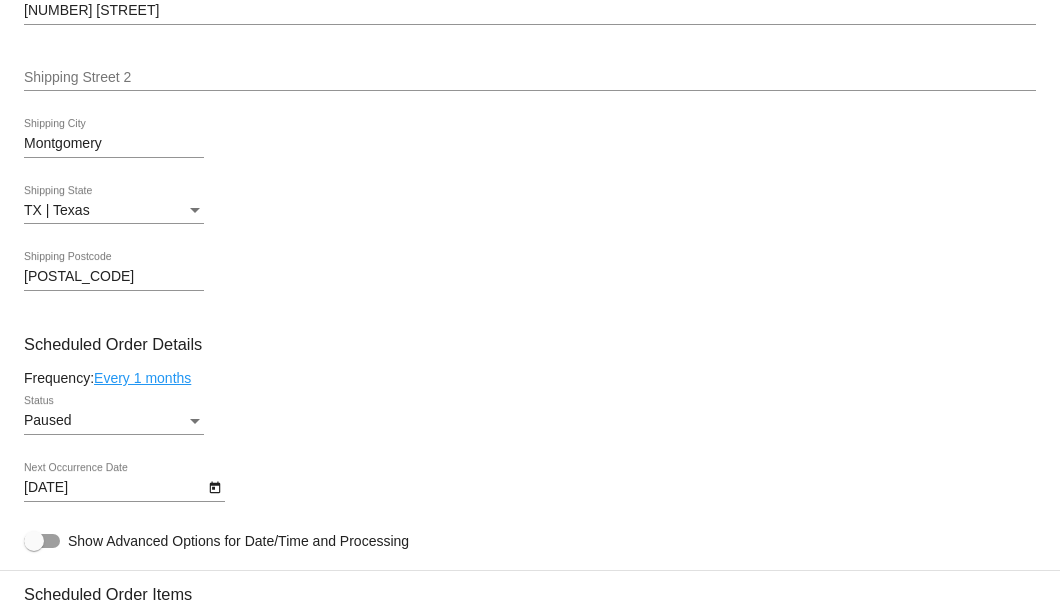 scroll, scrollTop: 1133, scrollLeft: 0, axis: vertical 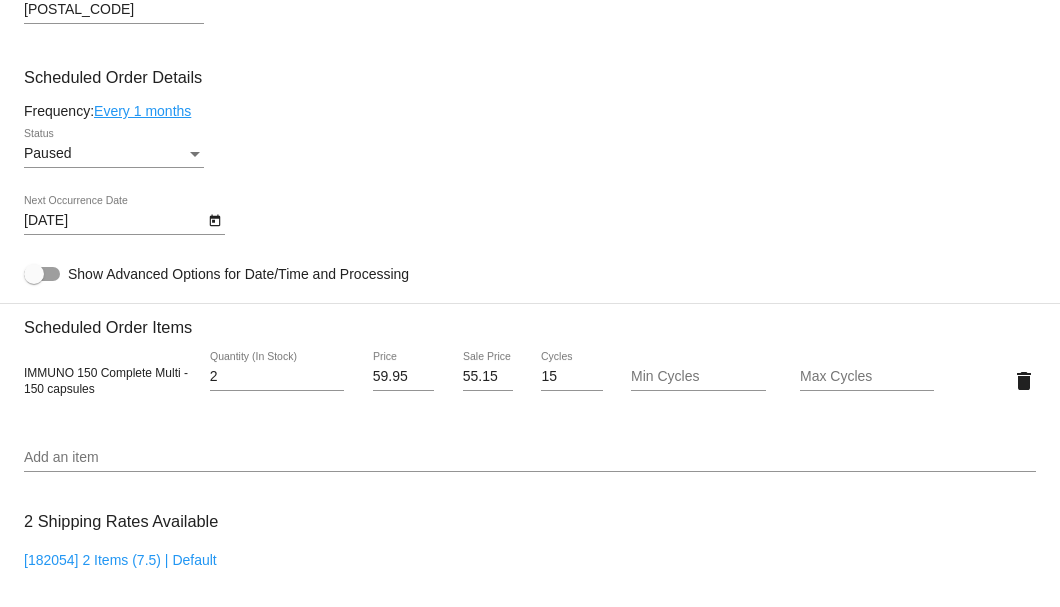 click at bounding box center [195, 154] 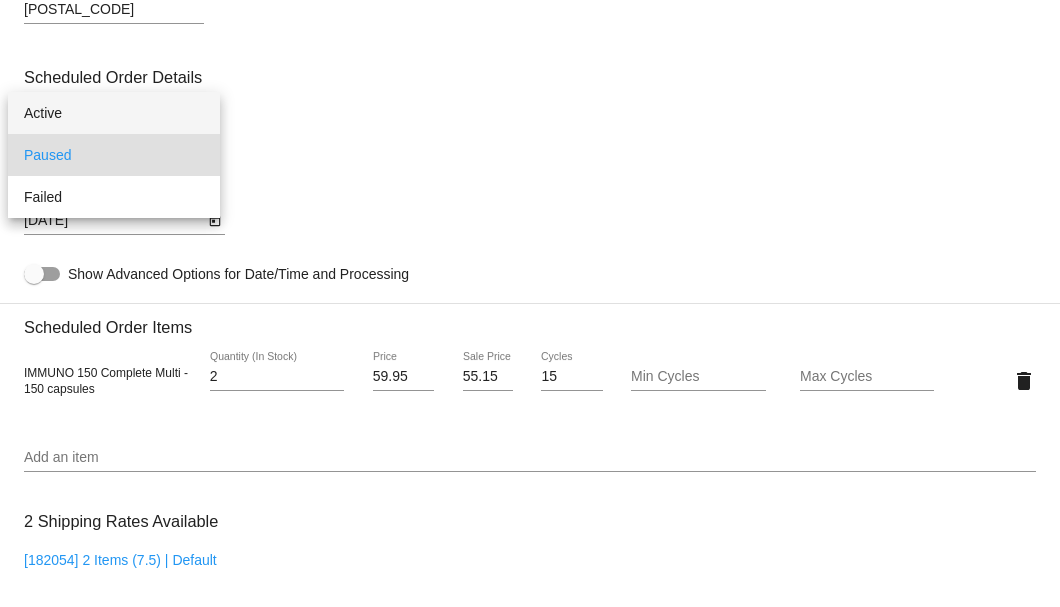 click on "Active" at bounding box center (114, 113) 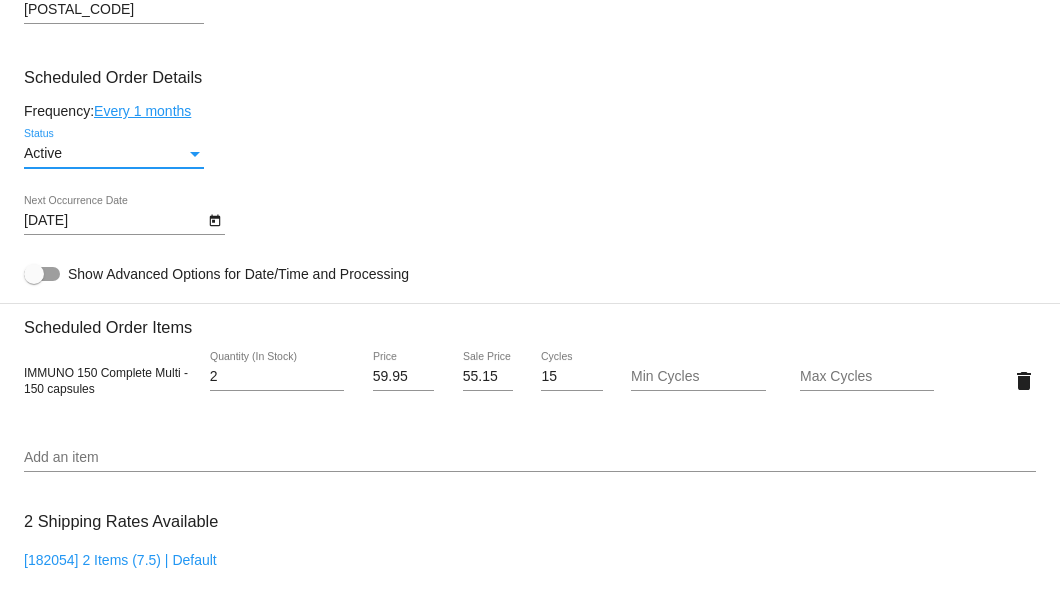 click 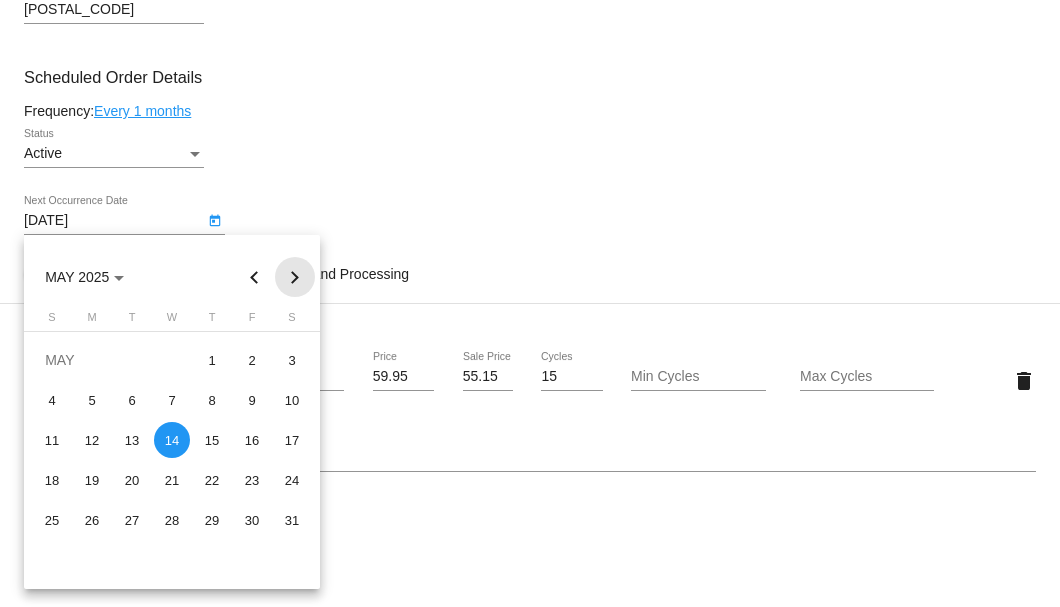 click at bounding box center (295, 277) 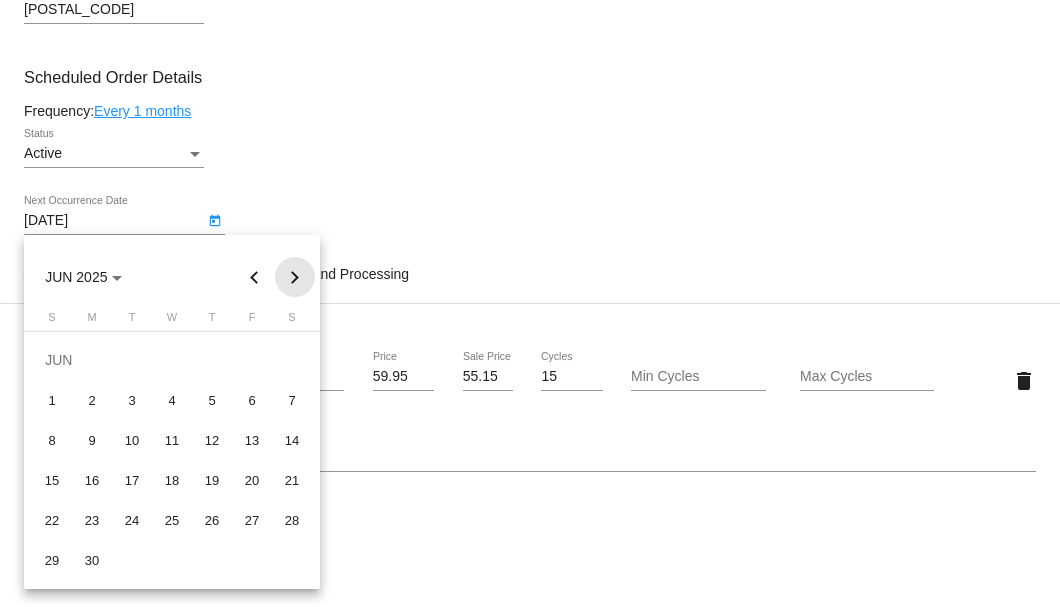 click at bounding box center [295, 277] 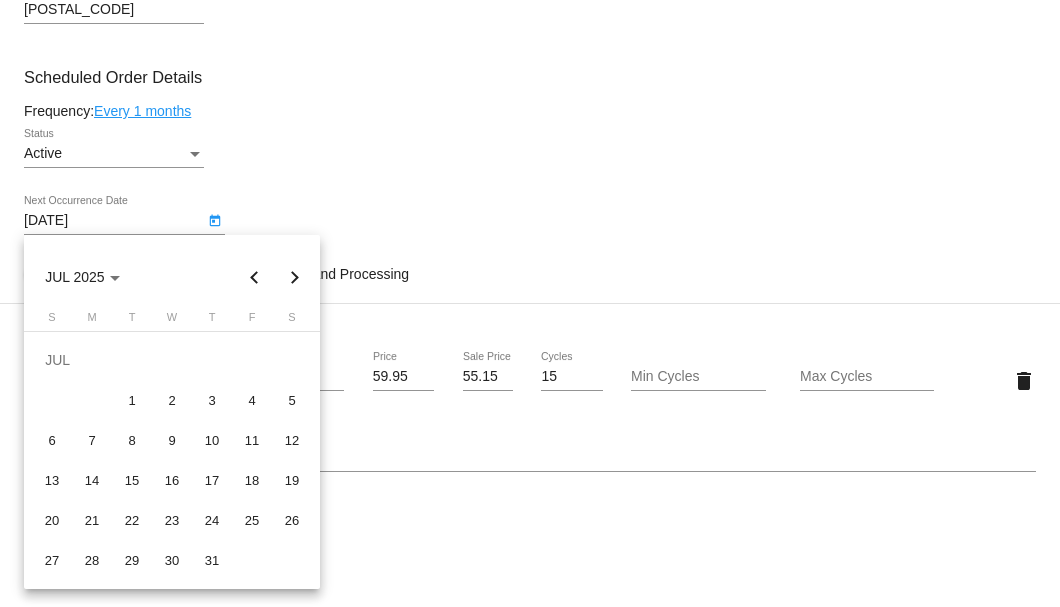 click at bounding box center [295, 277] 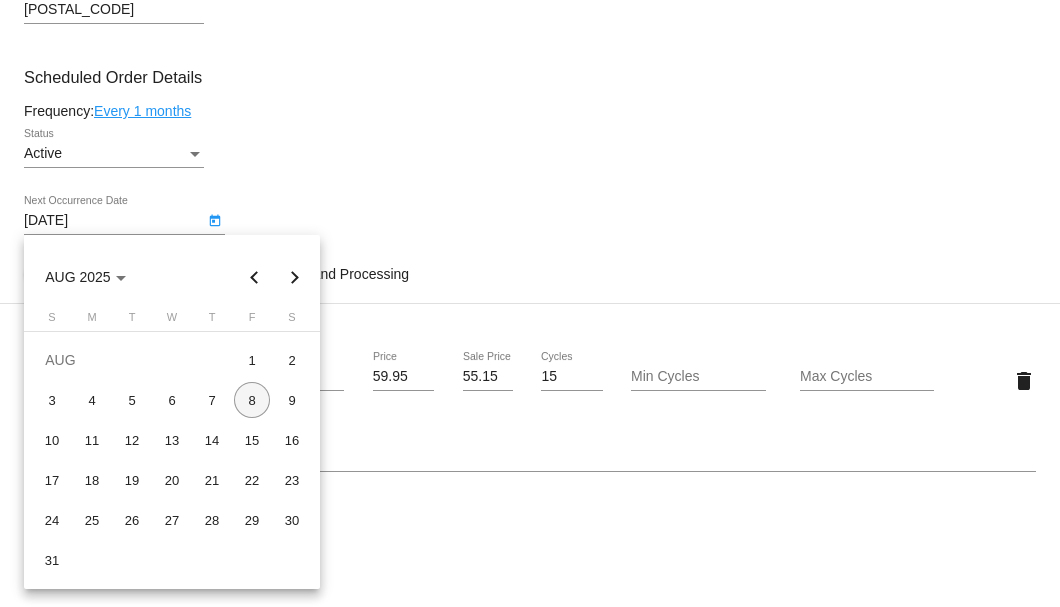 click on "8" at bounding box center [252, 400] 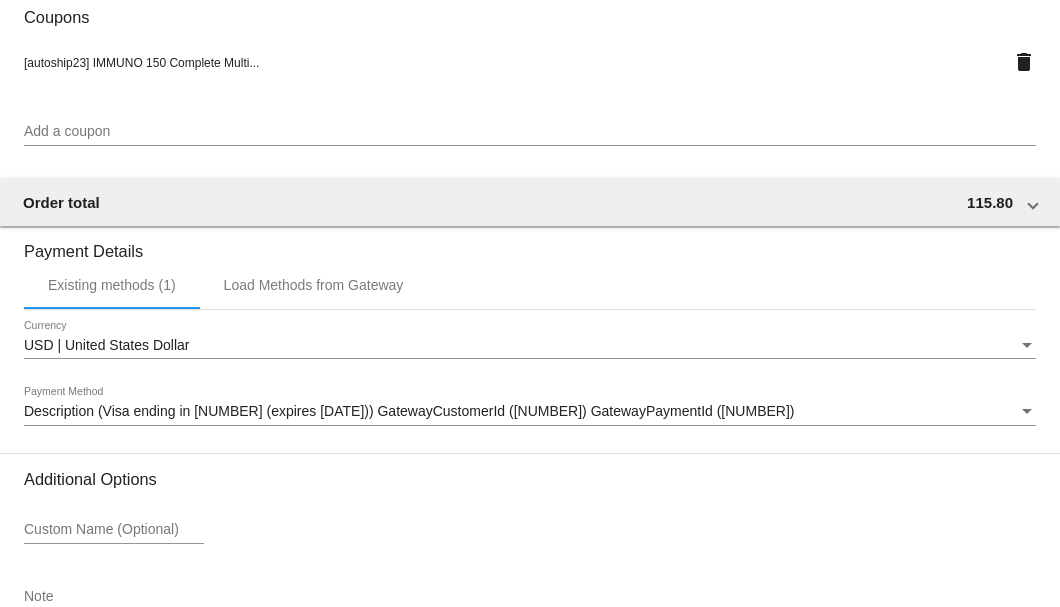 scroll, scrollTop: 1930, scrollLeft: 0, axis: vertical 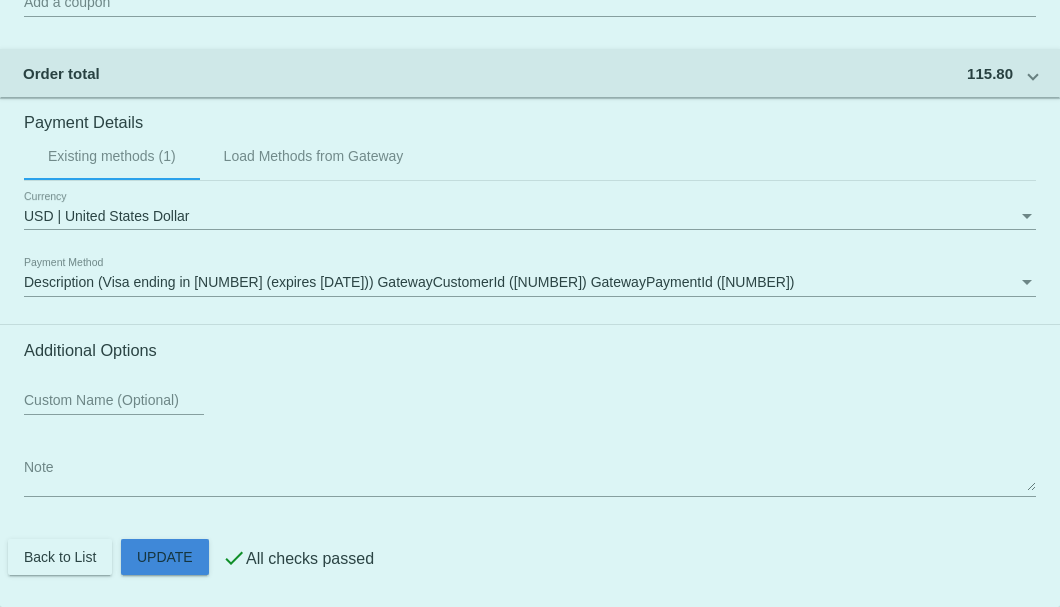 click on "Customer
4215043: Joni Lamb
mlamb46626@reagan.com
Customer Shipping
Enter Shipping Address Select A Saved Address (0)
Joni
Shipping First Name
Lamb
Shipping Last Name
US | USA
Shipping Country
13915 Fountainview Dr
Shipping Street 1
Shipping Street 2
Montgomery
Shipping City
TX | Texas
Shipping State
77356
Shipping Postcode
Scheduled Order Details
Frequency:
Every 1 months
Active
Status
2" 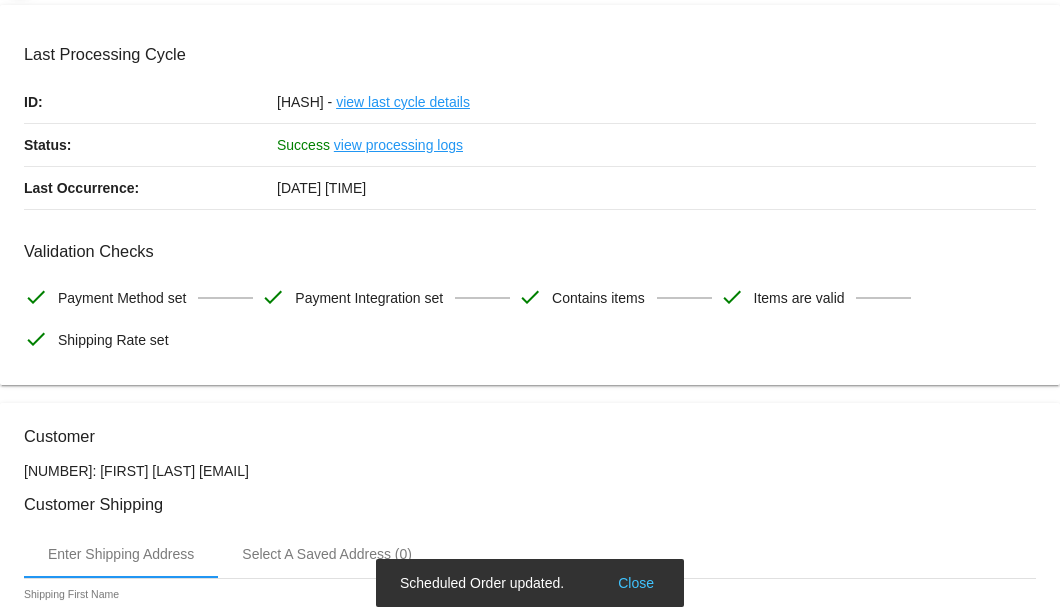 scroll, scrollTop: 0, scrollLeft: 0, axis: both 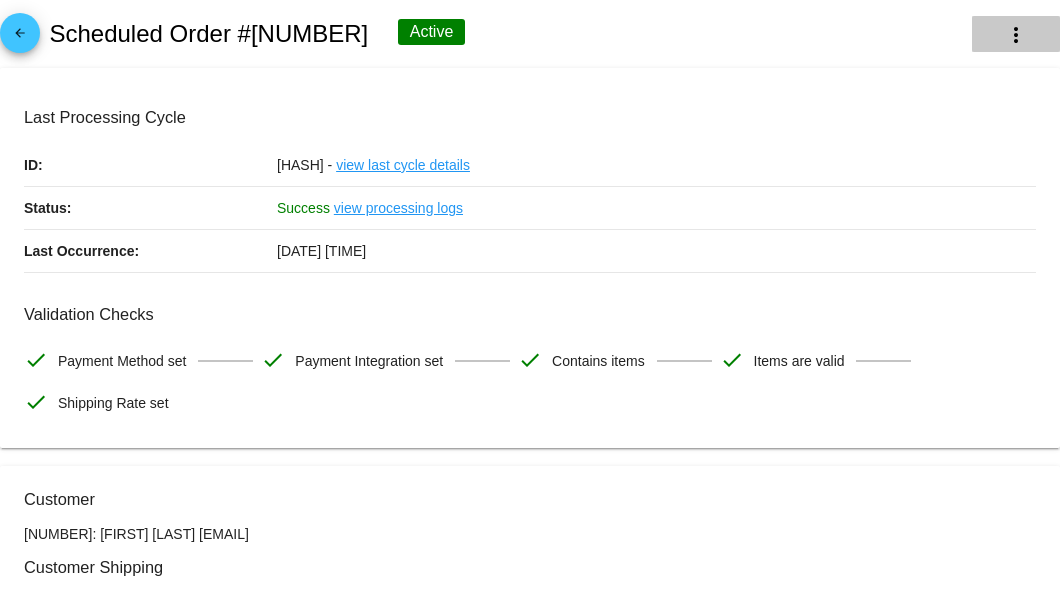 click on "more_vert" 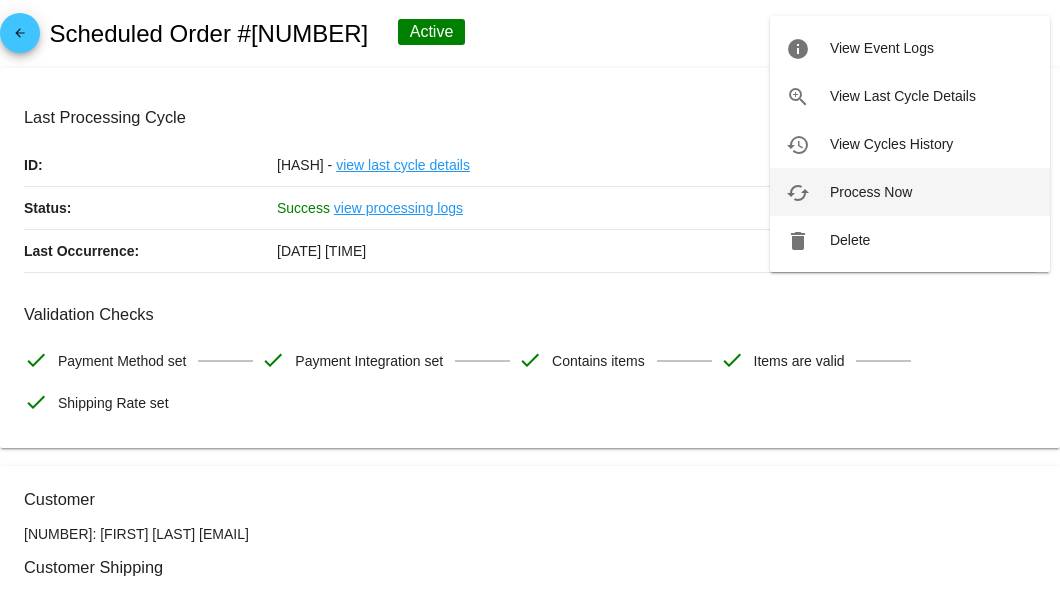 click on "Process Now" at bounding box center (871, 192) 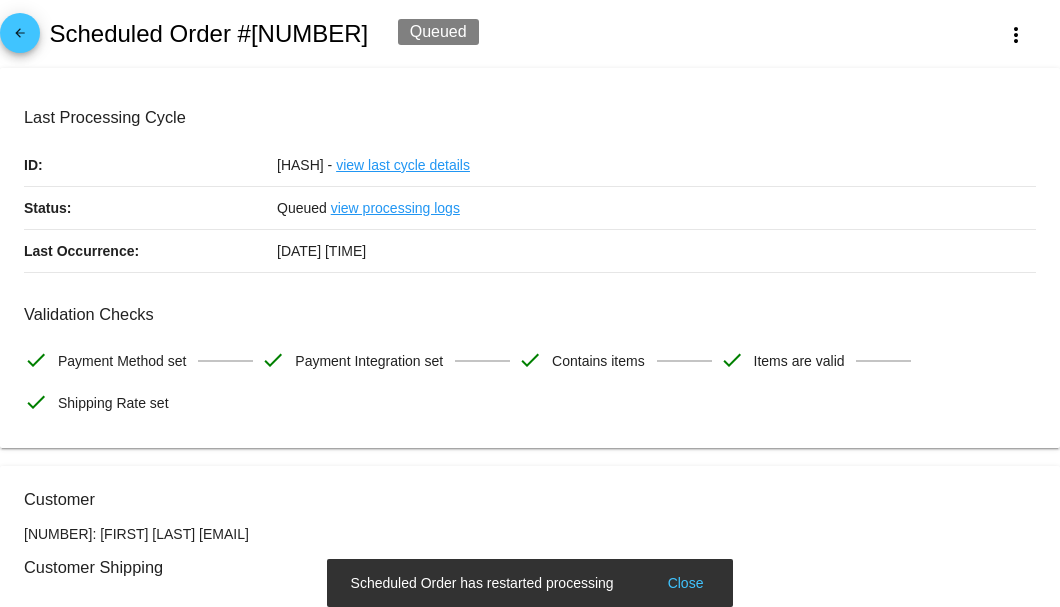 scroll, scrollTop: 133, scrollLeft: 0, axis: vertical 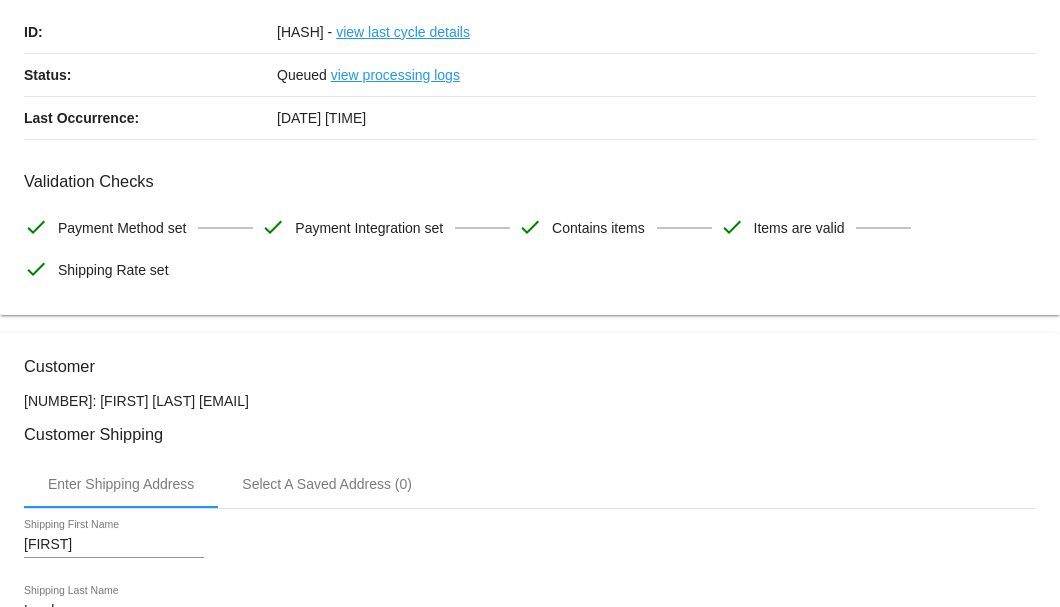 drag, startPoint x: 329, startPoint y: 399, endPoint x: 153, endPoint y: 392, distance: 176.13914 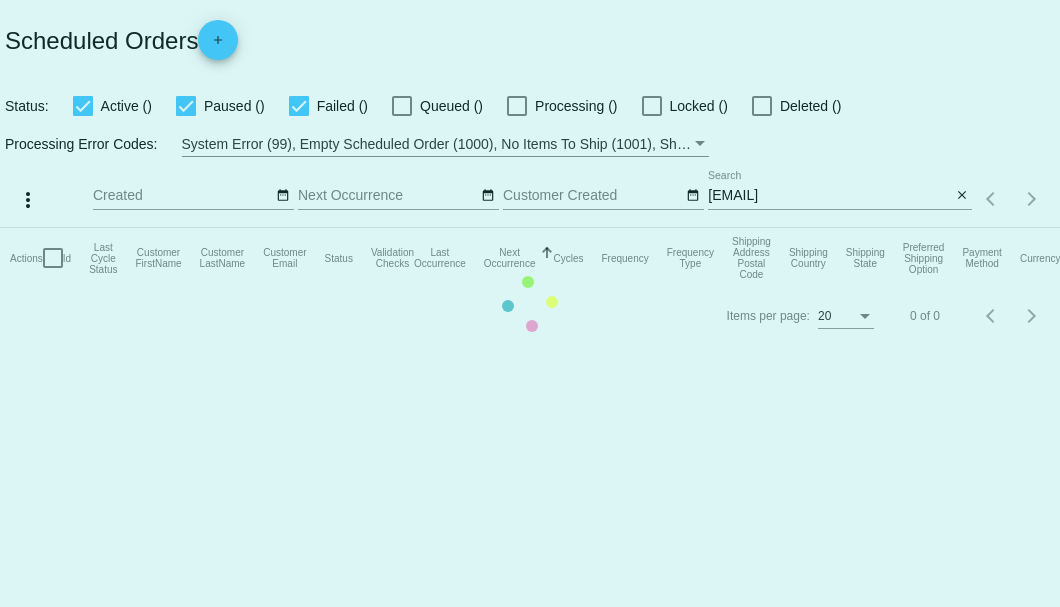 scroll, scrollTop: 0, scrollLeft: 0, axis: both 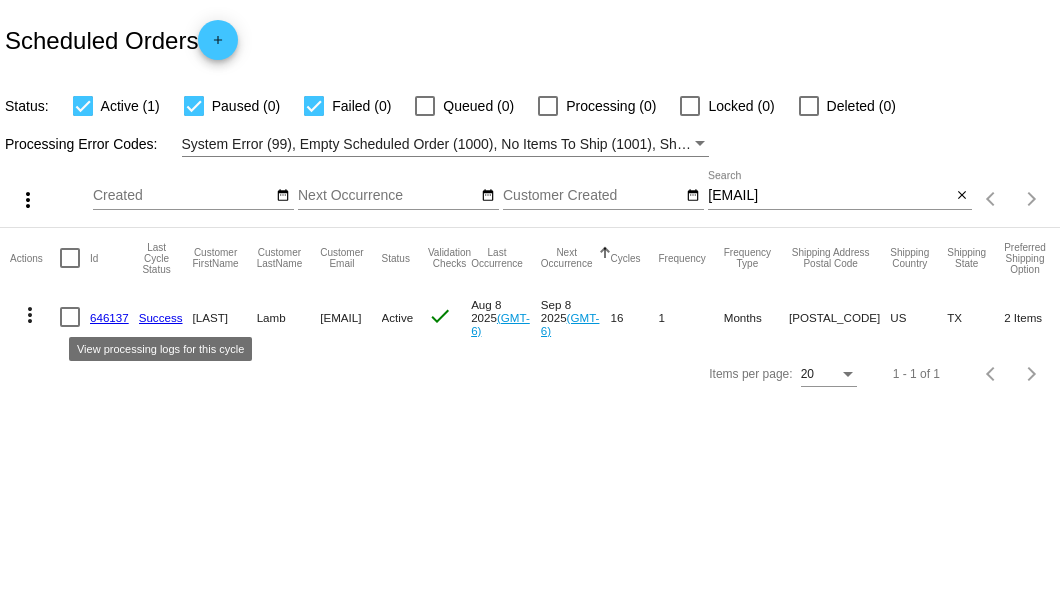 click on "Success" 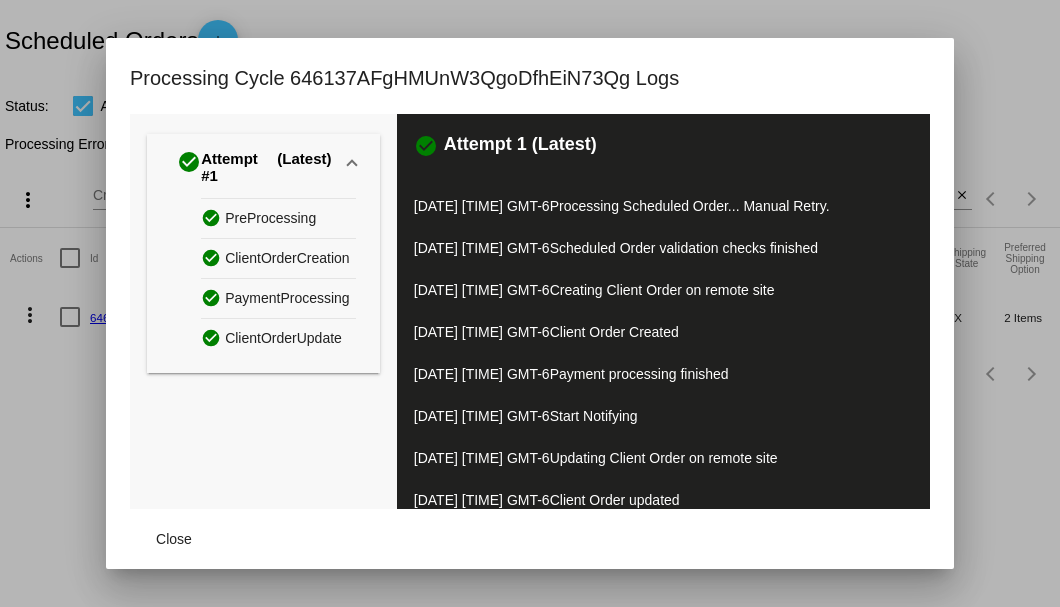 scroll, scrollTop: 60, scrollLeft: 0, axis: vertical 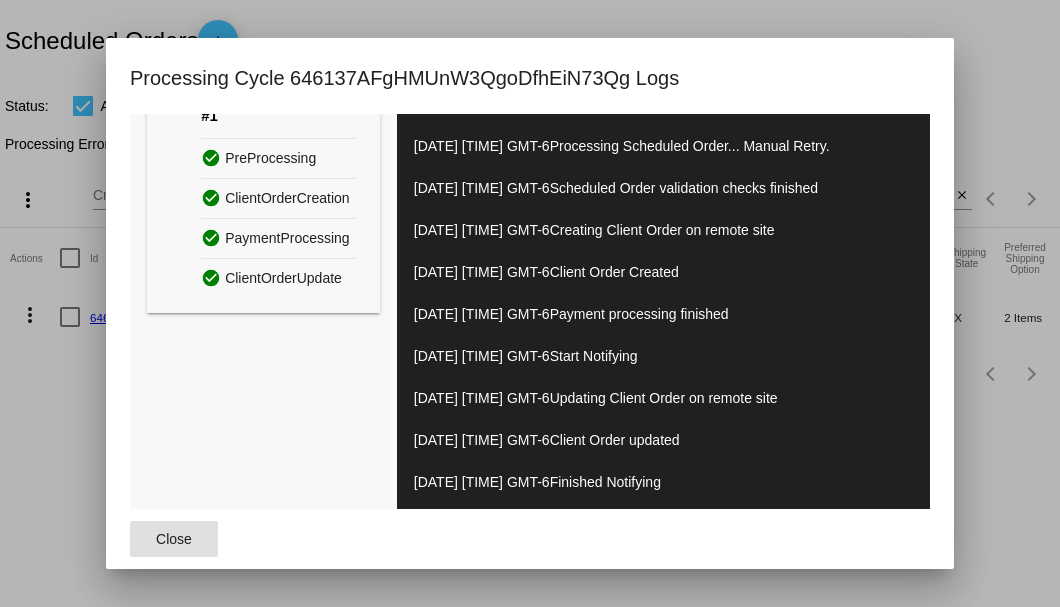 click on "Close" 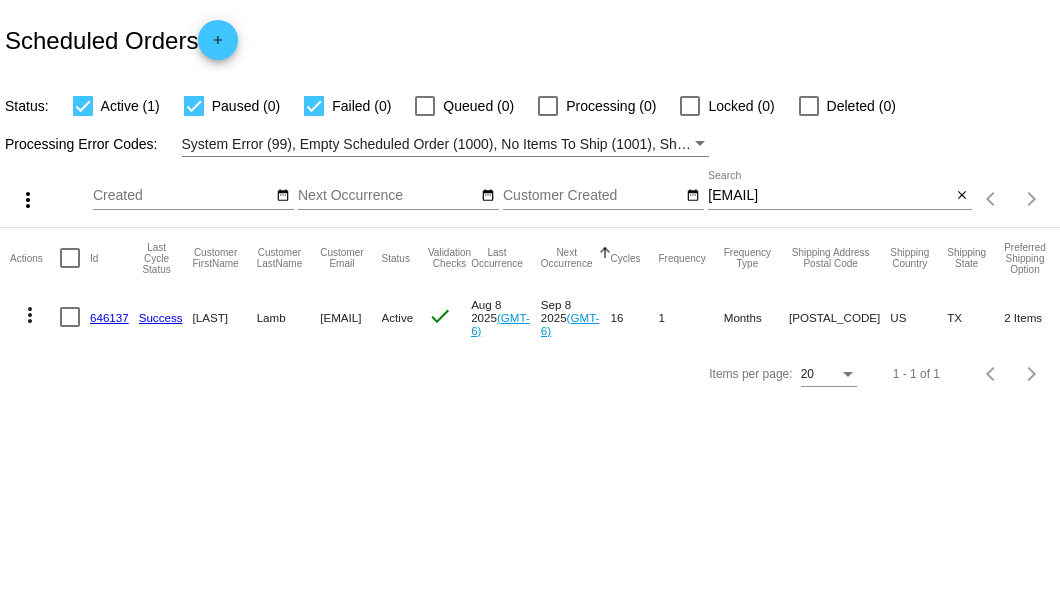 click on "646137" 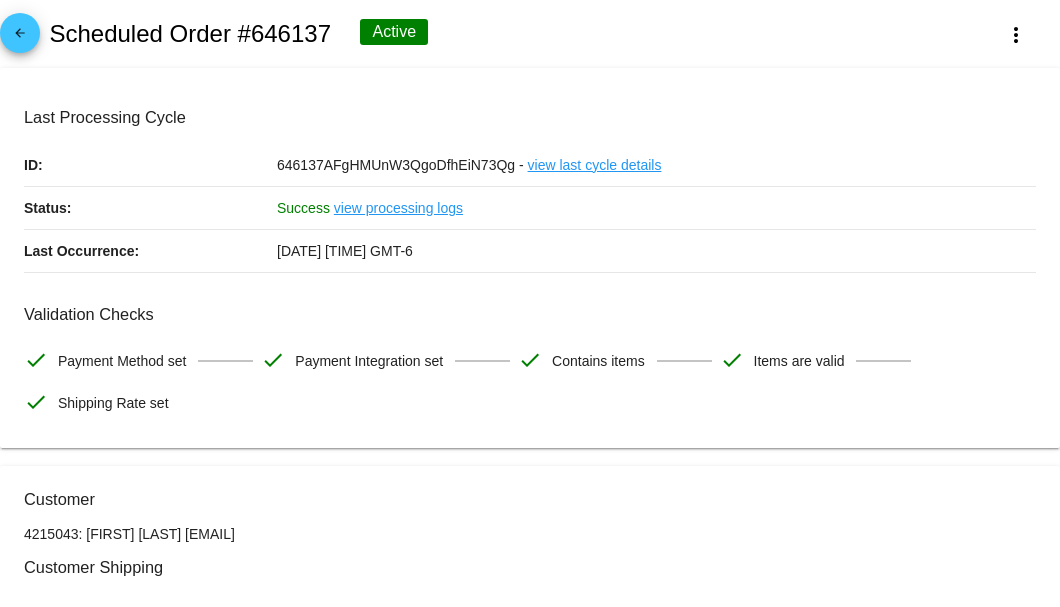 scroll, scrollTop: 400, scrollLeft: 0, axis: vertical 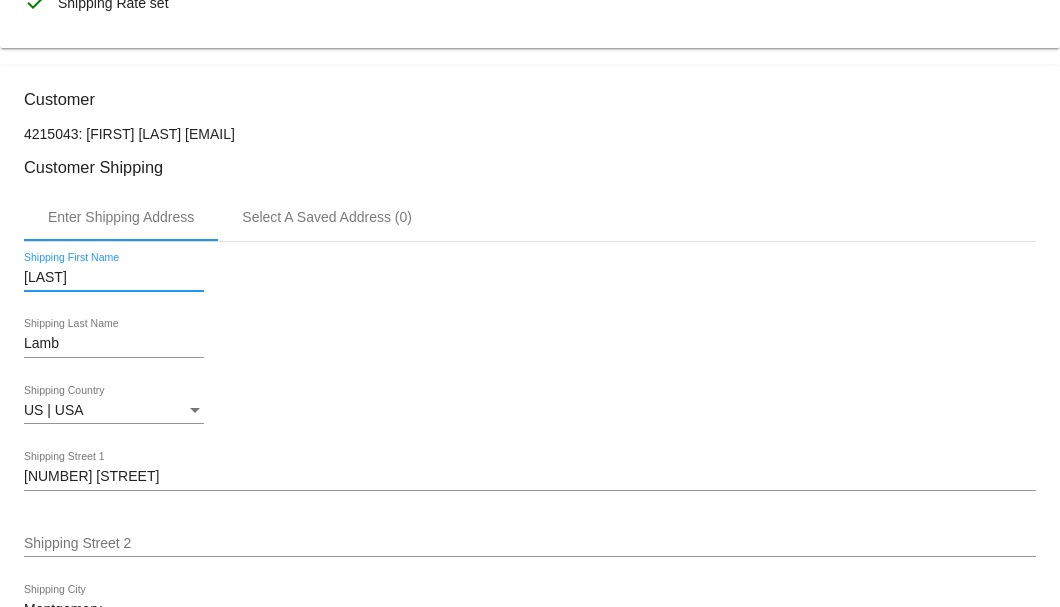 click on "Joni" at bounding box center (114, 278) 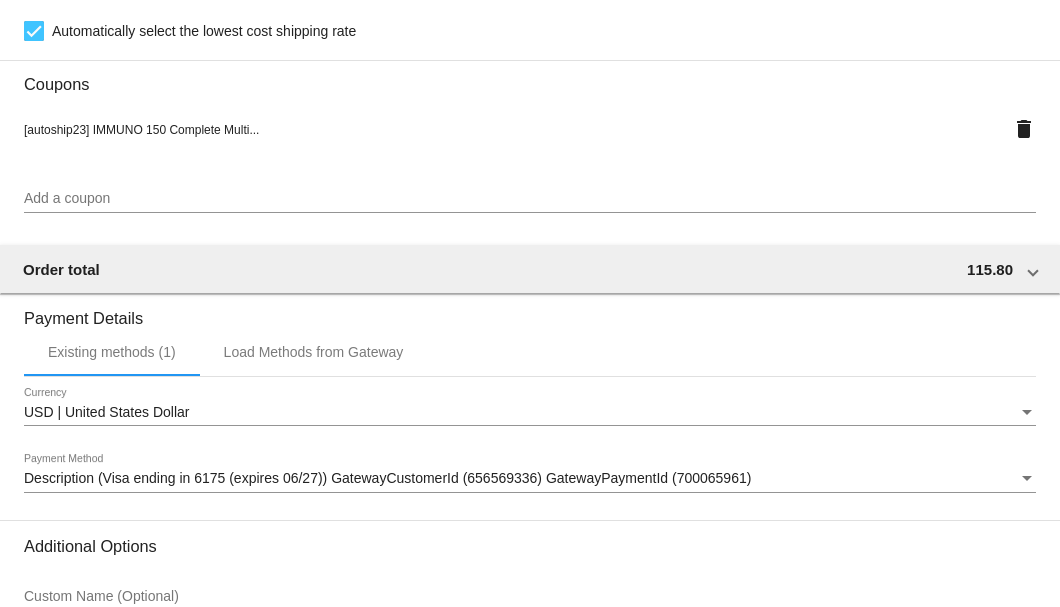 scroll, scrollTop: 1930, scrollLeft: 0, axis: vertical 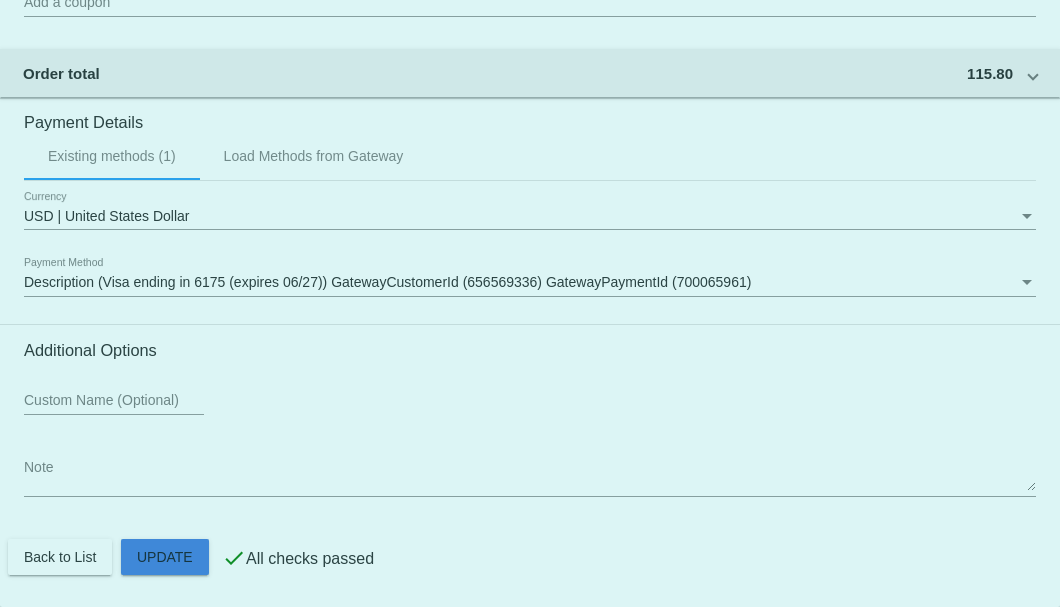click on "Customer
4215043: Joni Lamb
mlamb46626@reagan.com
Customer Shipping
Enter Shipping Address Select A Saved Address (0)
Michael & Joni
Shipping First Name
Lamb
Shipping Last Name
US | USA
Shipping Country
13915 Fountainview Dr
Shipping Street 1
Shipping Street 2
Montgomery
Shipping City
TX | Texas
Shipping State
77356
Shipping Postcode
Scheduled Order Details
Frequency:
Every 1 months
Active
Status" 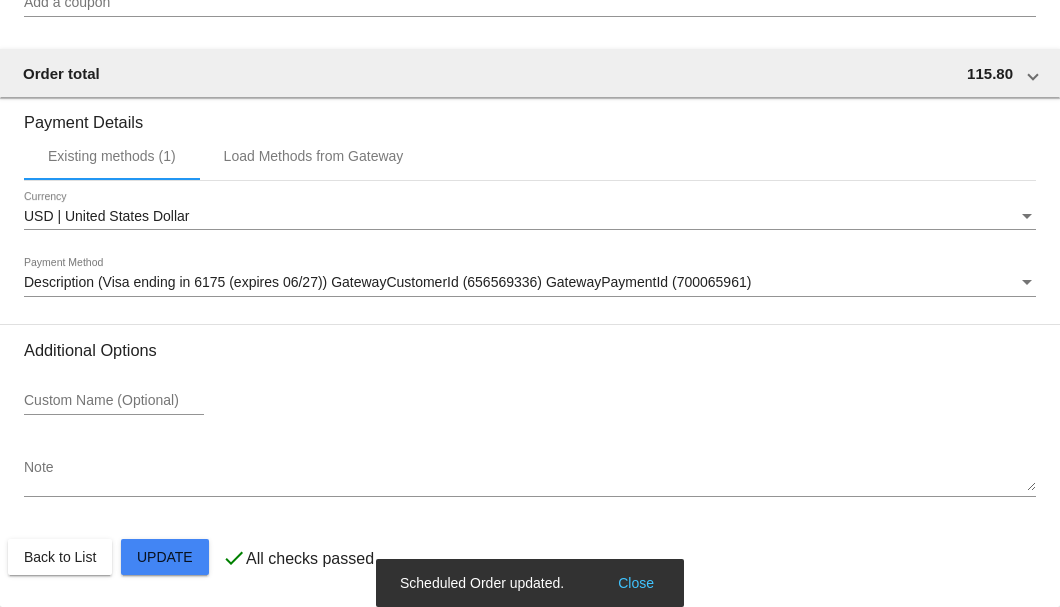 type on "Michael & Joni" 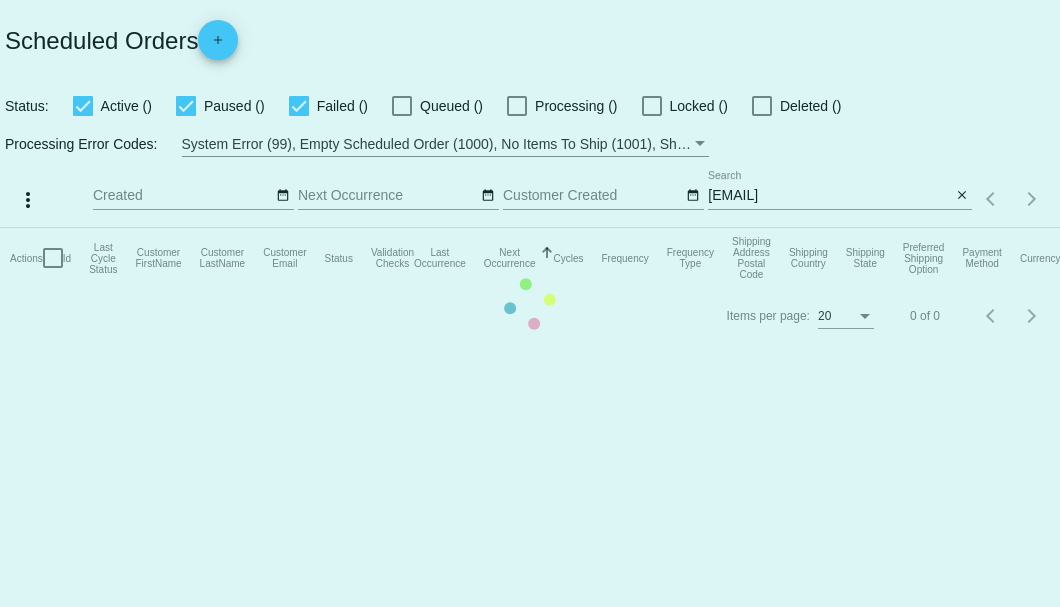 scroll, scrollTop: 0, scrollLeft: 0, axis: both 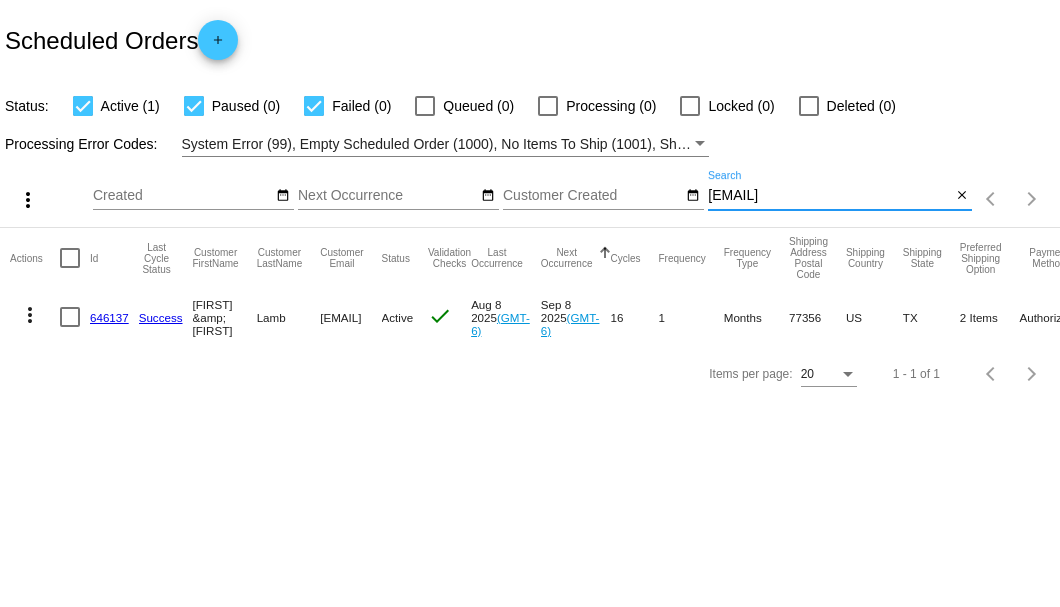 drag, startPoint x: 883, startPoint y: 201, endPoint x: 707, endPoint y: 201, distance: 176 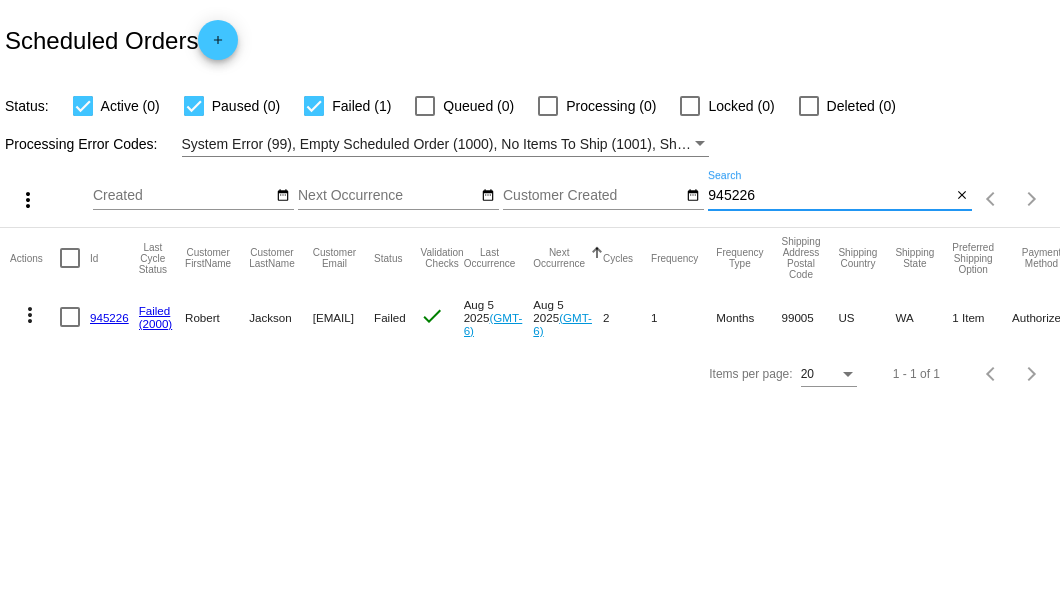 type on "945226" 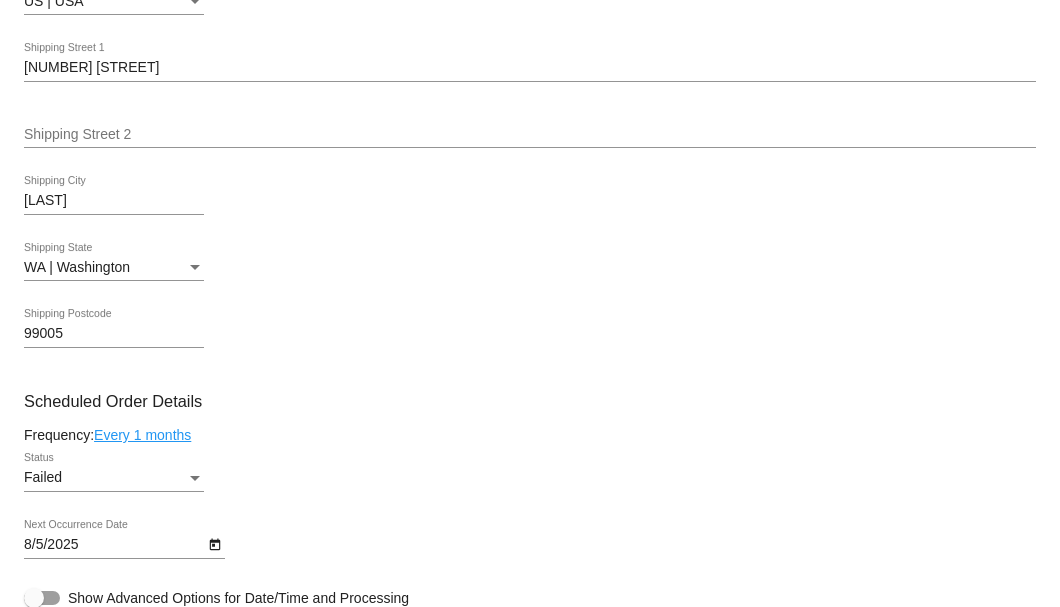 scroll, scrollTop: 1200, scrollLeft: 0, axis: vertical 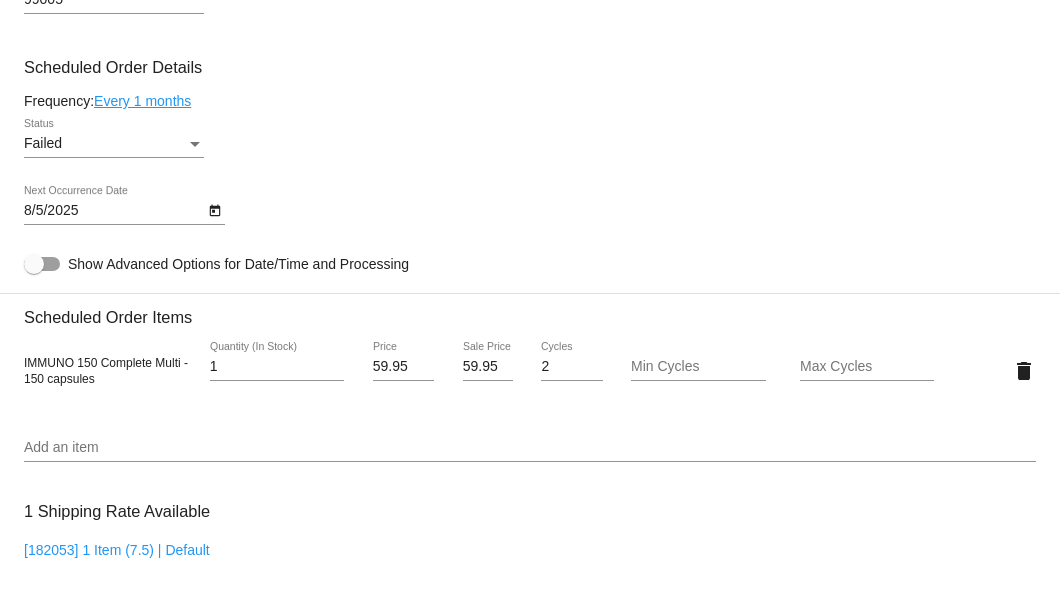 click at bounding box center [195, 144] 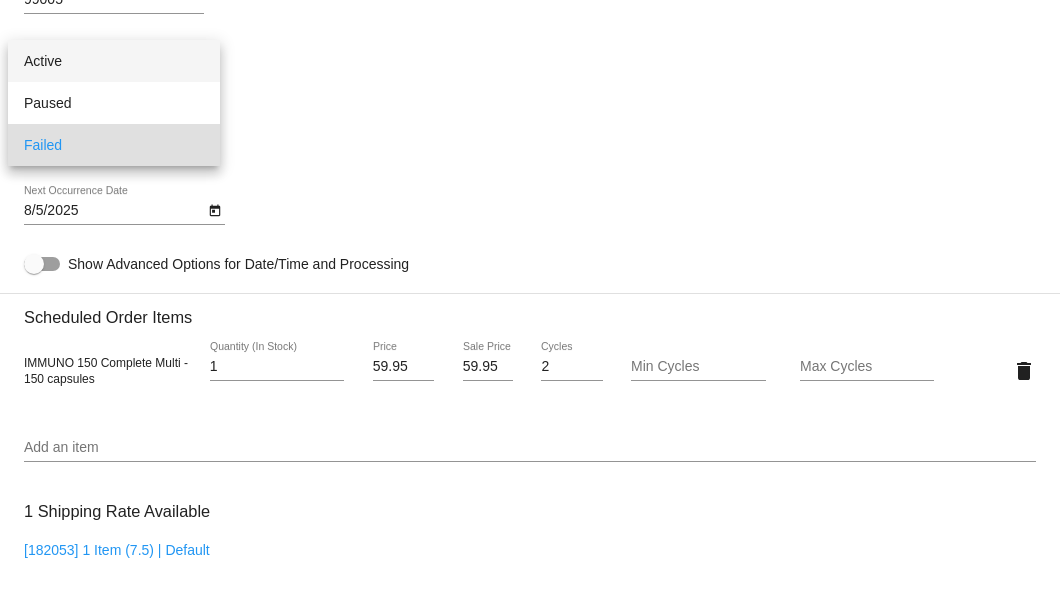 click on "Active" at bounding box center [114, 61] 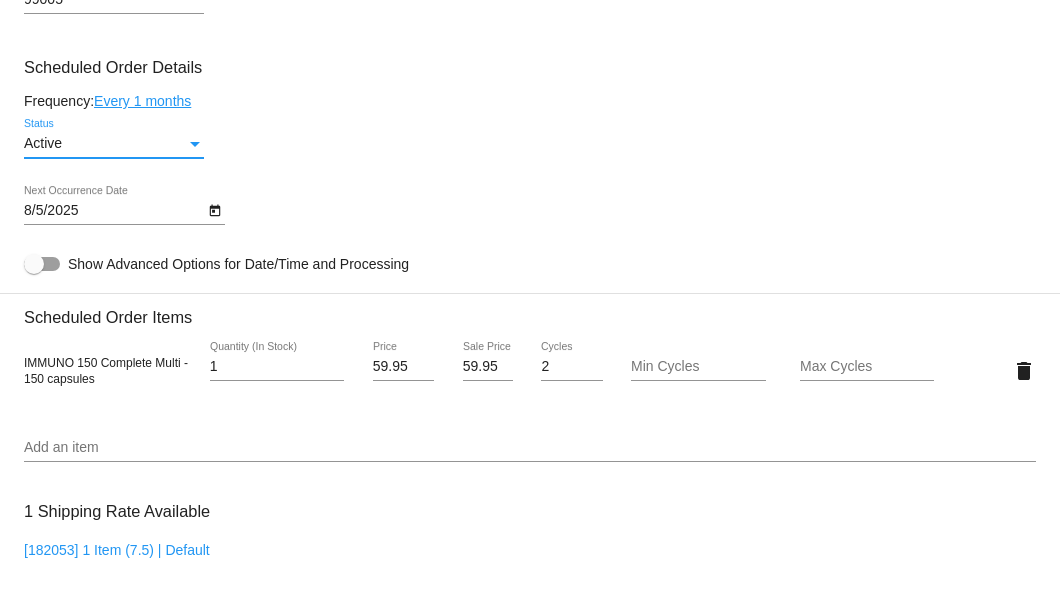 click 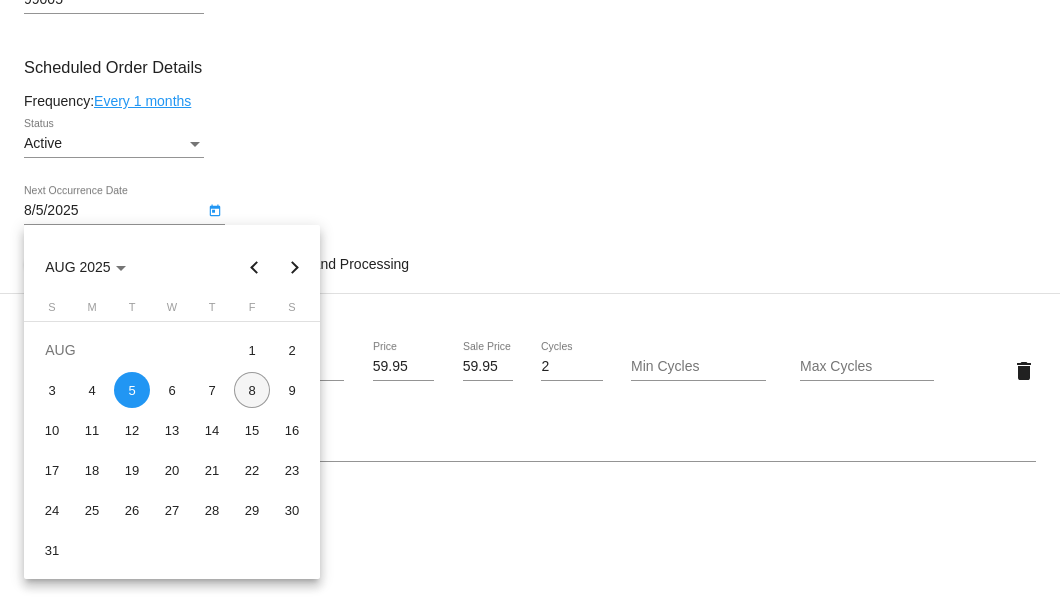 click on "8" at bounding box center [252, 390] 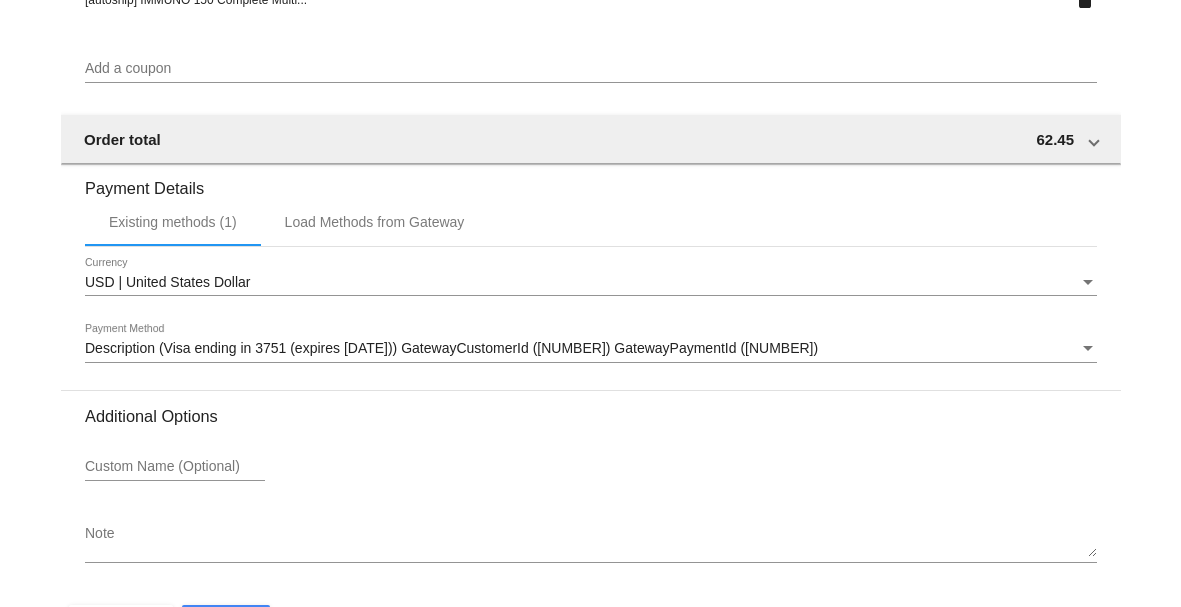 scroll, scrollTop: 1986, scrollLeft: 0, axis: vertical 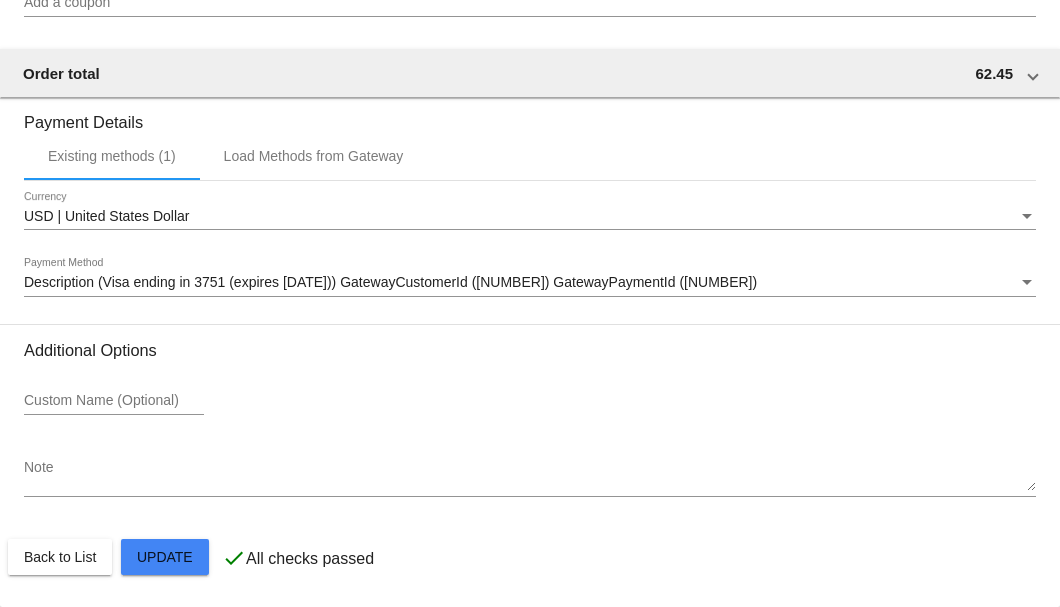 click on "Description (Visa ending in 3751 (expires 07/29)) GatewayCustomerId (731222347)
GatewayPaymentId (1317406616)
Payment Method" at bounding box center (530, 277) 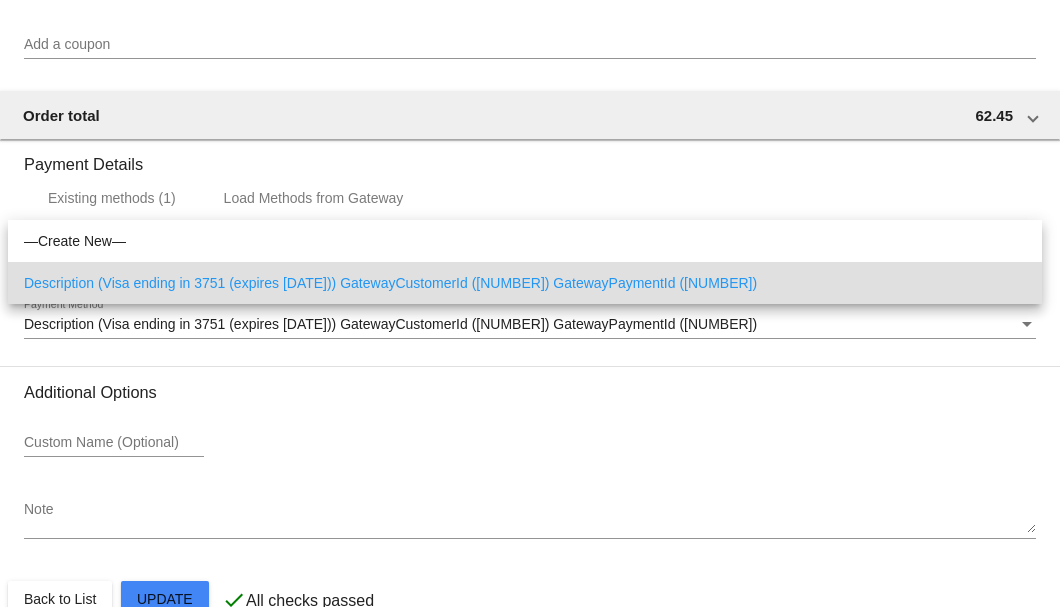 scroll, scrollTop: 1986, scrollLeft: 0, axis: vertical 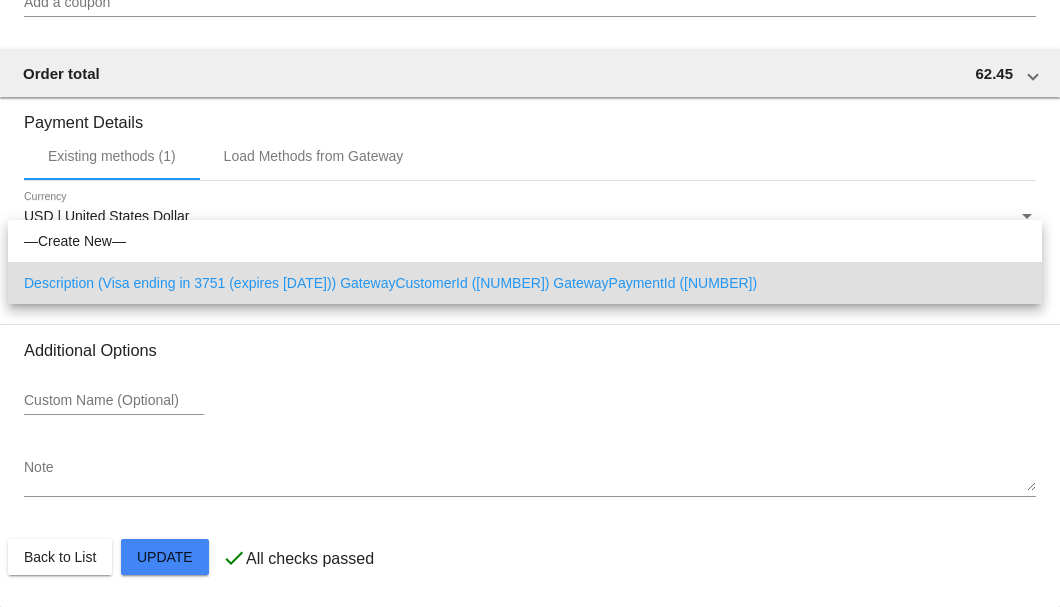 click at bounding box center (530, 303) 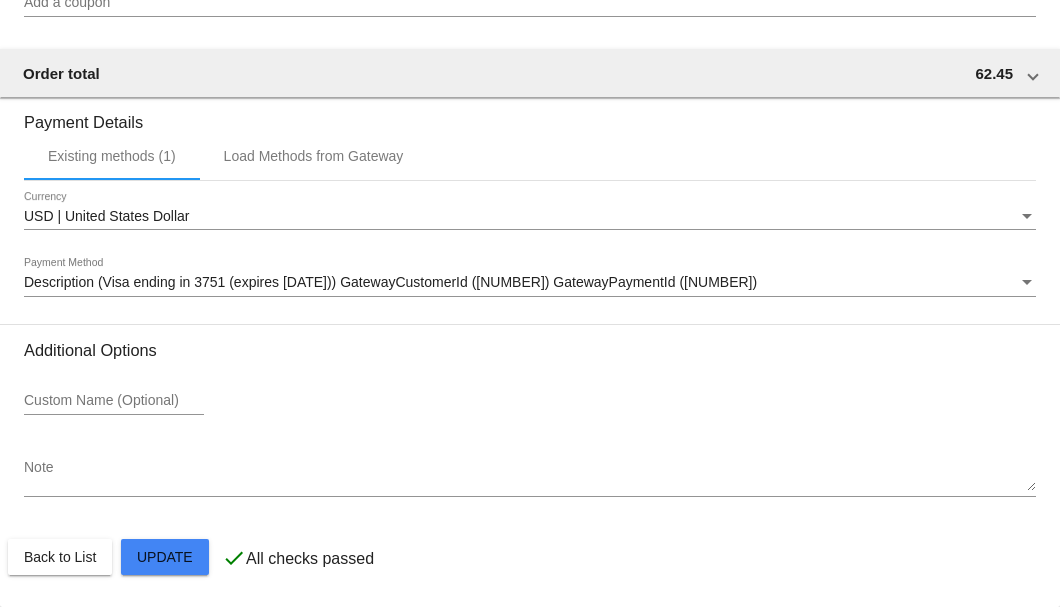 click on "Customer
6754336: Robert Jackson
bobbyj612@aol.com
Customer Shipping
Enter Shipping Address Select A Saved Address (0)
Robert
Shipping First Name
Jackson
Shipping Last Name
US | USA
Shipping Country
17925 Kimberly Rd
Shipping Street 1
Shipping Street 2
Colbert
Shipping City
WA | Washington
Shipping State
99005
Shipping Postcode
Scheduled Order Details
Frequency:
Every 1 months
Active
Status
1 2" 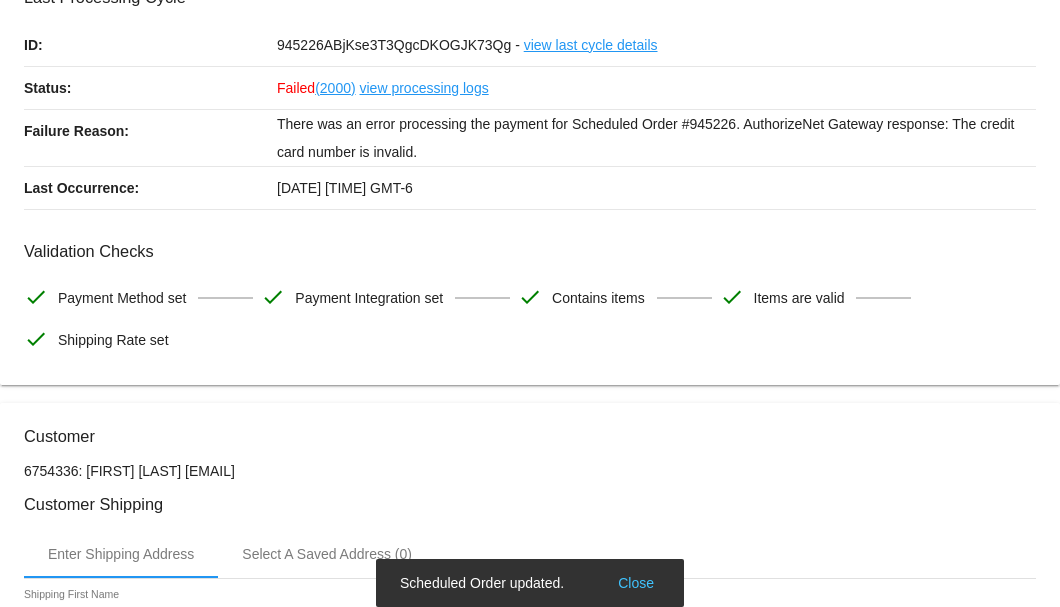scroll, scrollTop: 0, scrollLeft: 0, axis: both 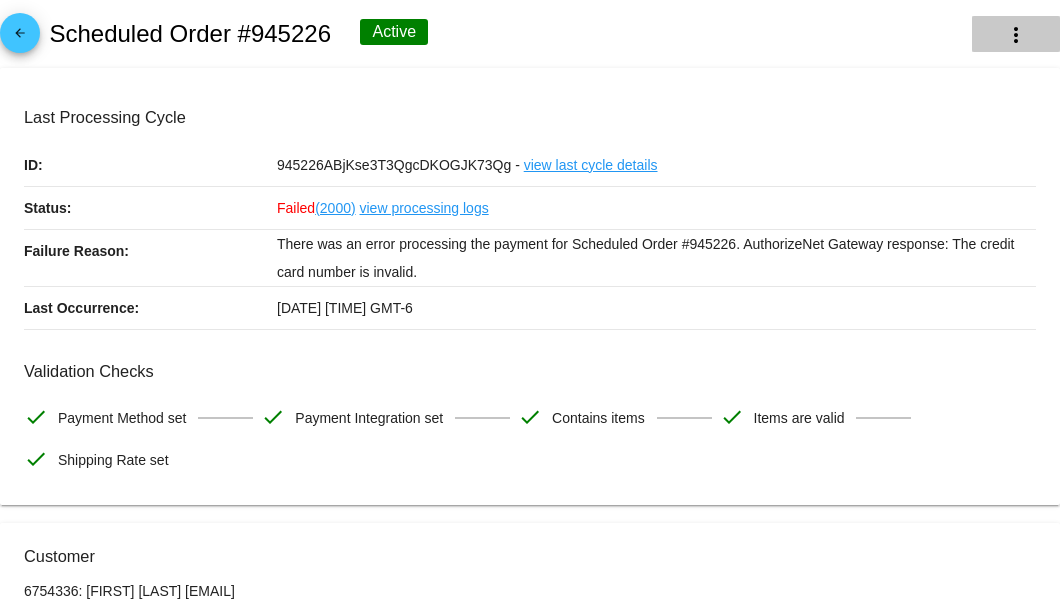 click on "more_vert" 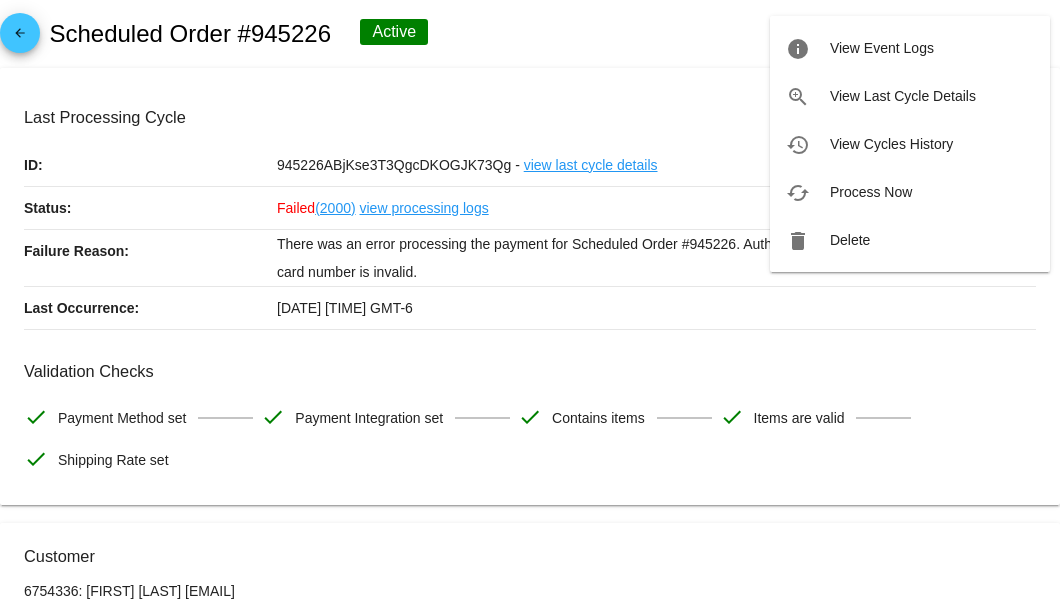 click on "Process Now" at bounding box center [871, 192] 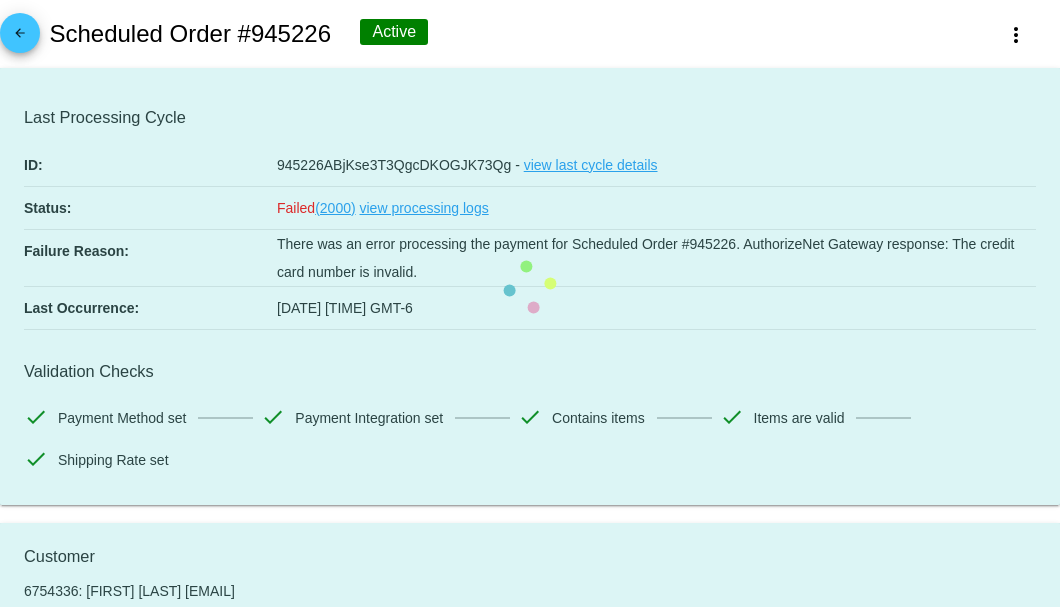 scroll, scrollTop: 200, scrollLeft: 0, axis: vertical 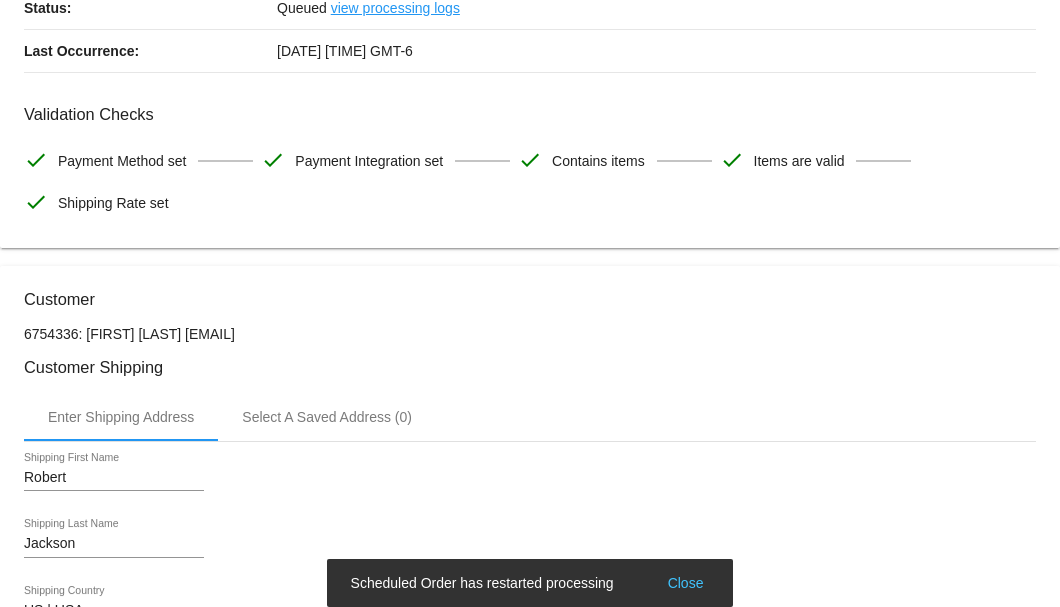 drag, startPoint x: 320, startPoint y: 334, endPoint x: 185, endPoint y: 333, distance: 135.00371 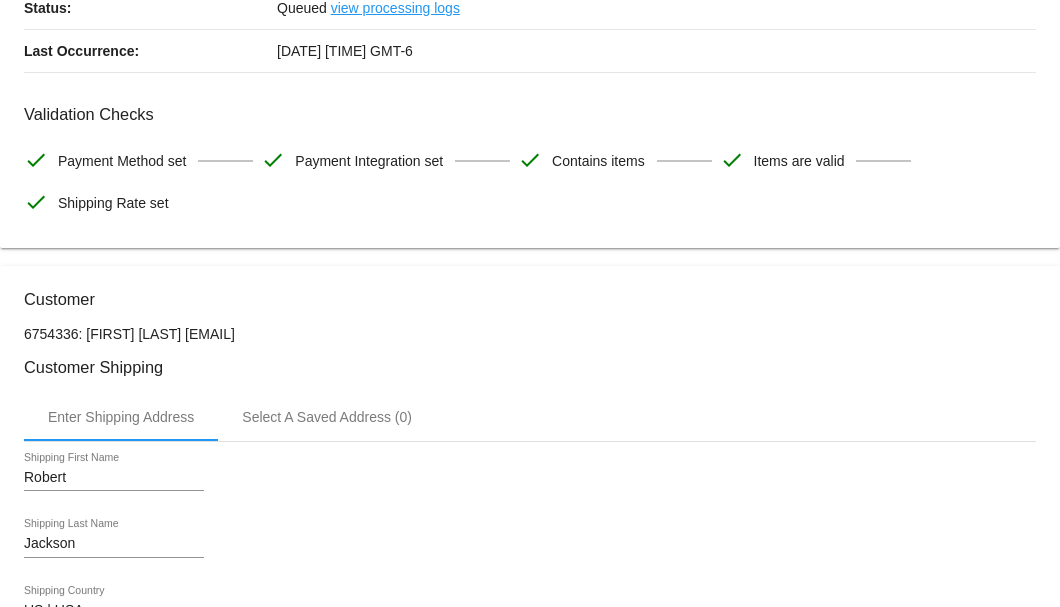 drag, startPoint x: 317, startPoint y: 331, endPoint x: 186, endPoint y: 330, distance: 131.00381 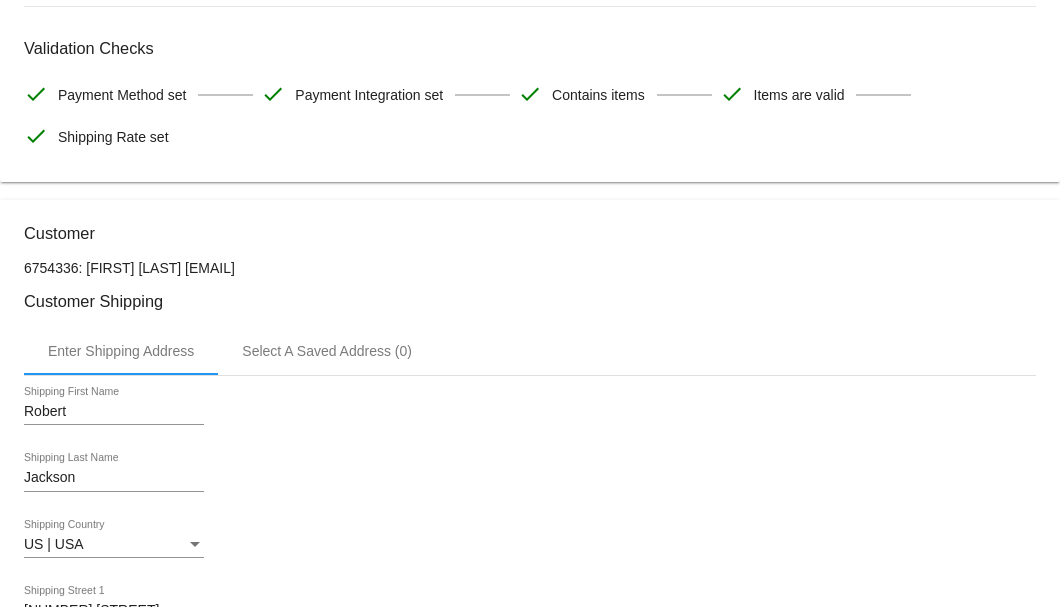 copy on "bobbyj612@aol.com" 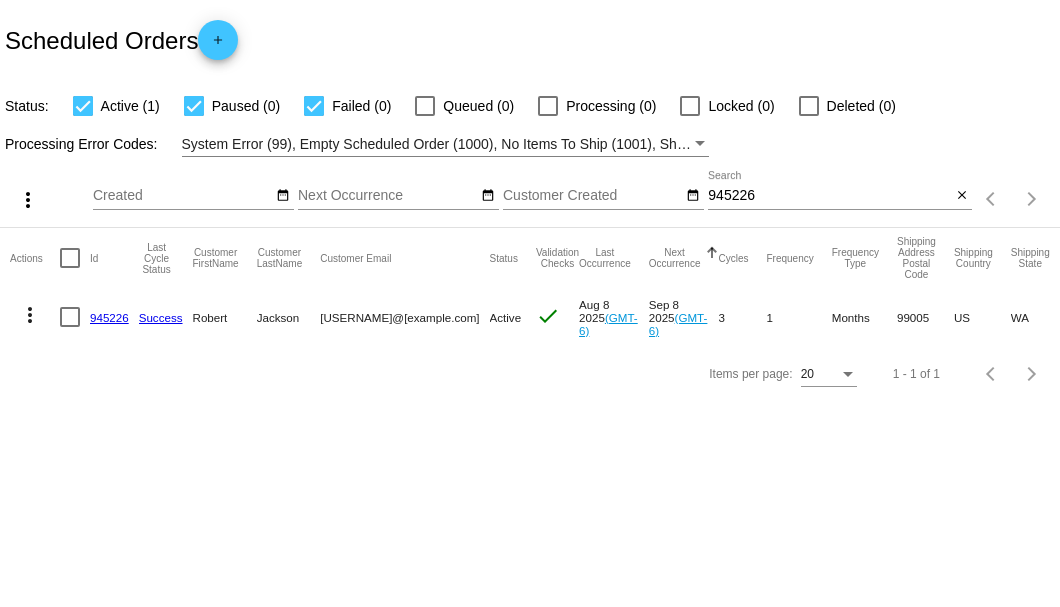 scroll, scrollTop: 0, scrollLeft: 0, axis: both 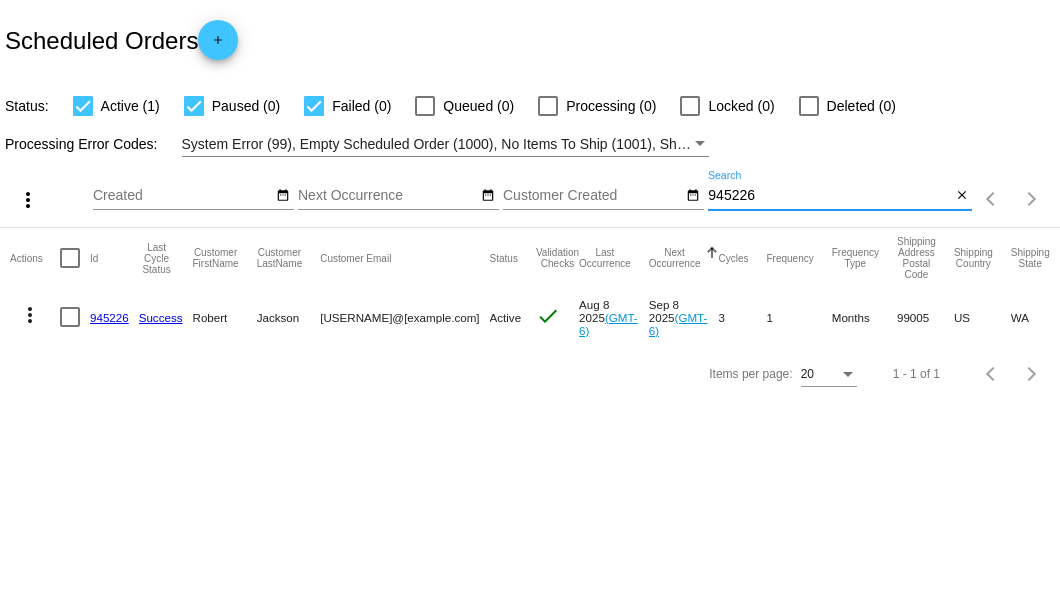 click on "945226" at bounding box center [829, 196] 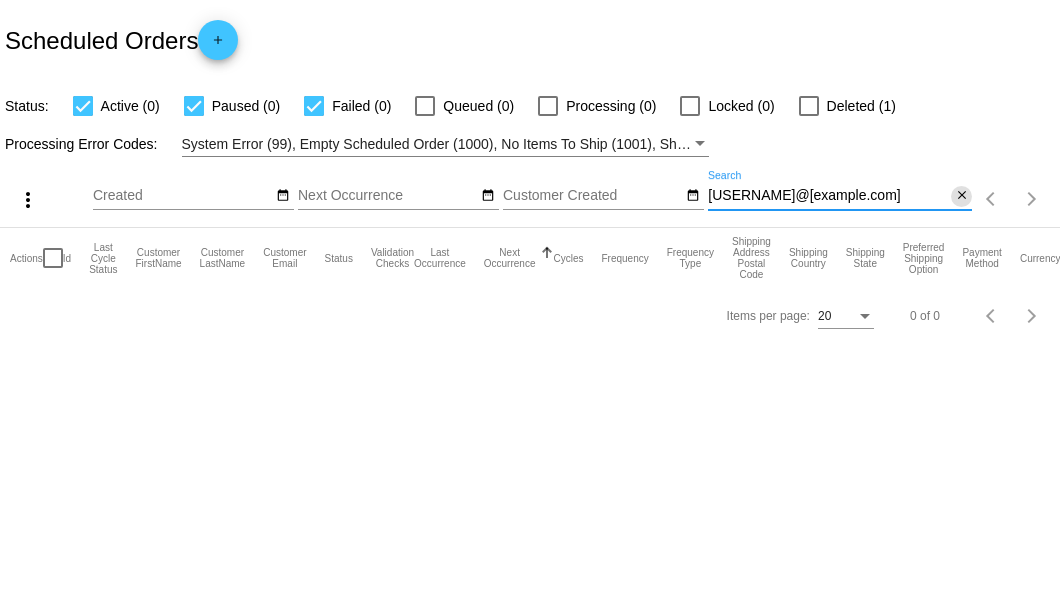 type on "chuckbarton@comcast.net" 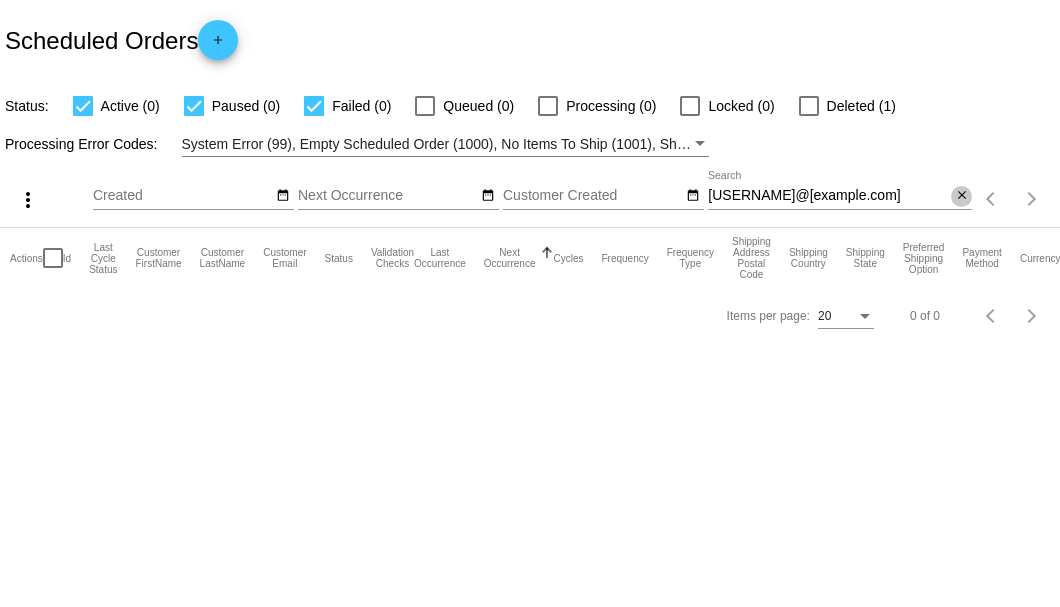 click on "close" 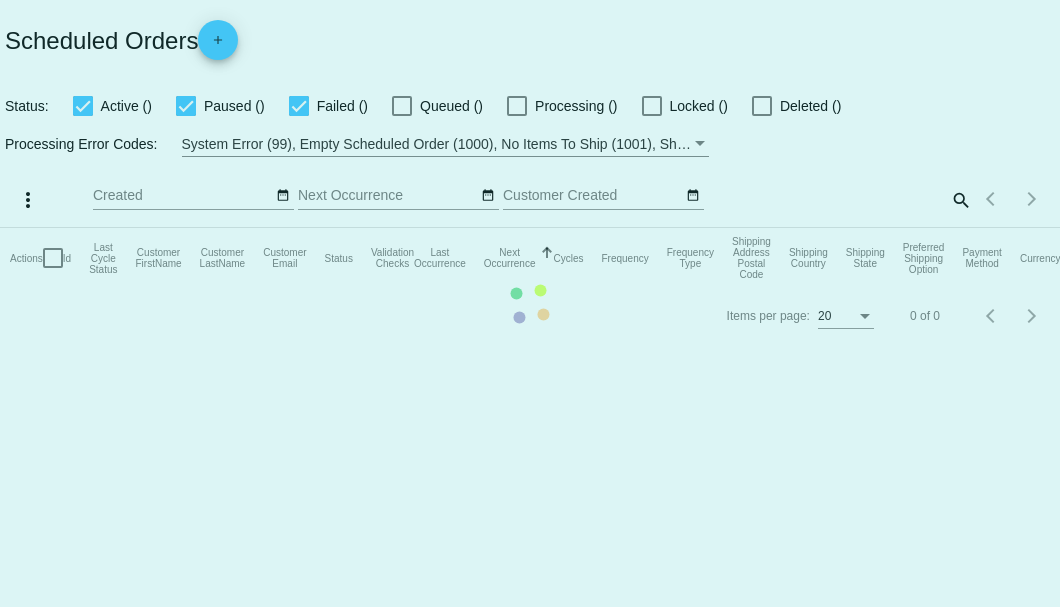 scroll, scrollTop: 0, scrollLeft: 0, axis: both 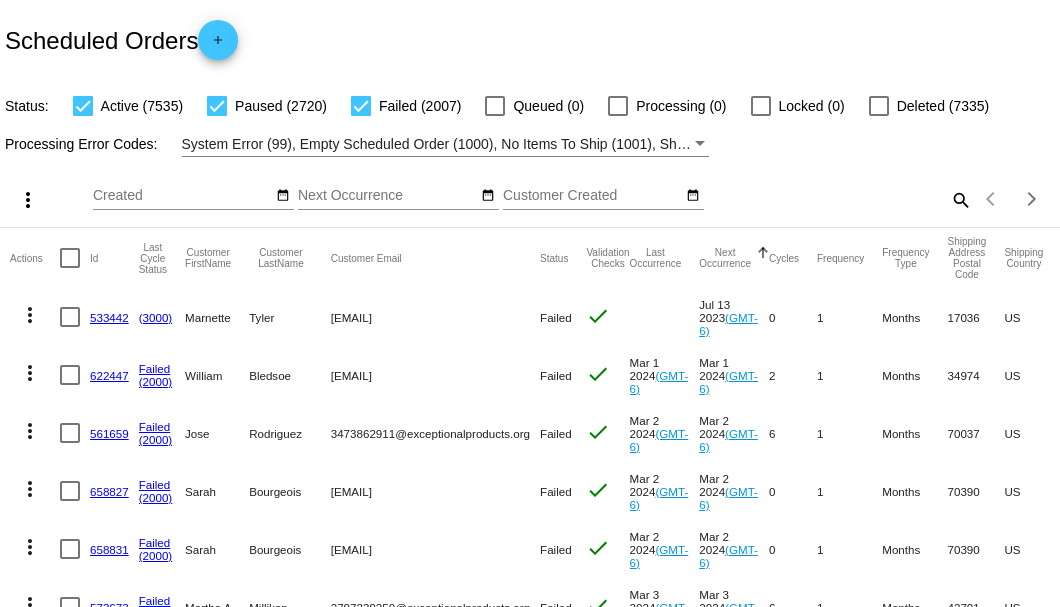 click on "search" 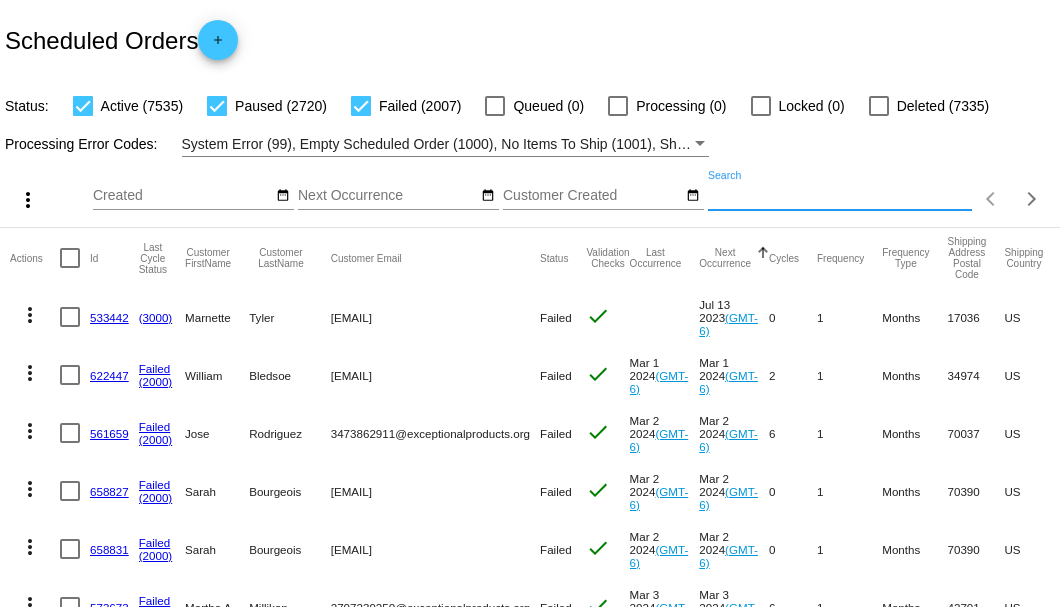 click on "Search" at bounding box center (840, 196) 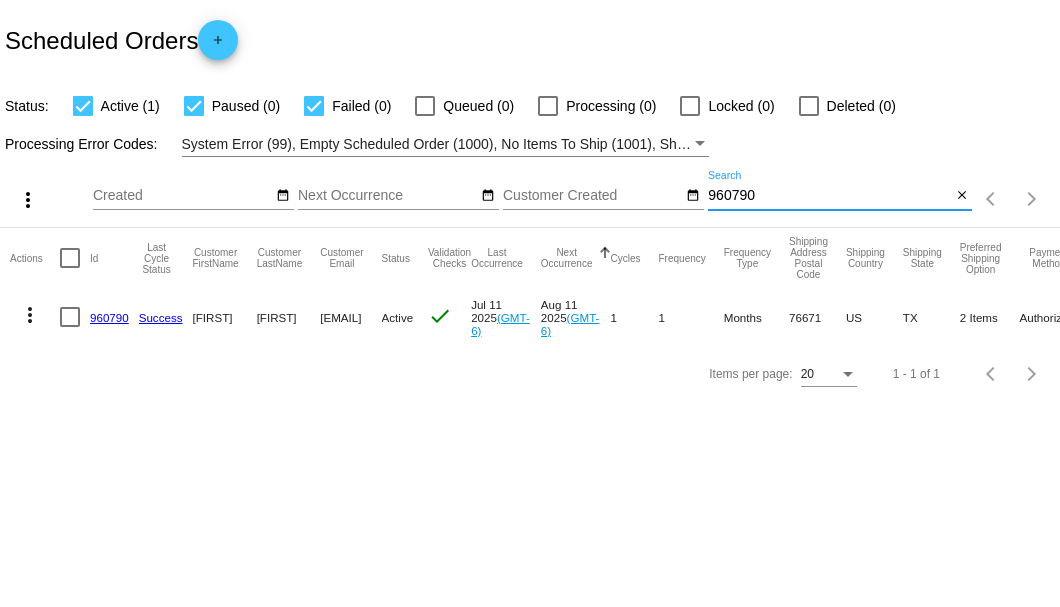 type on "[NUMBER]" 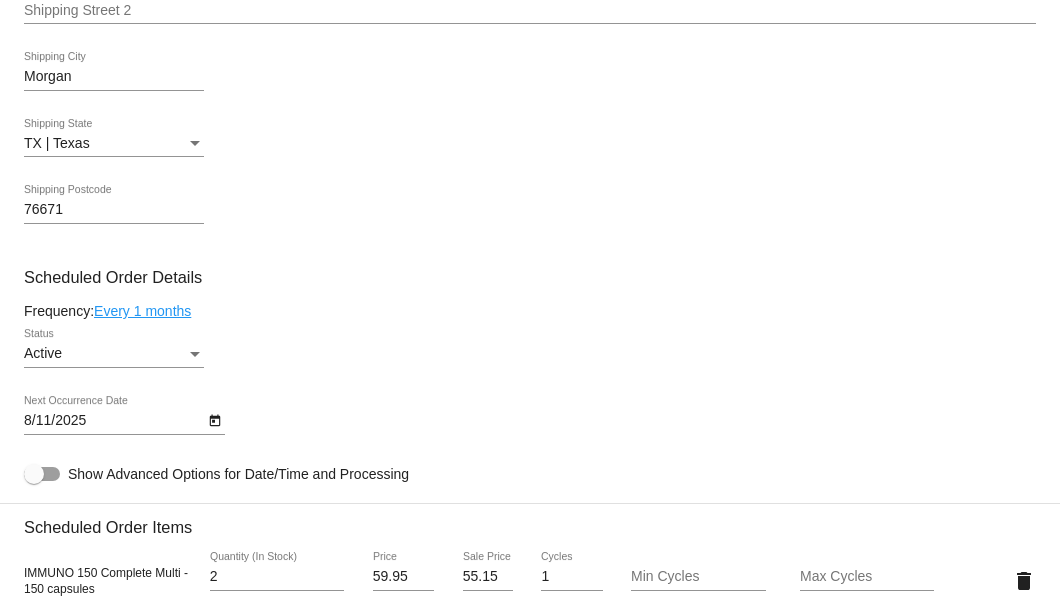 scroll, scrollTop: 1133, scrollLeft: 0, axis: vertical 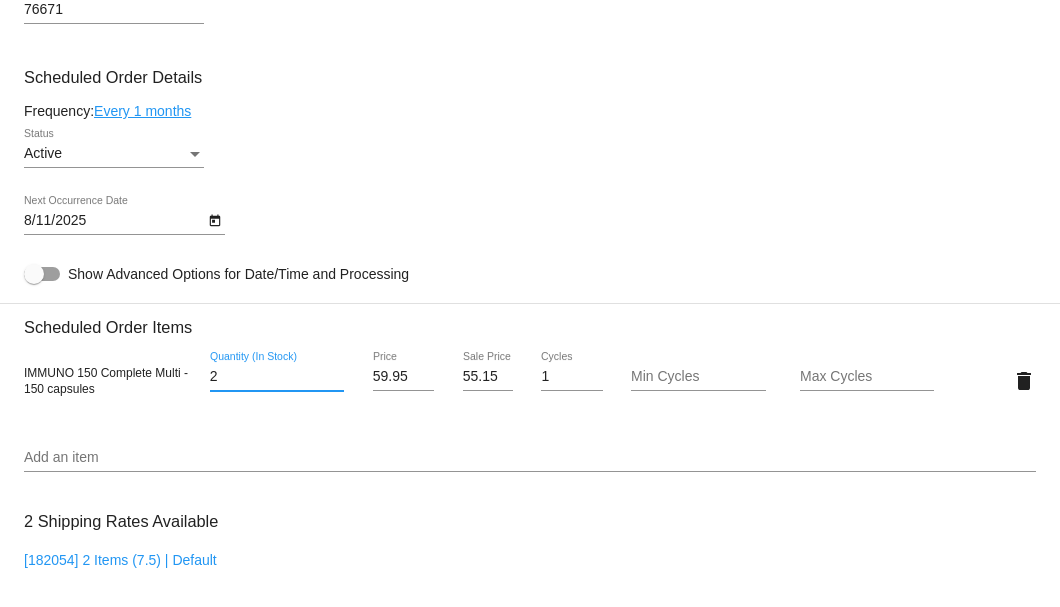 click on "2" at bounding box center (277, 377) 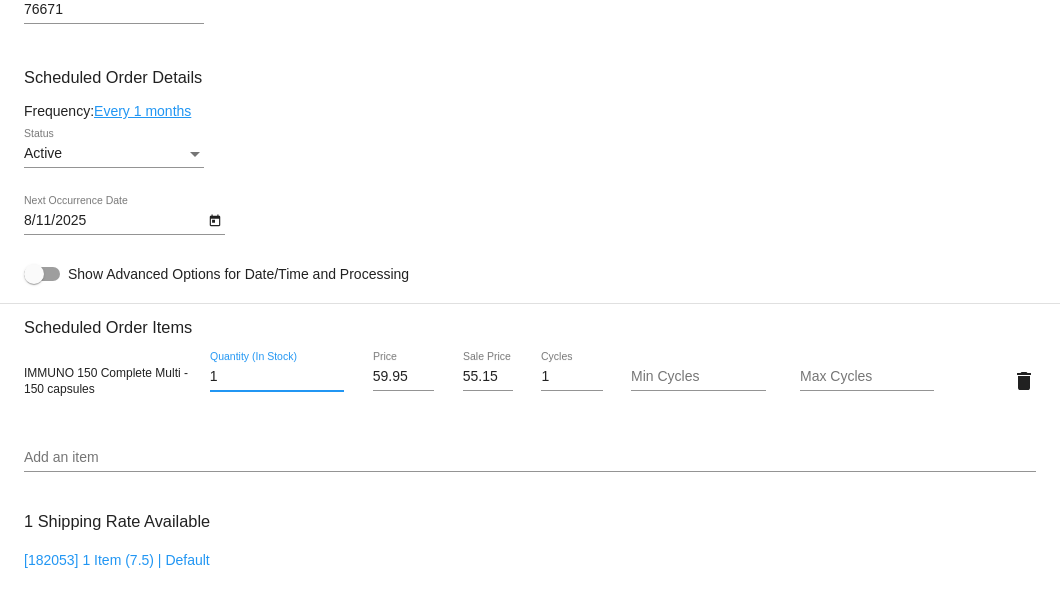 type on "1" 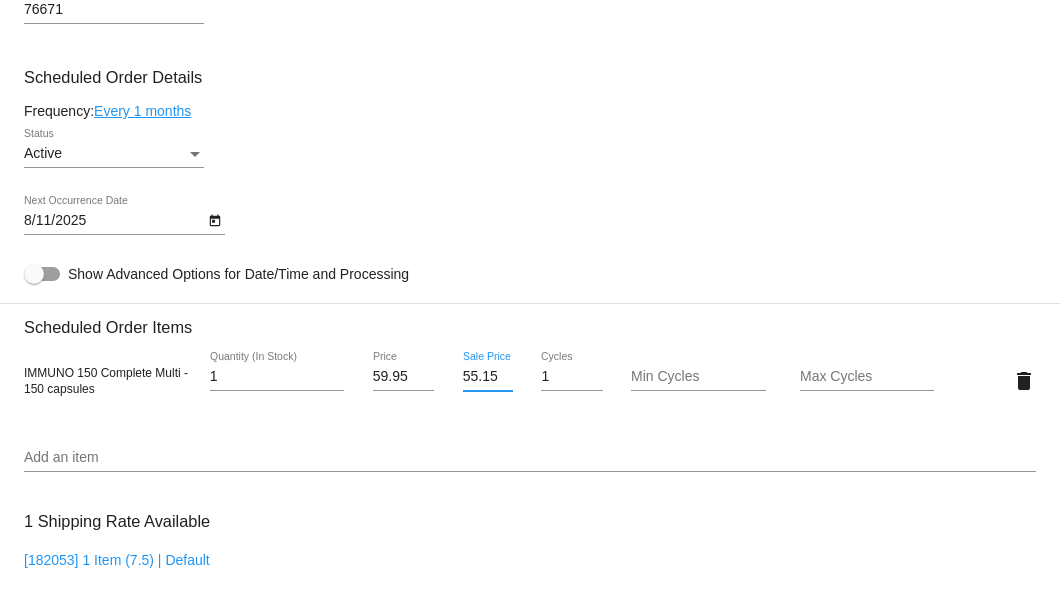 drag, startPoint x: 461, startPoint y: 371, endPoint x: 490, endPoint y: 372, distance: 29.017237 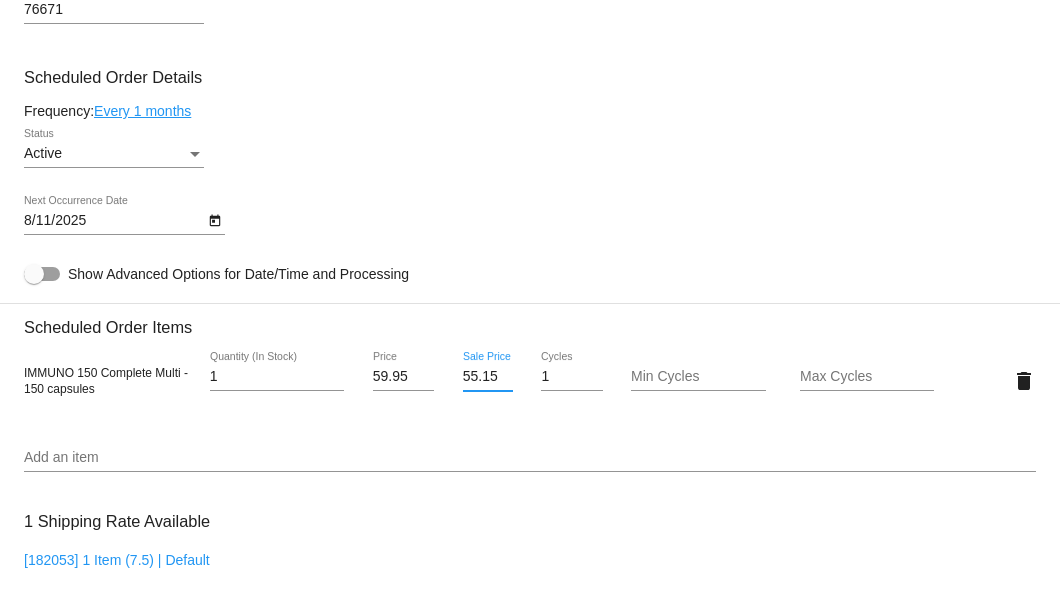 click on "55.15" at bounding box center [488, 377] 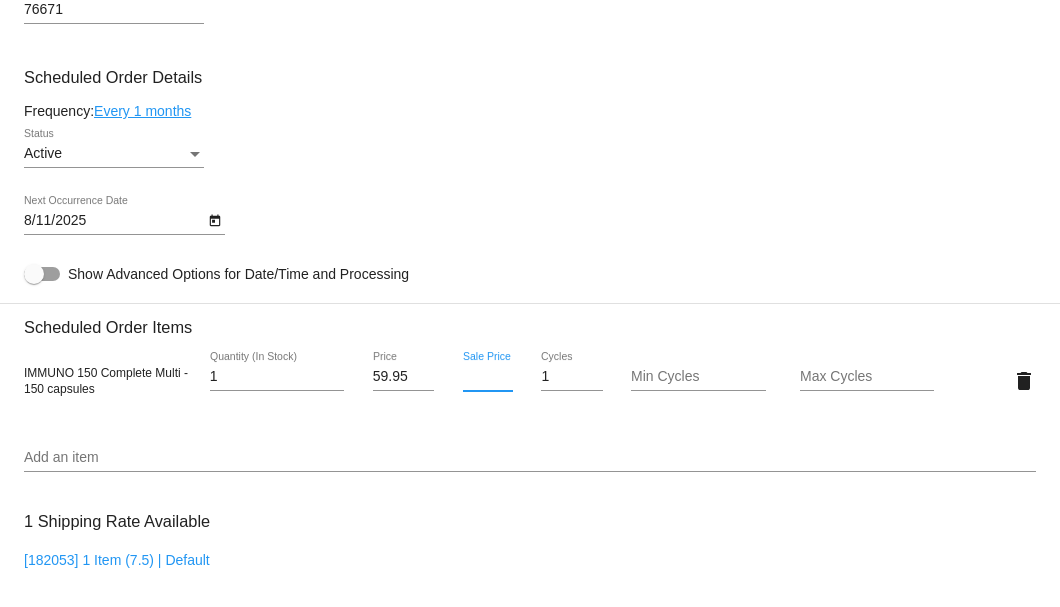 scroll, scrollTop: 1466, scrollLeft: 0, axis: vertical 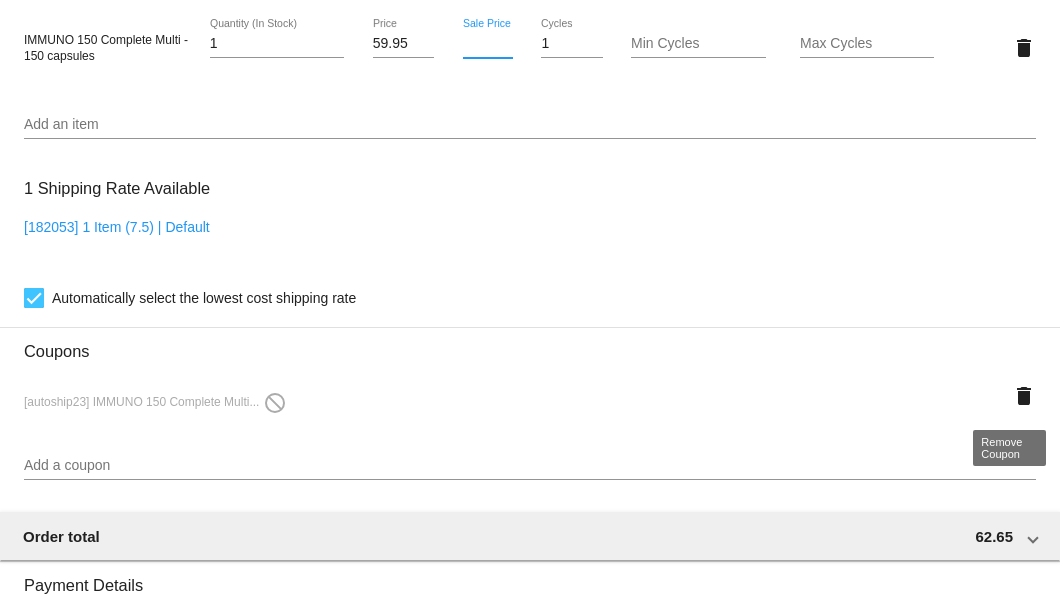 type 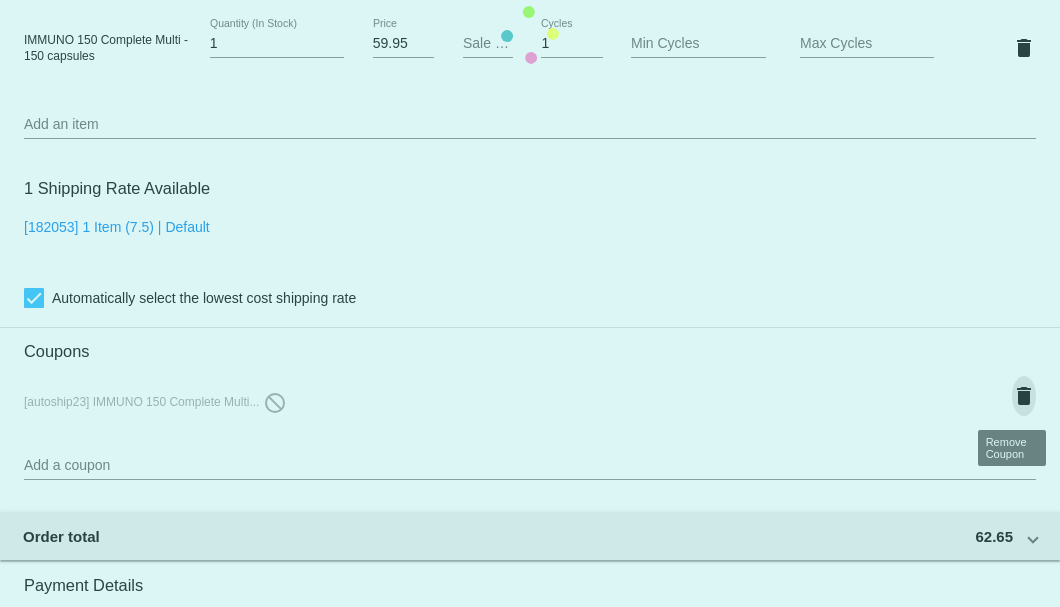 click on "Customer
6816772: Constance Ash
Connielakeside51@gmail.com
Customer Shipping
Enter Shipping Address Select A Saved Address (0)
Constance
Shipping First Name
Ash
Shipping Last Name
US | USA
Shipping Country
136 CR 1420
Shipping Street 1
Shipping Street 2
Morgan
Shipping City
TX | Texas
Shipping State
76671
Shipping Postcode
Scheduled Order Details
Frequency:
Every 1 months
Active
Status
1 1" 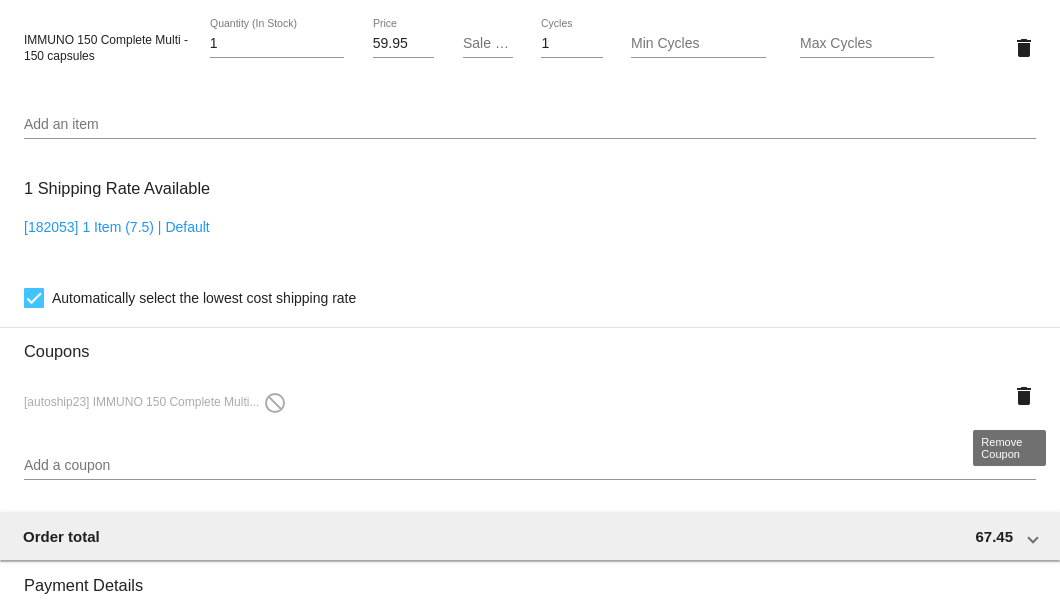 click on "delete" 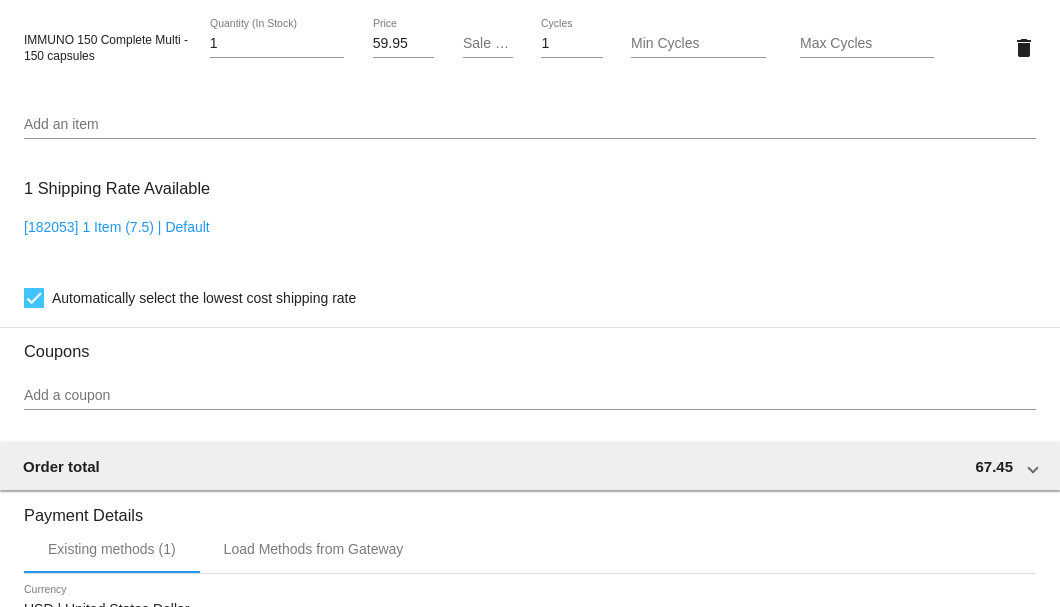 click on "Add a coupon" at bounding box center (530, 396) 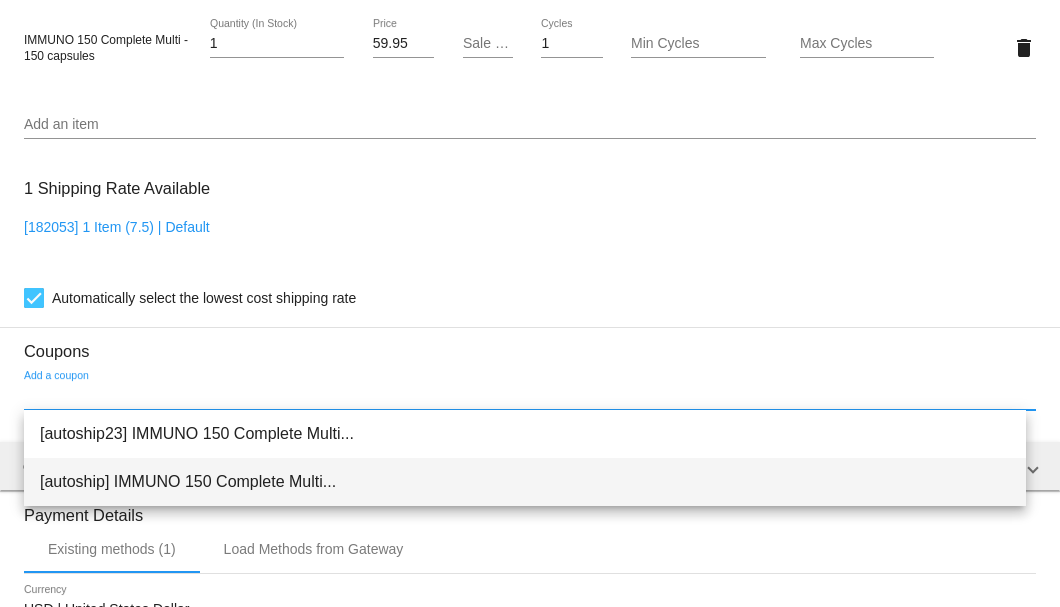click on "[autoship] IMMUNO 150 Complete Multi..." at bounding box center [525, 482] 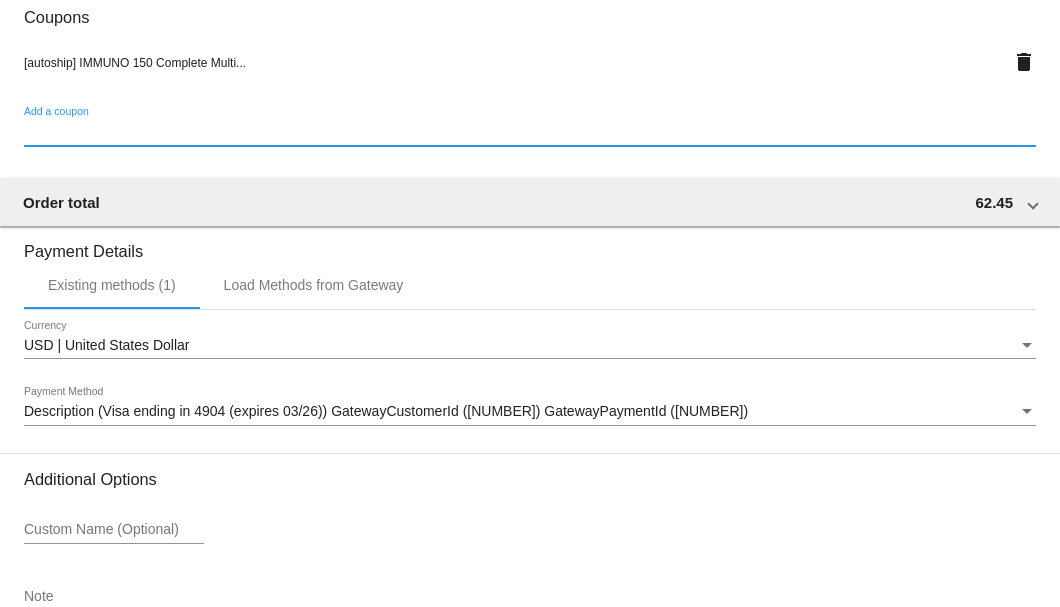 scroll, scrollTop: 1930, scrollLeft: 0, axis: vertical 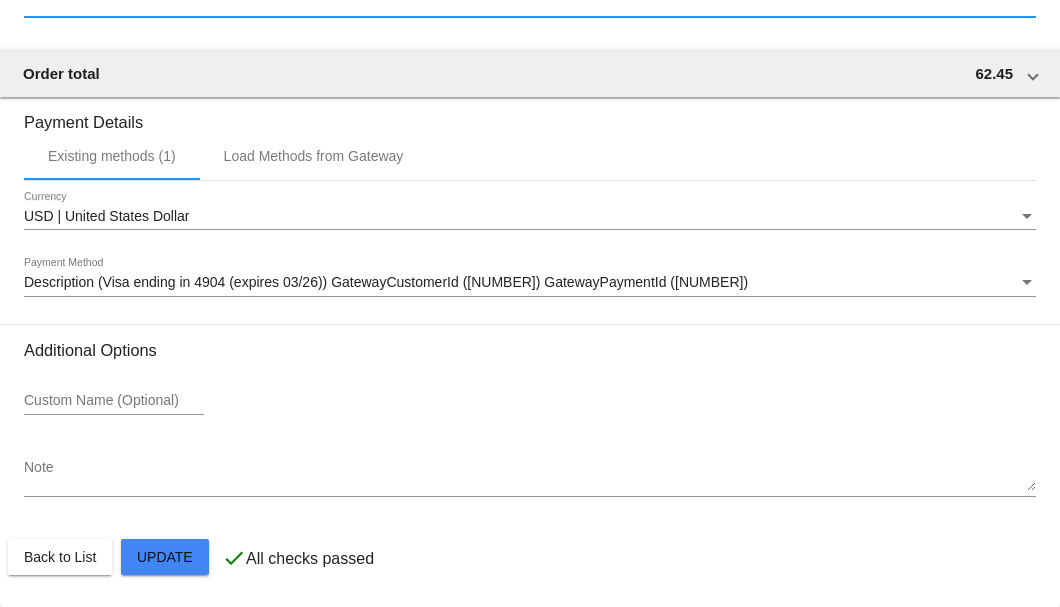 click on "Customer
6816772: Constance Ash
Connielakeside51@gmail.com
Customer Shipping
Enter Shipping Address Select A Saved Address (0)
Constance
Shipping First Name
Ash
Shipping Last Name
US | USA
Shipping Country
136 CR 1420
Shipping Street 1
Shipping Street 2
Morgan
Shipping City
TX | Texas
Shipping State
76671
Shipping Postcode
Scheduled Order Details
Frequency:
Every 1 months
Active
Status
1 1" 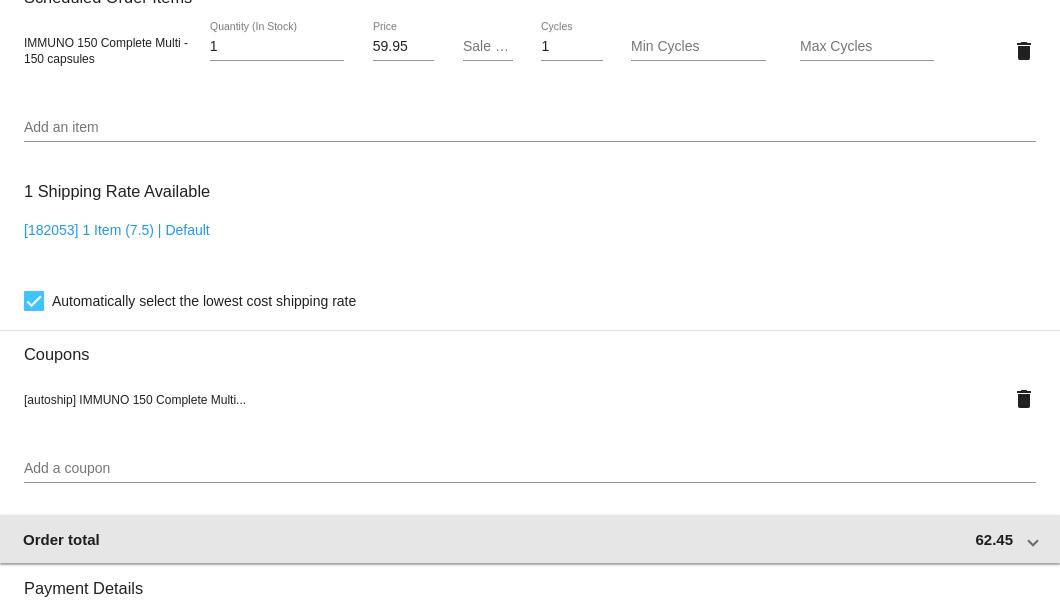 scroll, scrollTop: 1396, scrollLeft: 0, axis: vertical 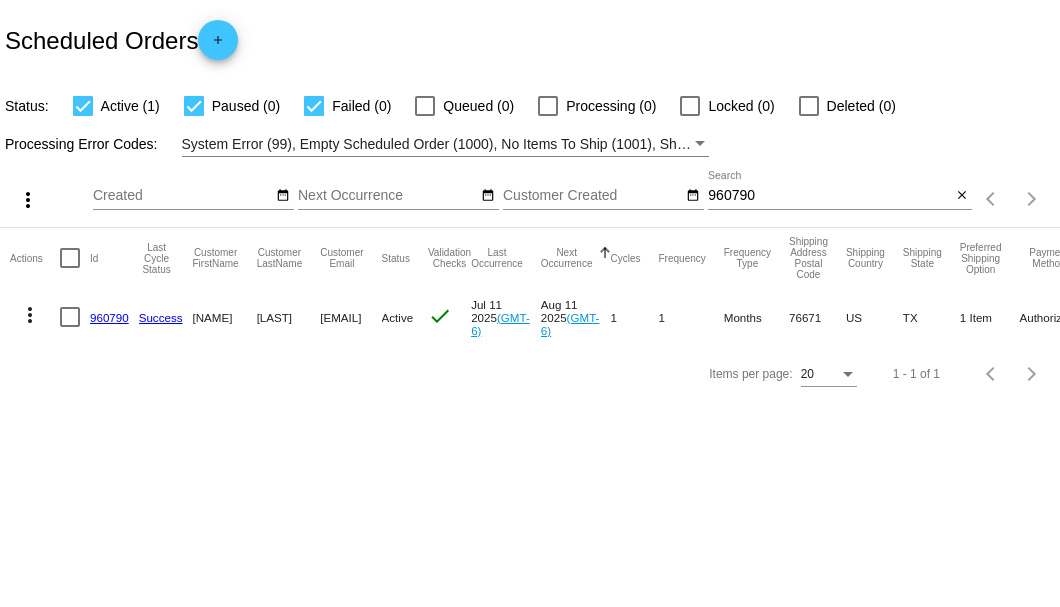 click on "960790" 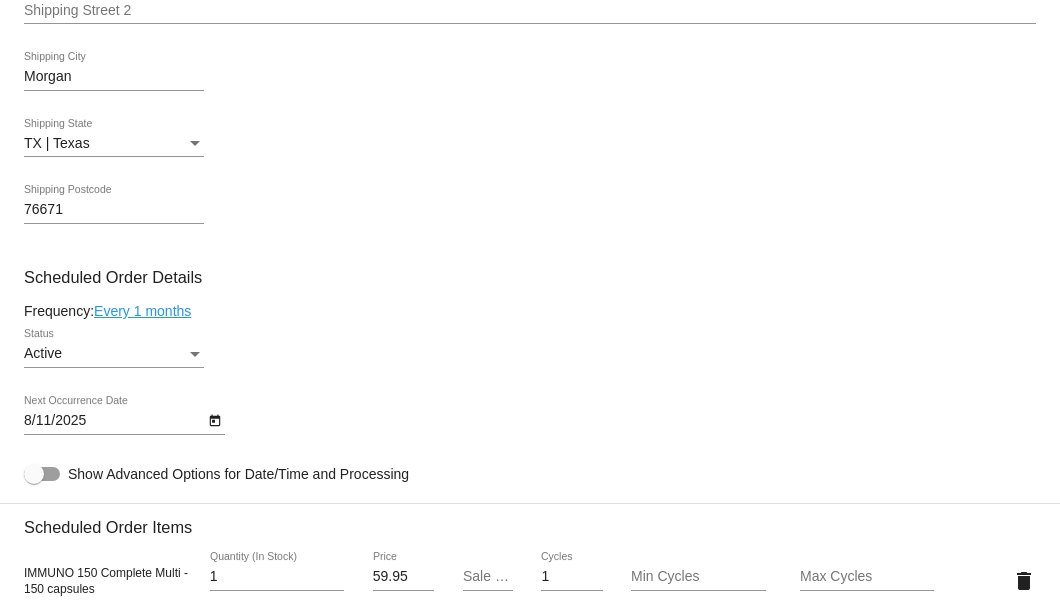 scroll, scrollTop: 1200, scrollLeft: 0, axis: vertical 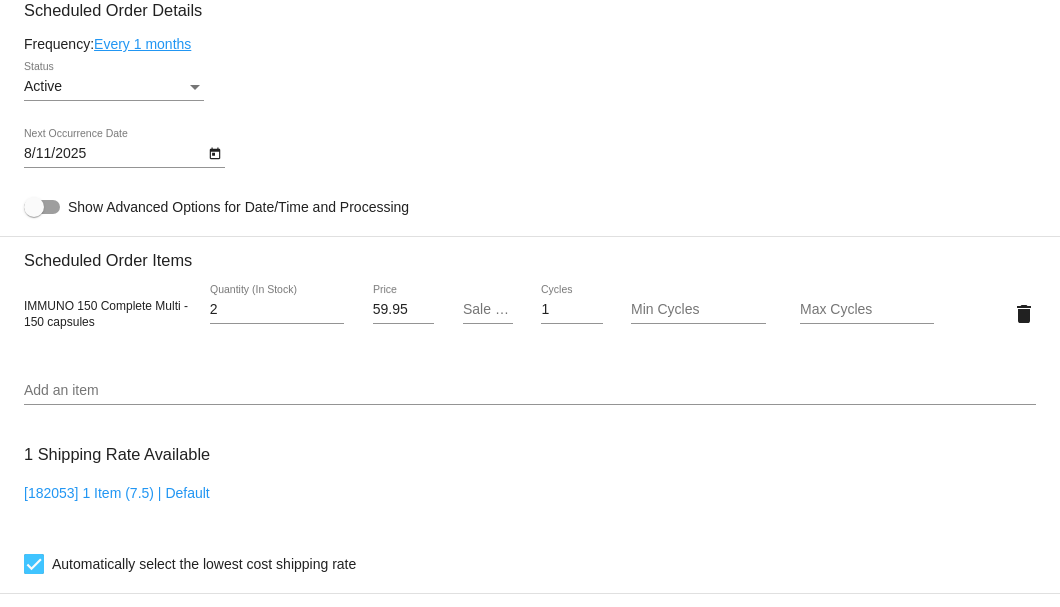 type on "2" 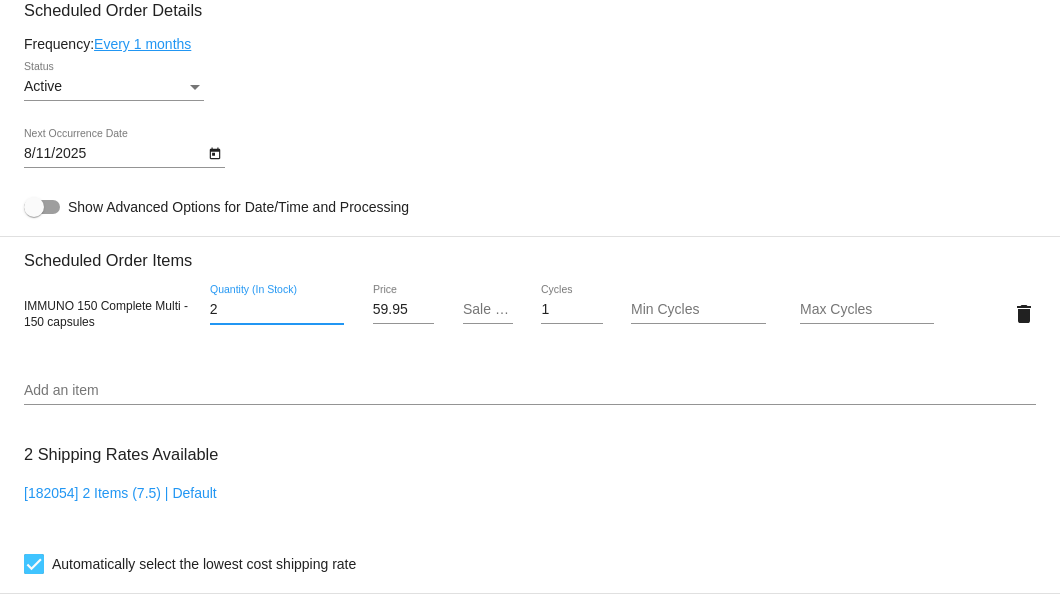 click on "Sale Price" at bounding box center [488, 310] 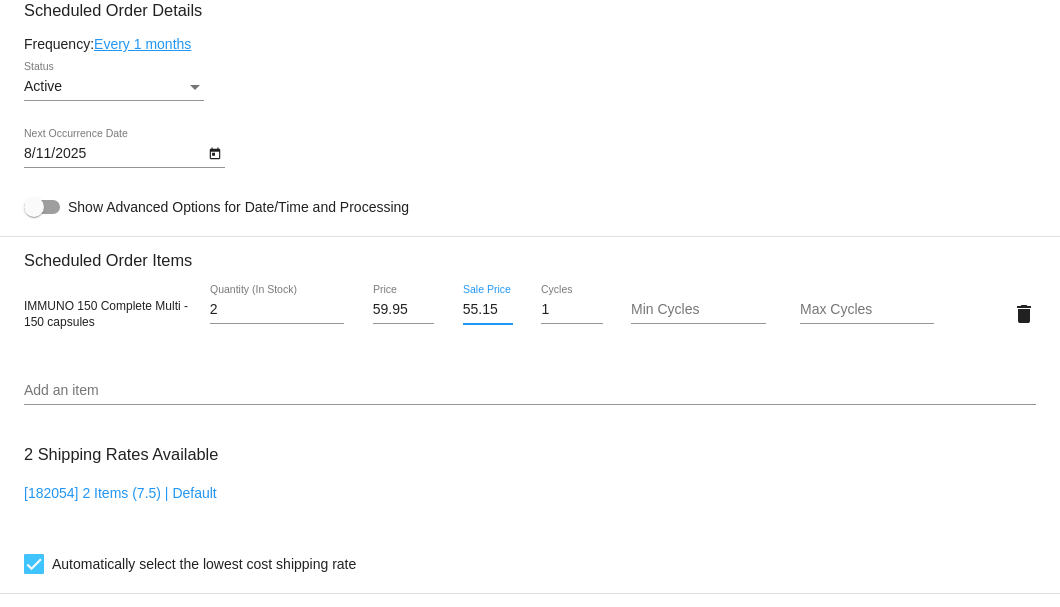 scroll, scrollTop: 0, scrollLeft: 0, axis: both 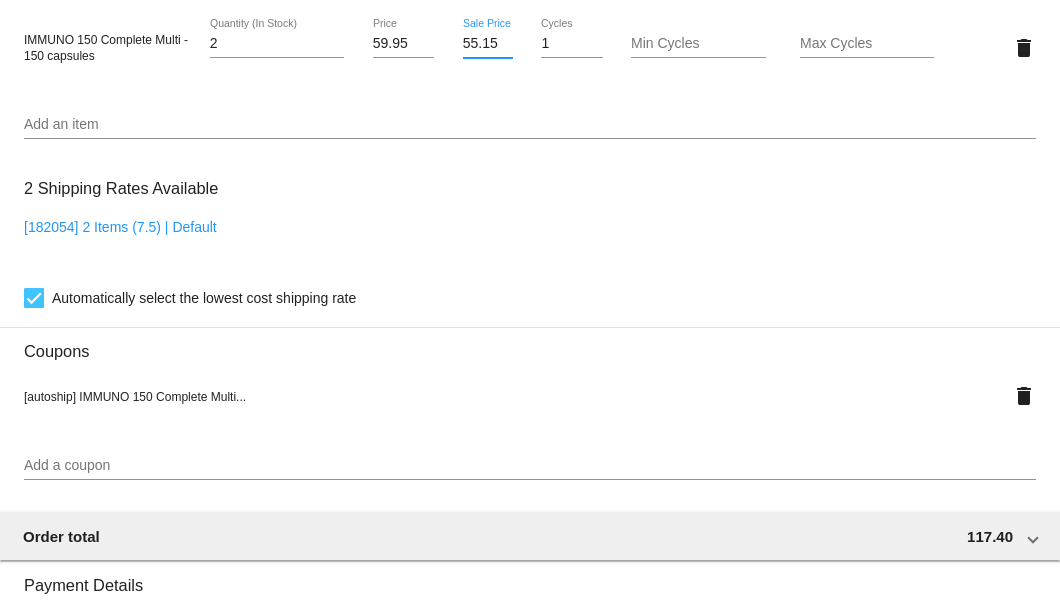 type on "55.15" 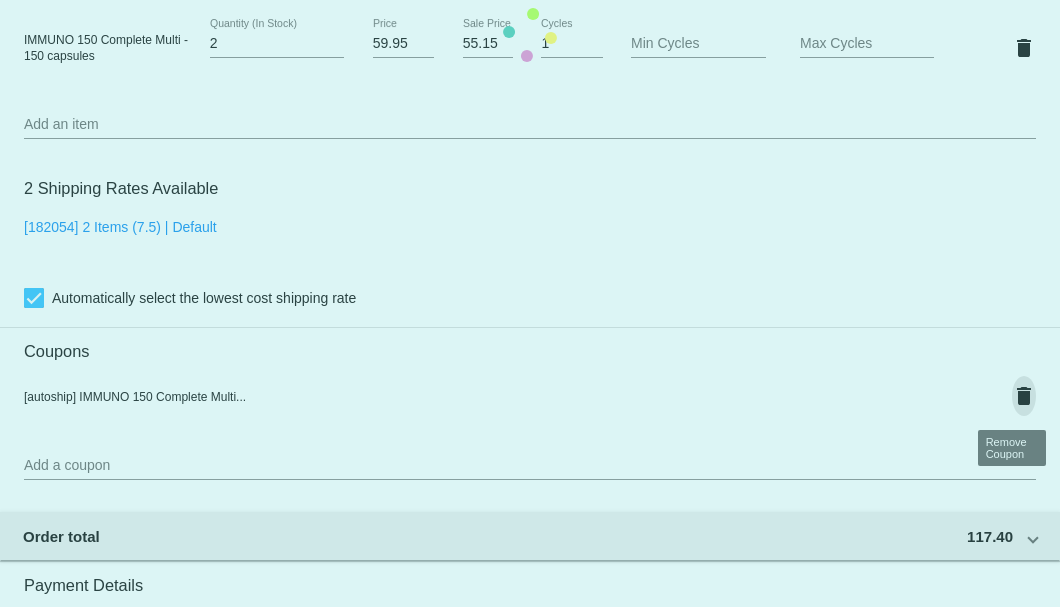 click on "Customer
6816772: Constance Ash
Connielakeside51@gmail.com
Customer Shipping
Enter Shipping Address Select A Saved Address (0)
Constance
Shipping First Name
Ash
Shipping Last Name
US | USA
Shipping Country
136 CR 1420
Shipping Street 1
Shipping Street 2
Morgan
Shipping City
TX | Texas
Shipping State
76671
Shipping Postcode
Scheduled Order Details
Frequency:
Every 1 months
Active
Status
2 1" 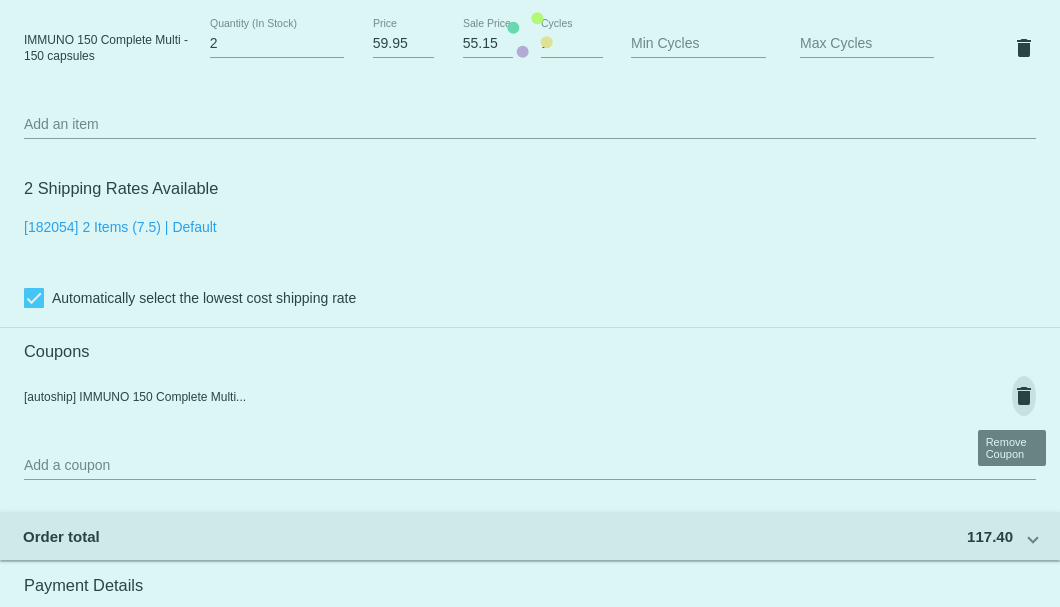scroll, scrollTop: 0, scrollLeft: 0, axis: both 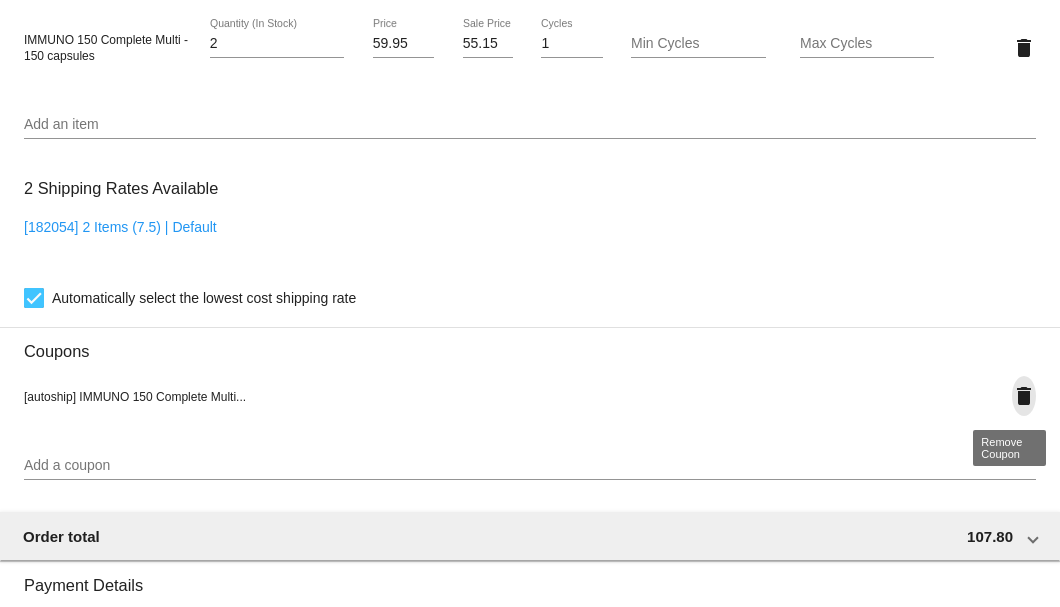 click on "delete" 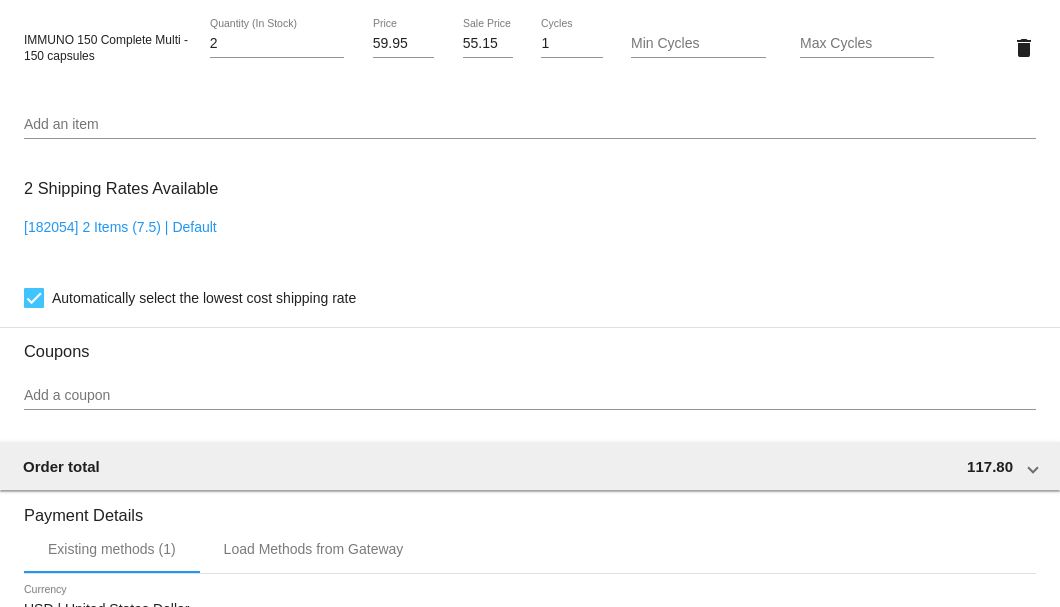 click on "Add a coupon" 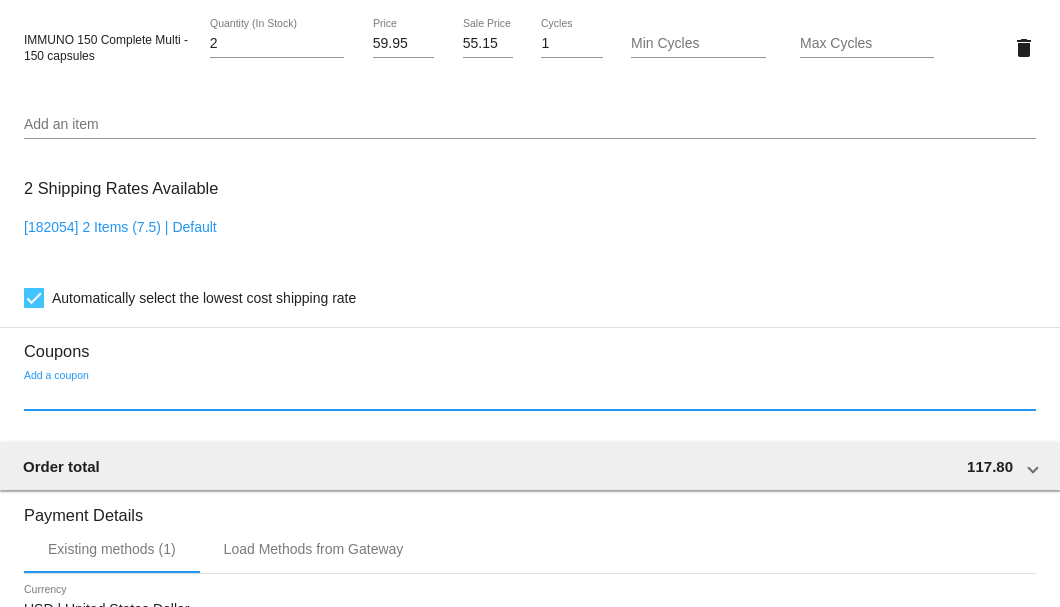 scroll, scrollTop: 1600, scrollLeft: 0, axis: vertical 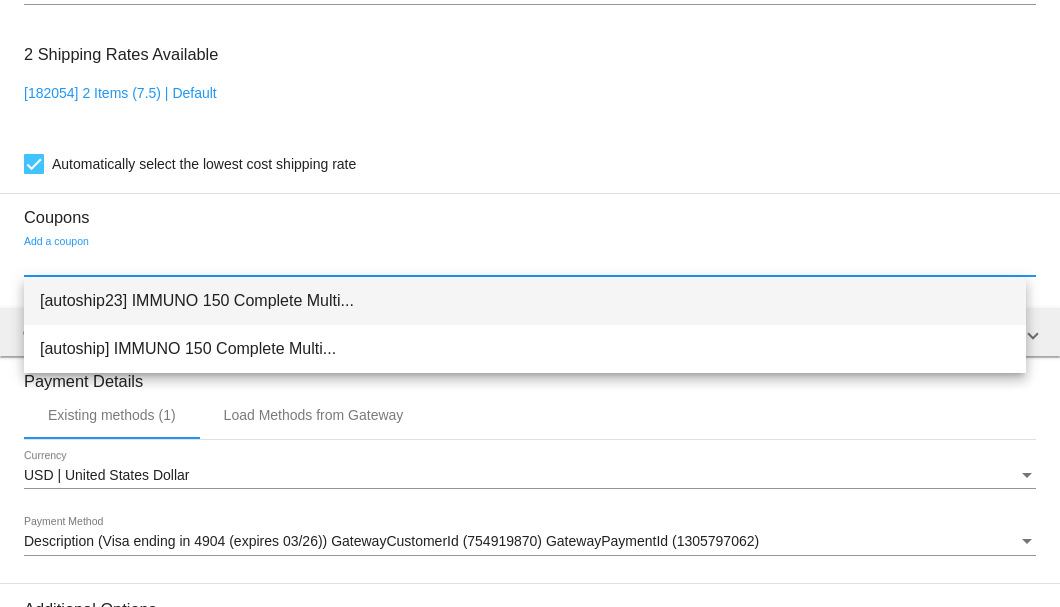 click on "[autoship23] IMMUNO 150 Complete Multi..." at bounding box center (525, 301) 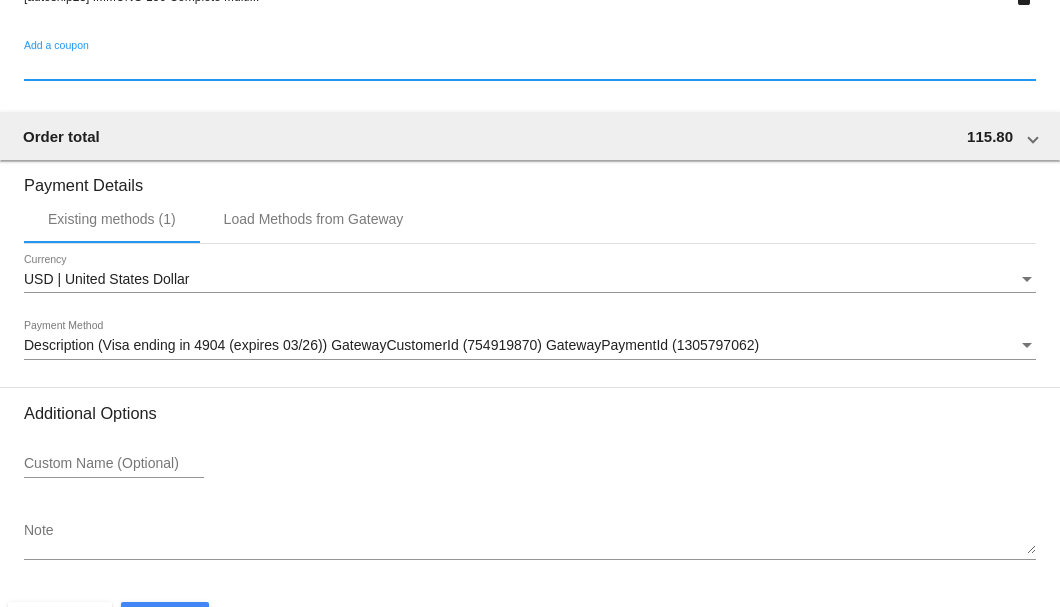 scroll, scrollTop: 1930, scrollLeft: 0, axis: vertical 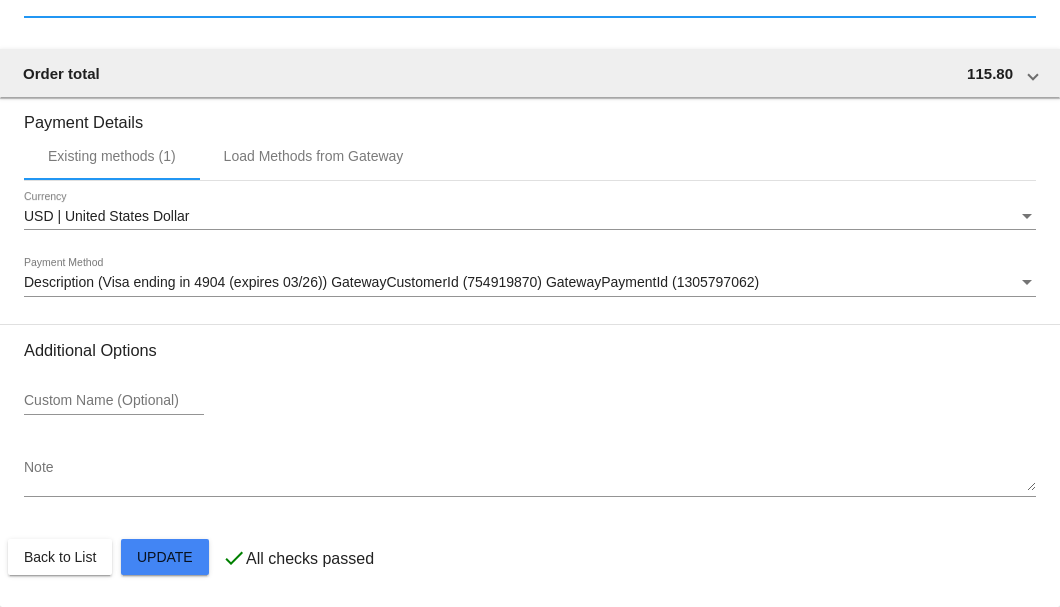 click on "Note" at bounding box center (530, 476) 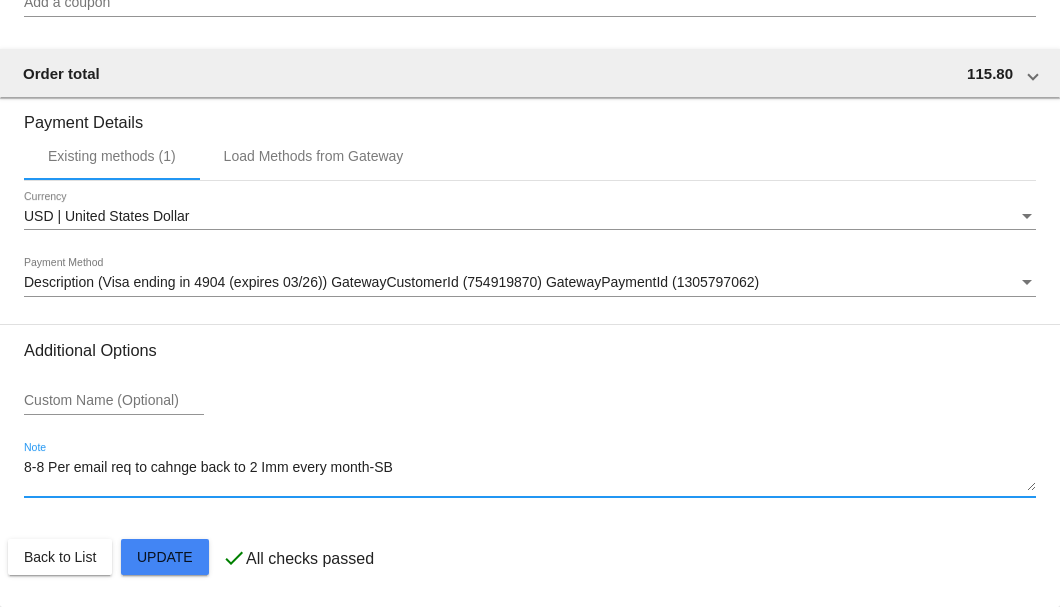 click on "Customer
6816772: Constance Ash
Connielakeside51@gmail.com
Customer Shipping
Enter Shipping Address Select A Saved Address (0)
Constance
Shipping First Name
Ash
Shipping Last Name
US | USA
Shipping Country
136 CR 1420
Shipping Street 1
Shipping Street 2
Morgan
Shipping City
TX | Texas
Shipping State
76671
Shipping Postcode
Scheduled Order Details
Frequency:
Every 1 months
Active
Status
2 1" 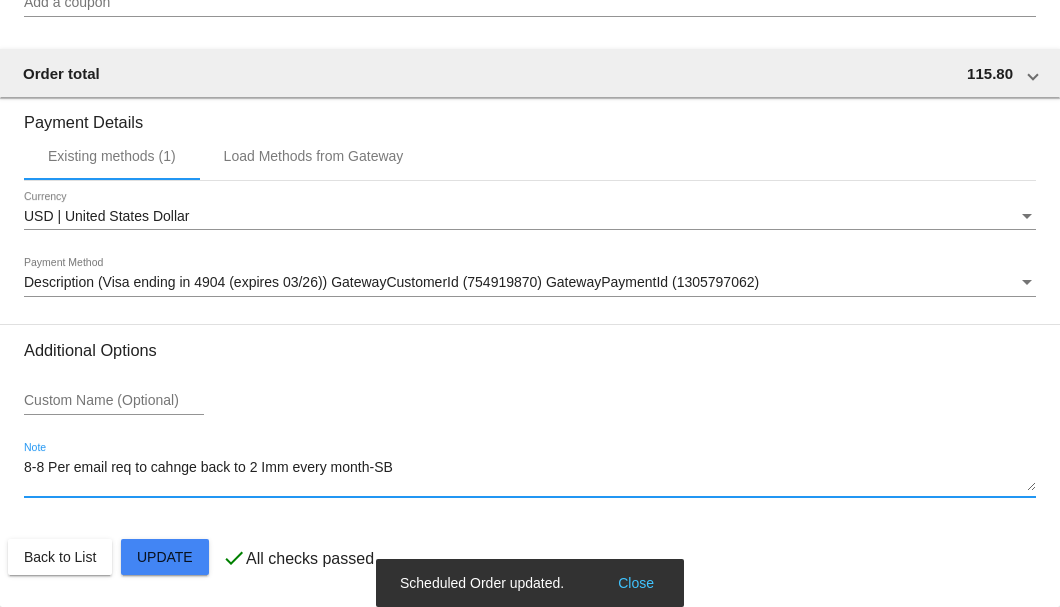 click on "8-8 Per email req to cahnge back to 2 Imm every month-SB" at bounding box center (530, 476) 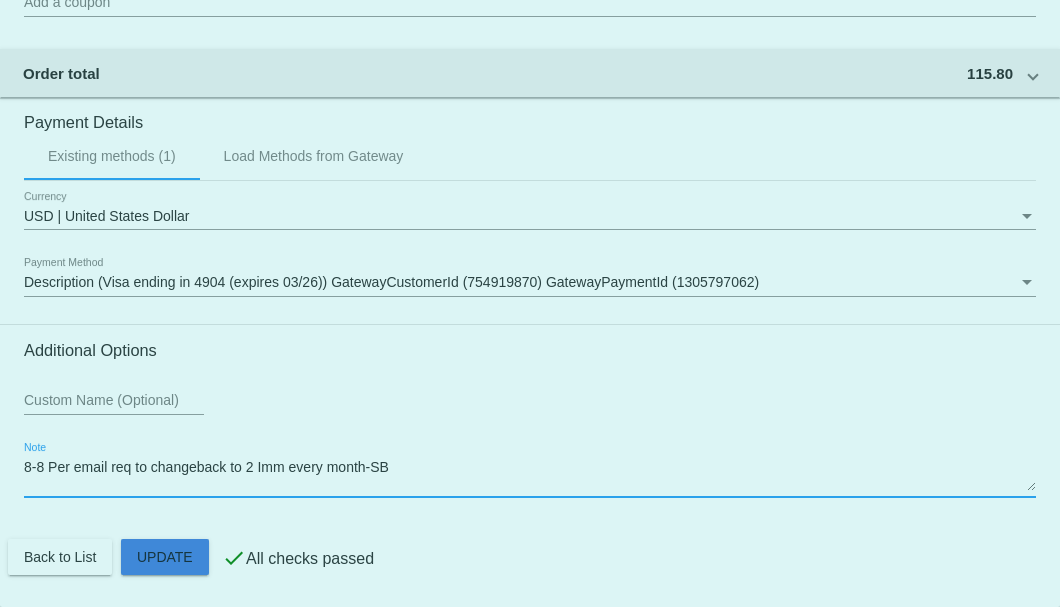 click on "Customer
6816772: Constance Ash
Connielakeside51@gmail.com
Customer Shipping
Enter Shipping Address Select A Saved Address (0)
Constance
Shipping First Name
Ash
Shipping Last Name
US | USA
Shipping Country
136 CR 1420
Shipping Street 1
Shipping Street 2
Morgan
Shipping City
TX | Texas
Shipping State
76671
Shipping Postcode
Scheduled Order Details
Frequency:
Every 1 months
Active
Status
2 1" 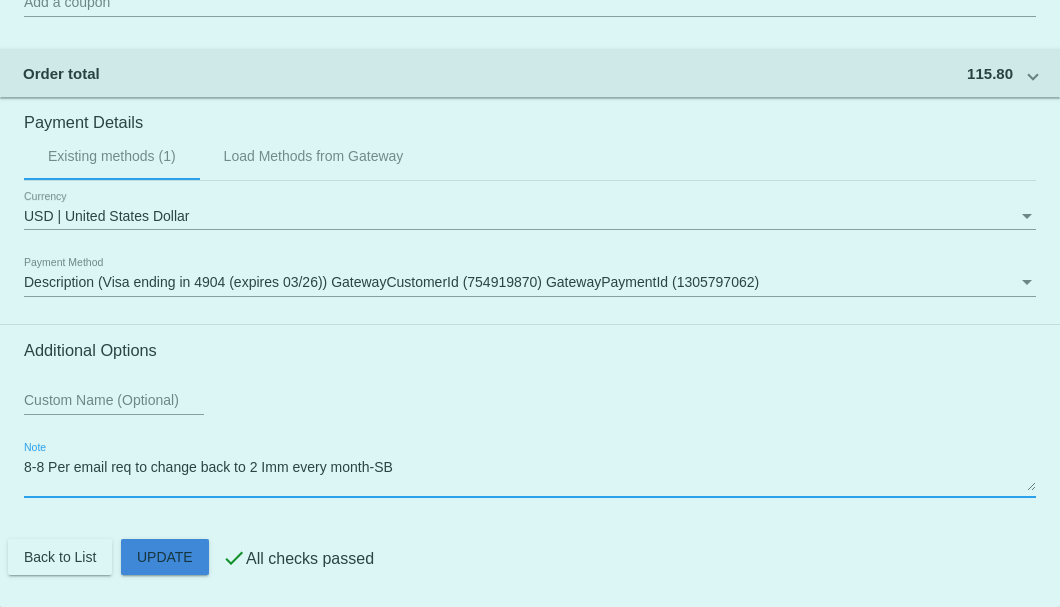 click on "Customer
6816772: Constance Ash
Connielakeside51@gmail.com
Customer Shipping
Enter Shipping Address Select A Saved Address (0)
Constance
Shipping First Name
Ash
Shipping Last Name
US | USA
Shipping Country
136 CR 1420
Shipping Street 1
Shipping Street 2
Morgan
Shipping City
TX | Texas
Shipping State
76671
Shipping Postcode
Scheduled Order Details
Frequency:
Every 1 months
Active
Status
2 1" 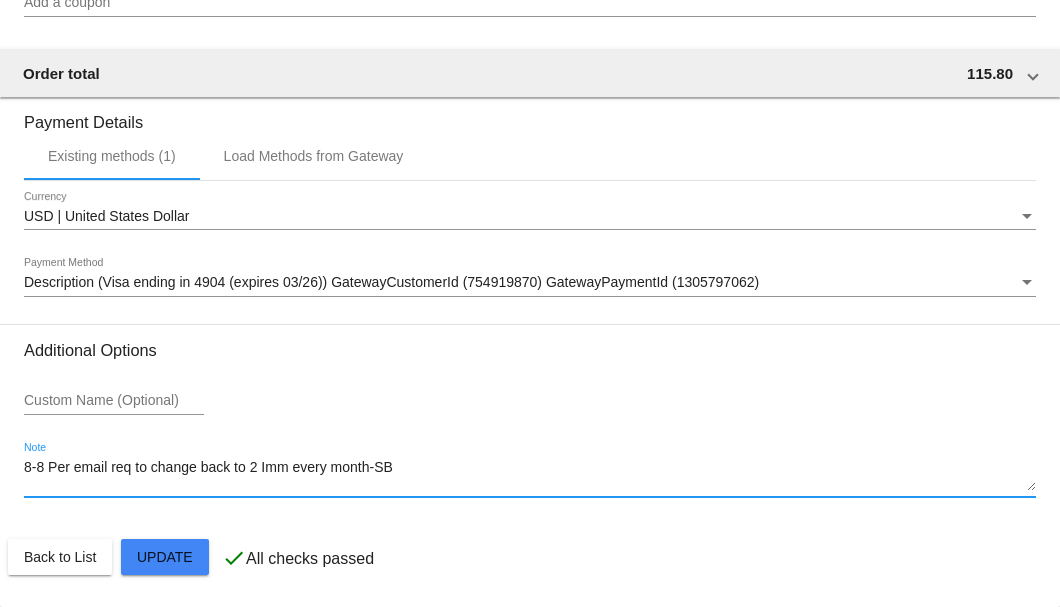 type on "8-8 Per email req to change back to 2 Imm every month-SB" 